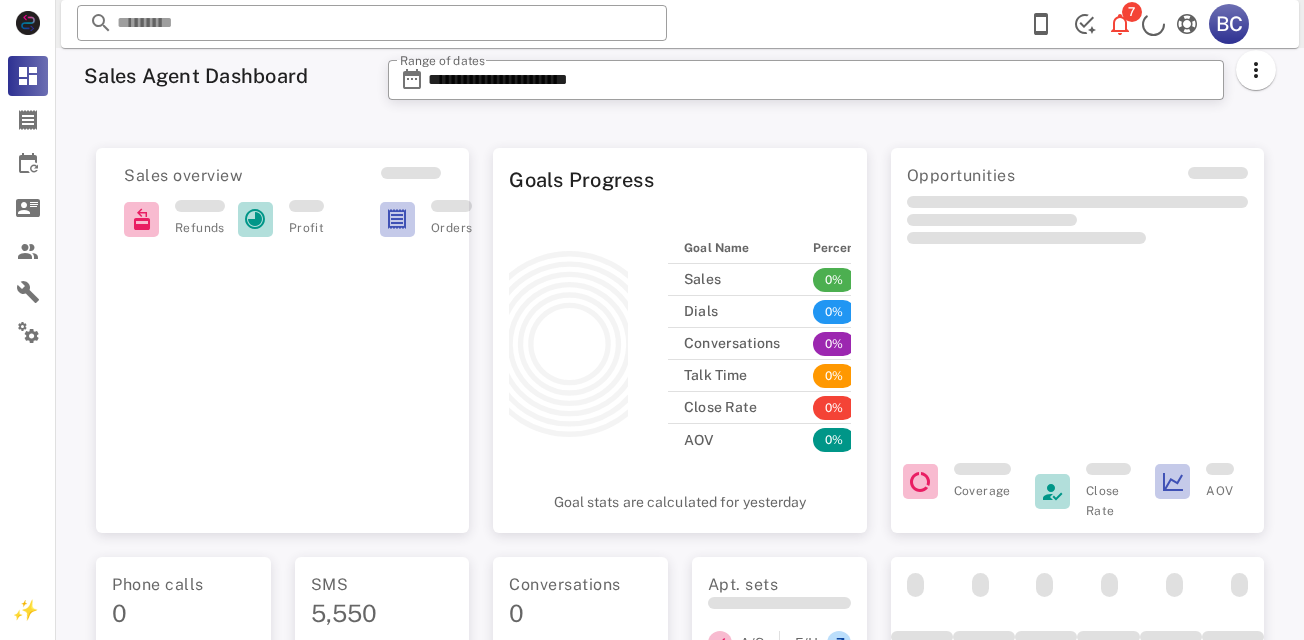 scroll, scrollTop: 0, scrollLeft: 0, axis: both 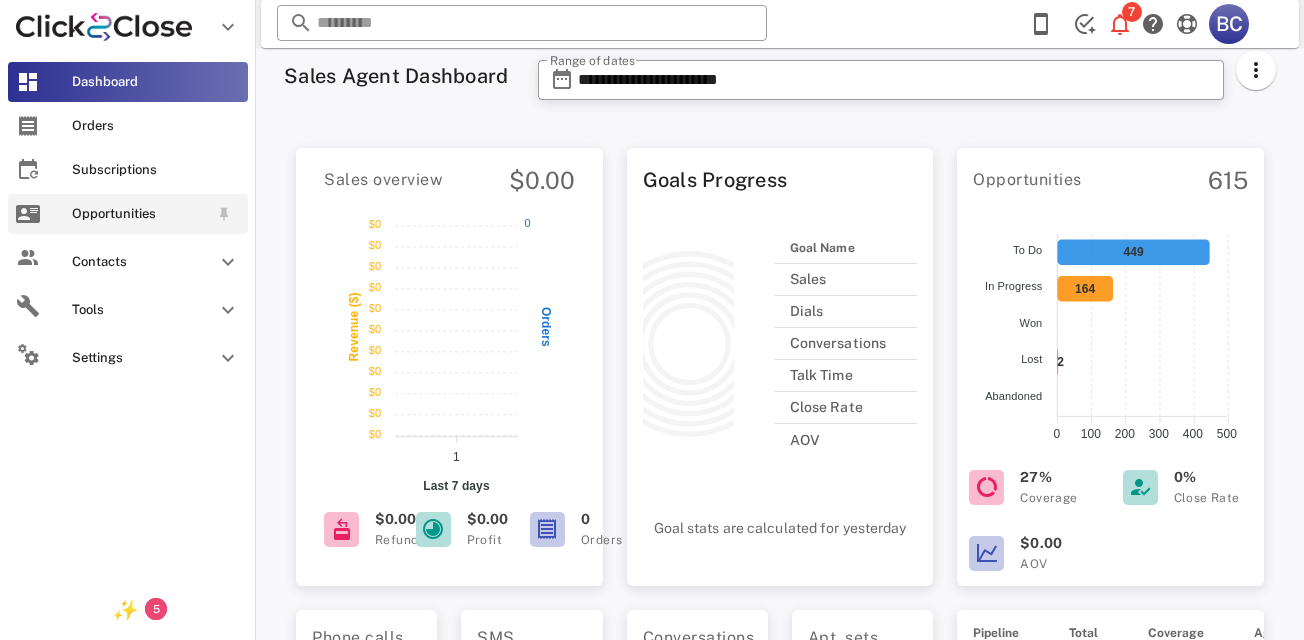 click at bounding box center (28, 214) 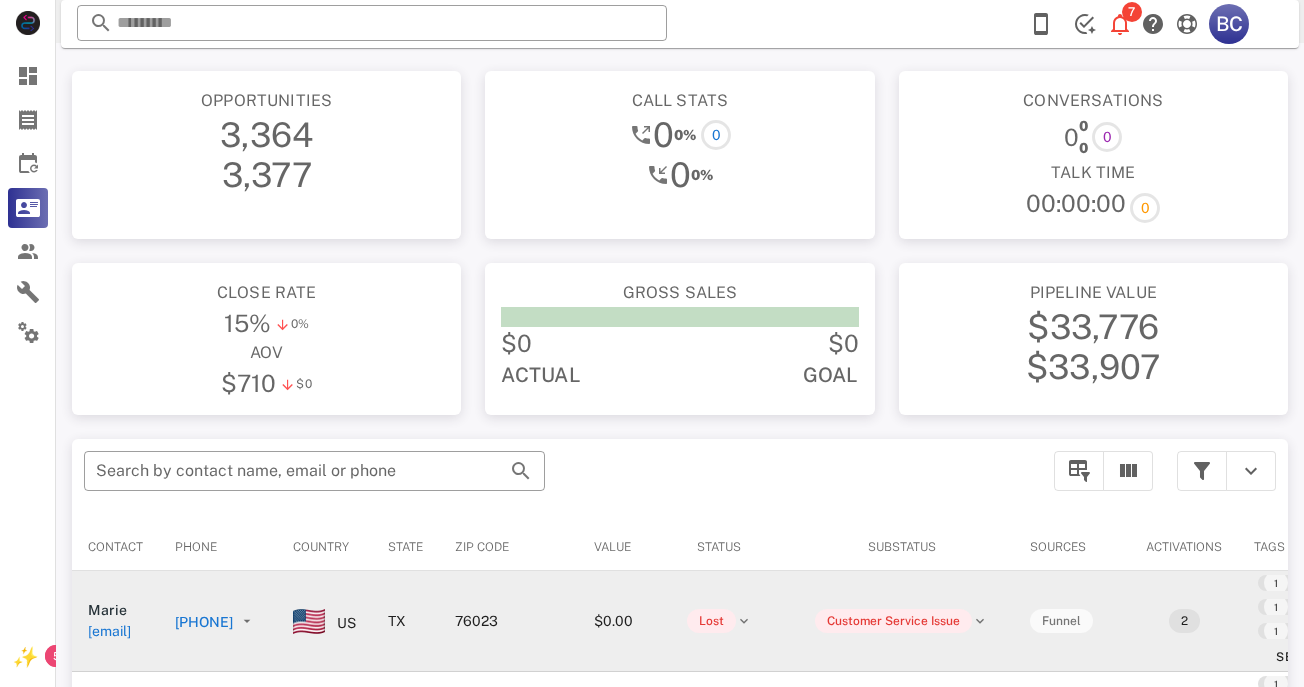 scroll, scrollTop: 0, scrollLeft: 0, axis: both 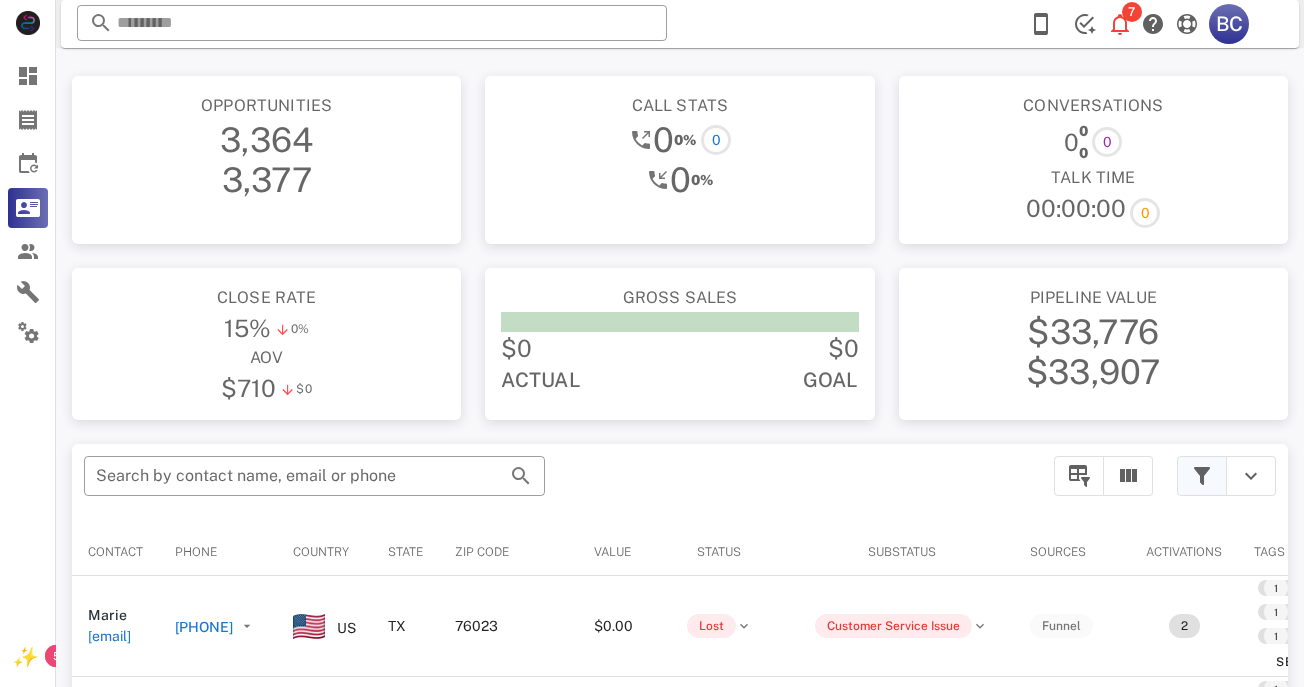 click at bounding box center [1202, 476] 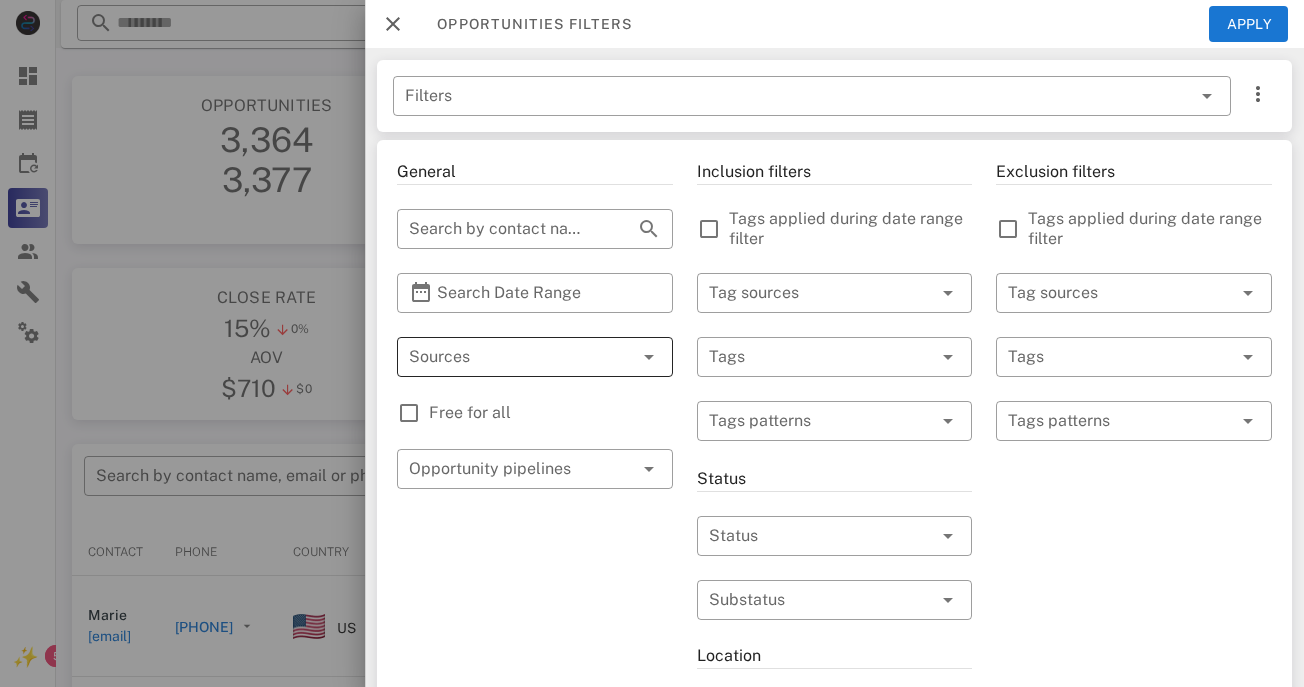 click at bounding box center [649, 357] 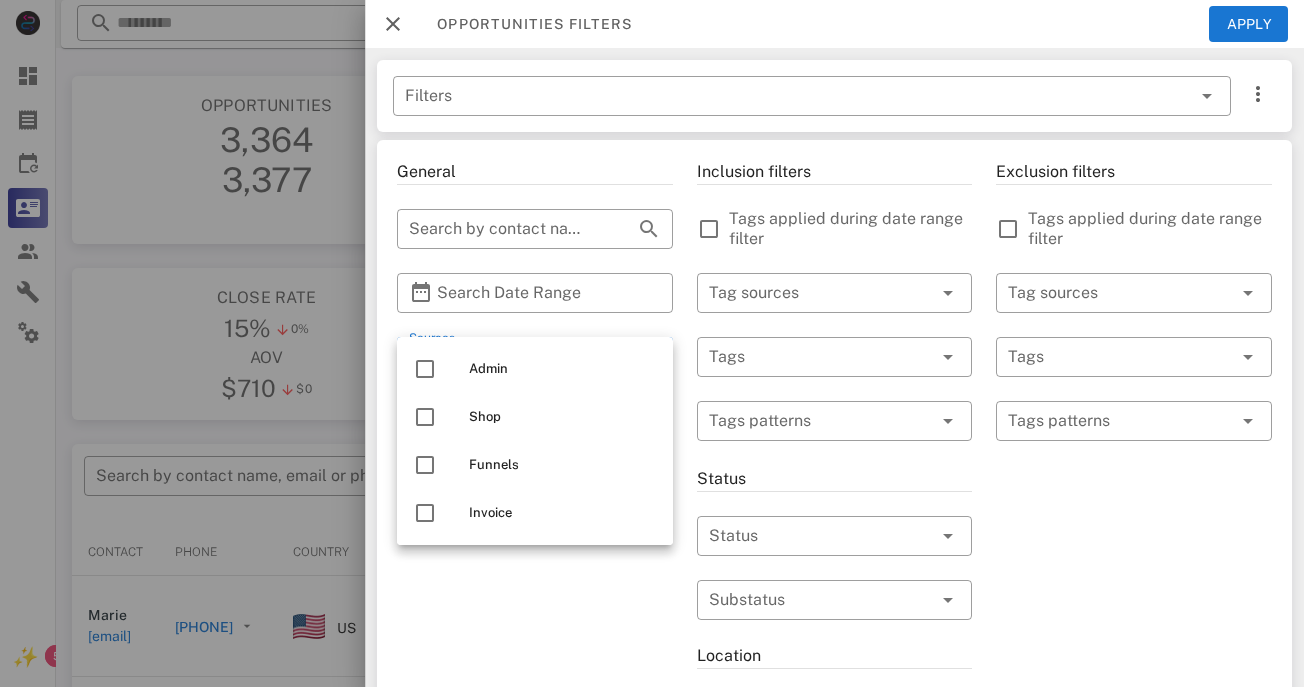 click on "General ​ Search by contact name, email or phone ​ Search Date Range ​ Sources Free for all ​ Opportunity pipelines" at bounding box center [535, 717] 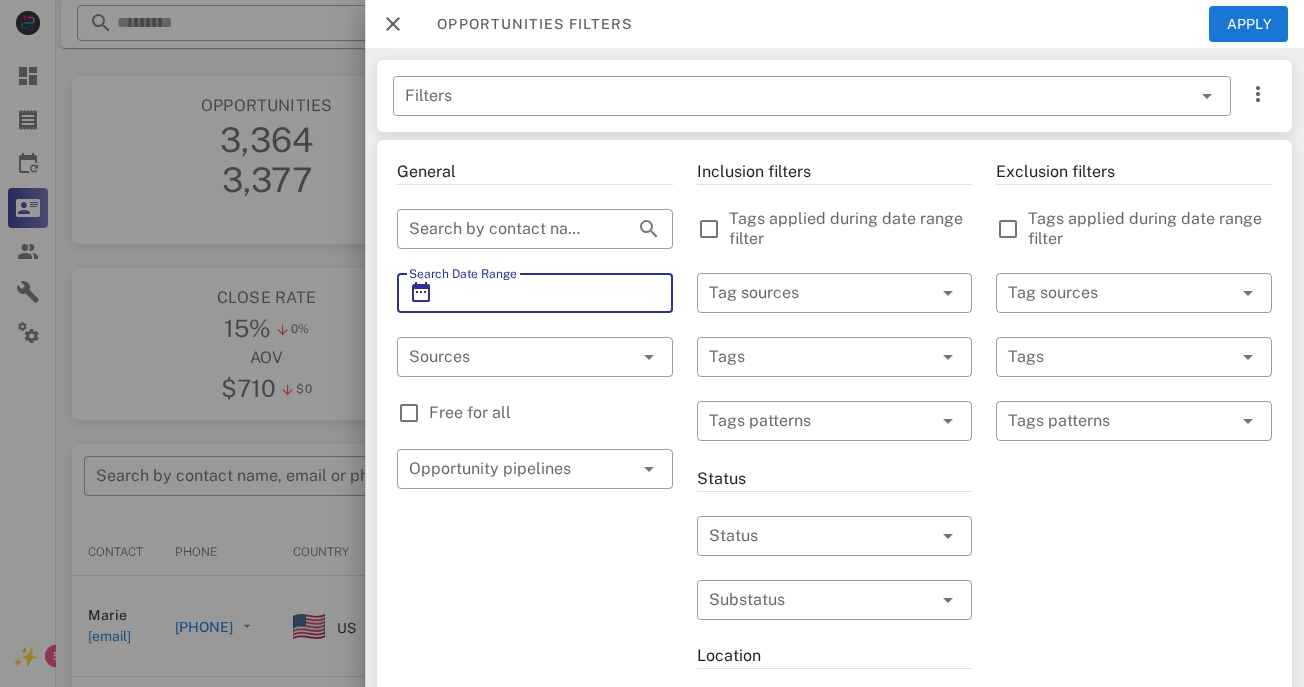 click on "Search Date Range" at bounding box center [535, 293] 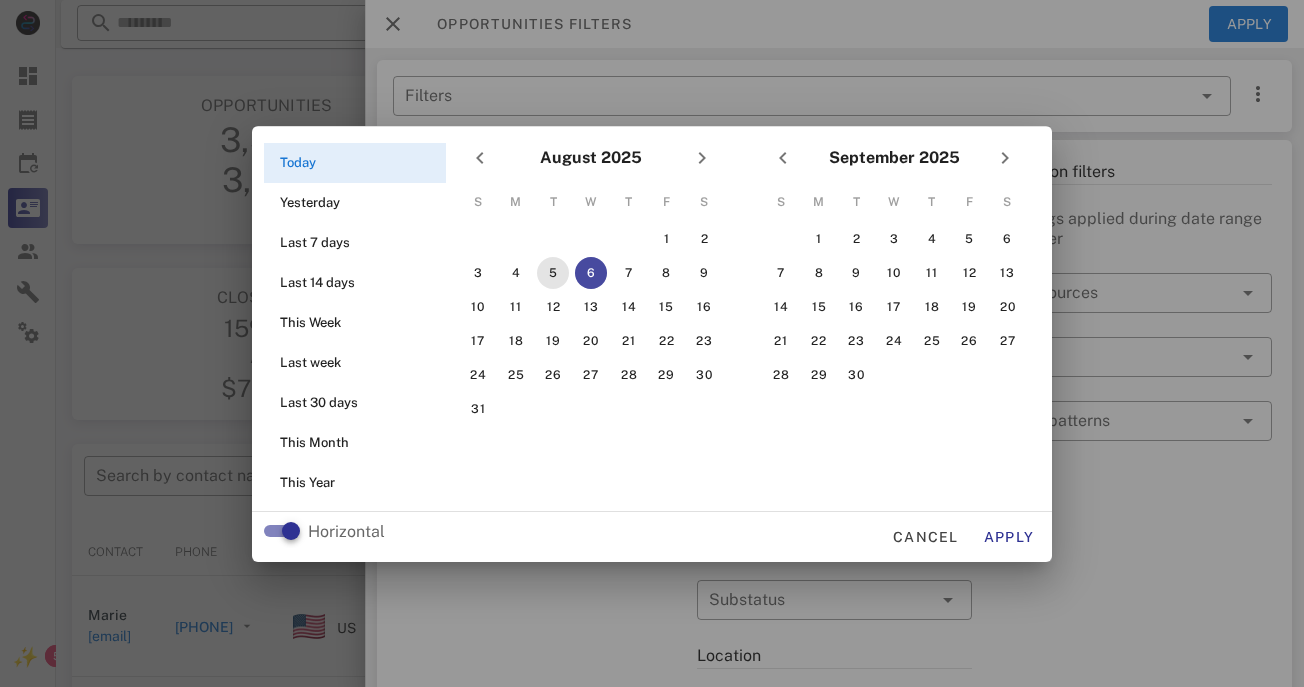 click on "5" at bounding box center [553, 273] 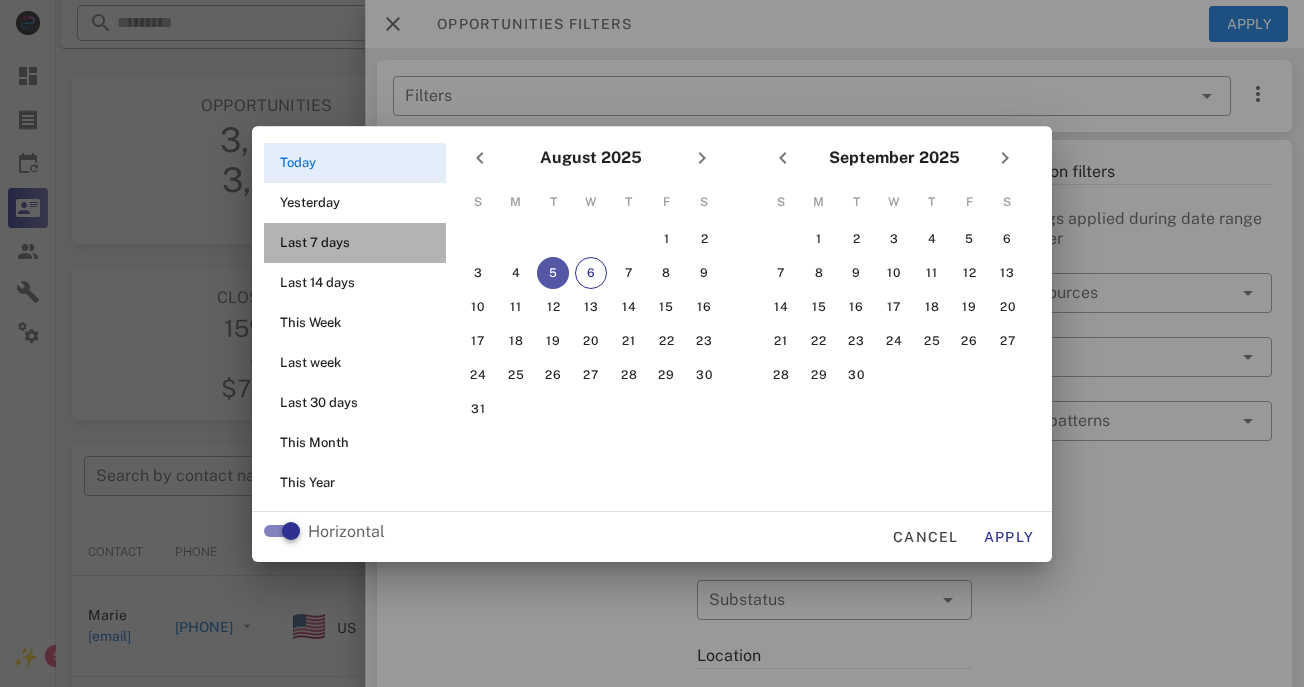 click on "Last 7 days" at bounding box center [361, 243] 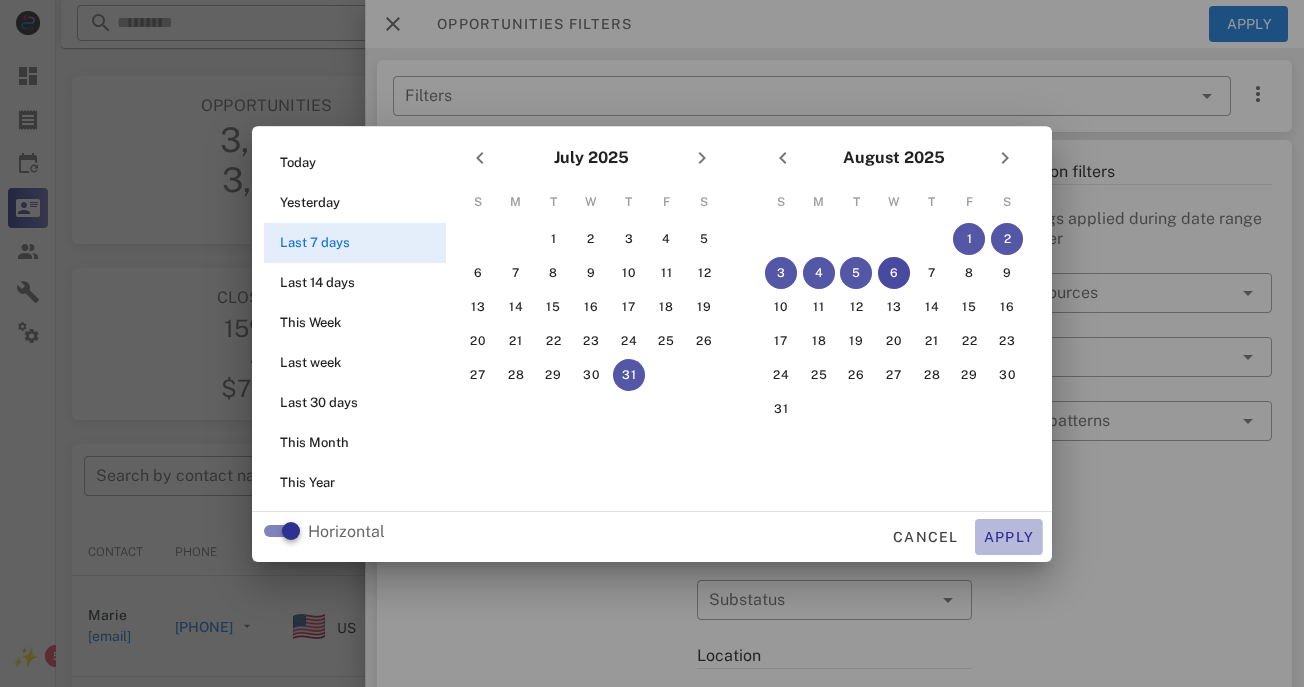 click on "Apply" at bounding box center (1009, 537) 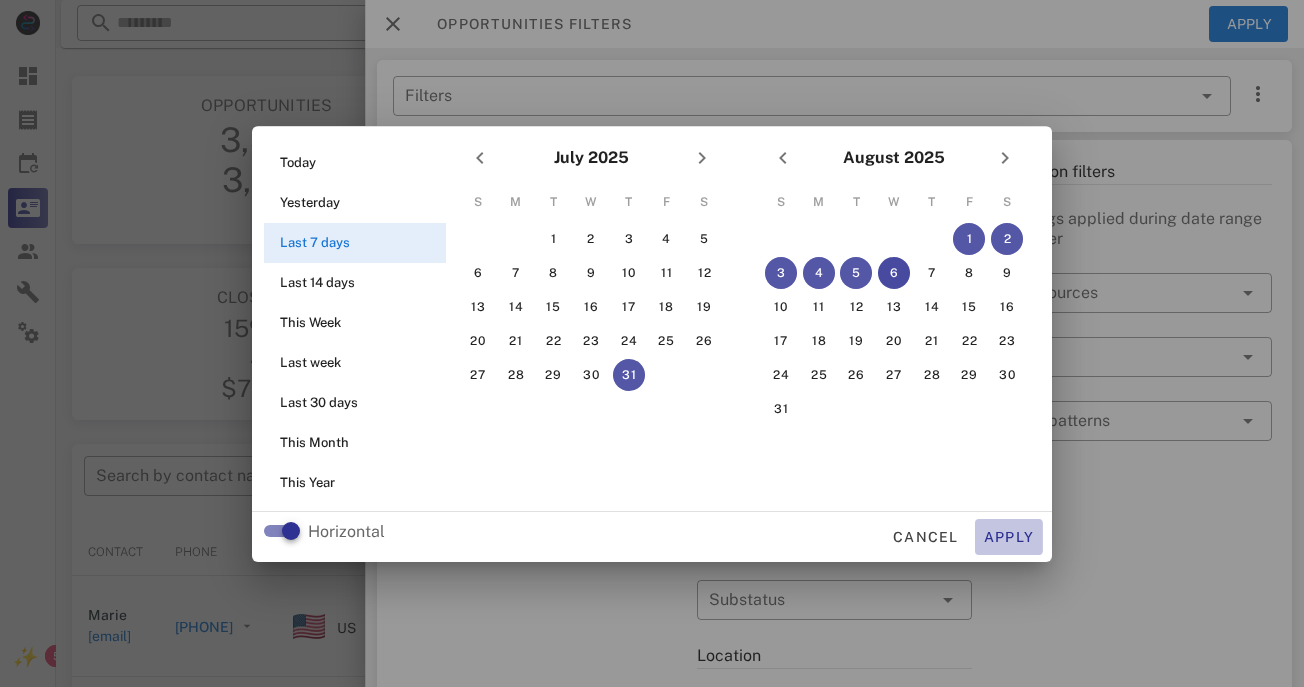 type on "**********" 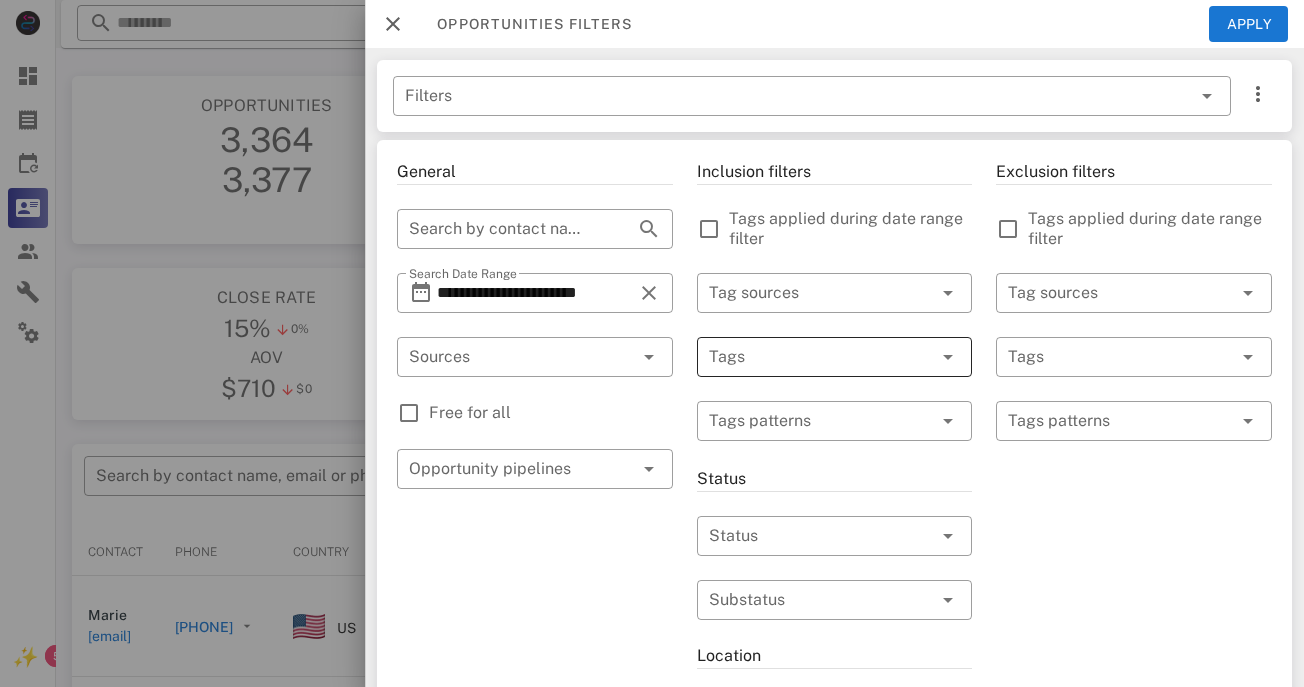 click at bounding box center [948, 357] 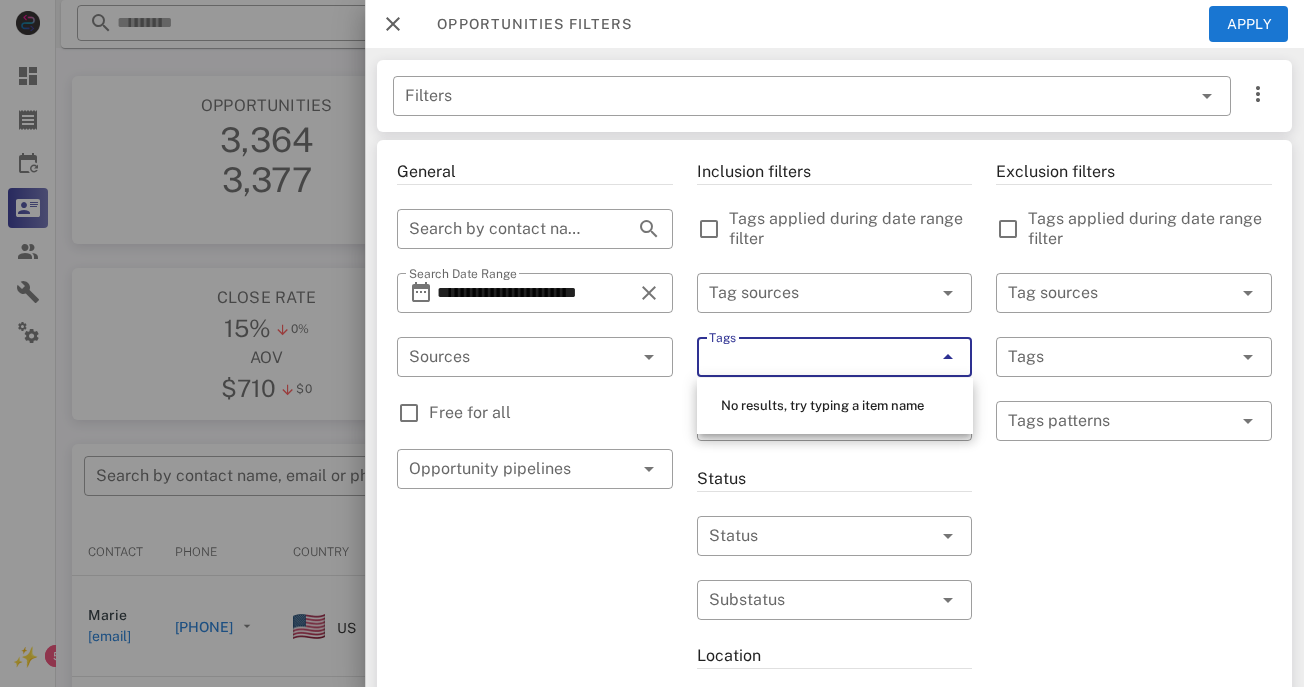 click at bounding box center (948, 357) 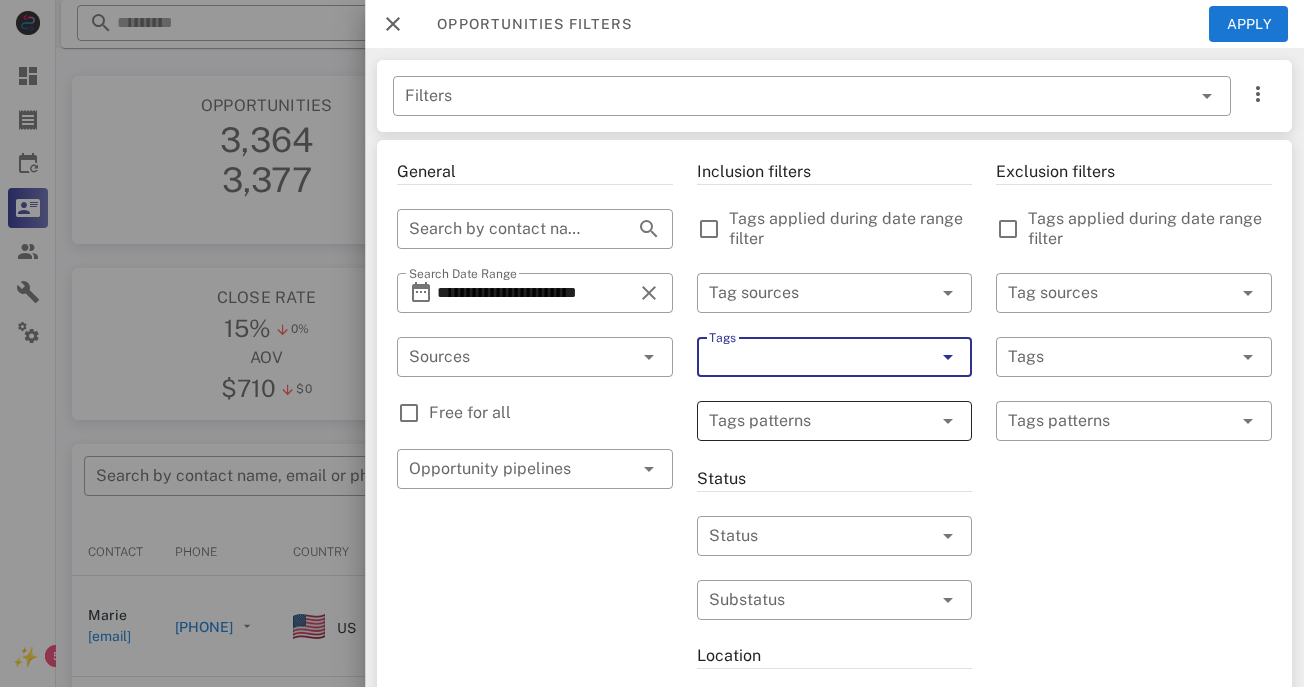 click at bounding box center (948, 421) 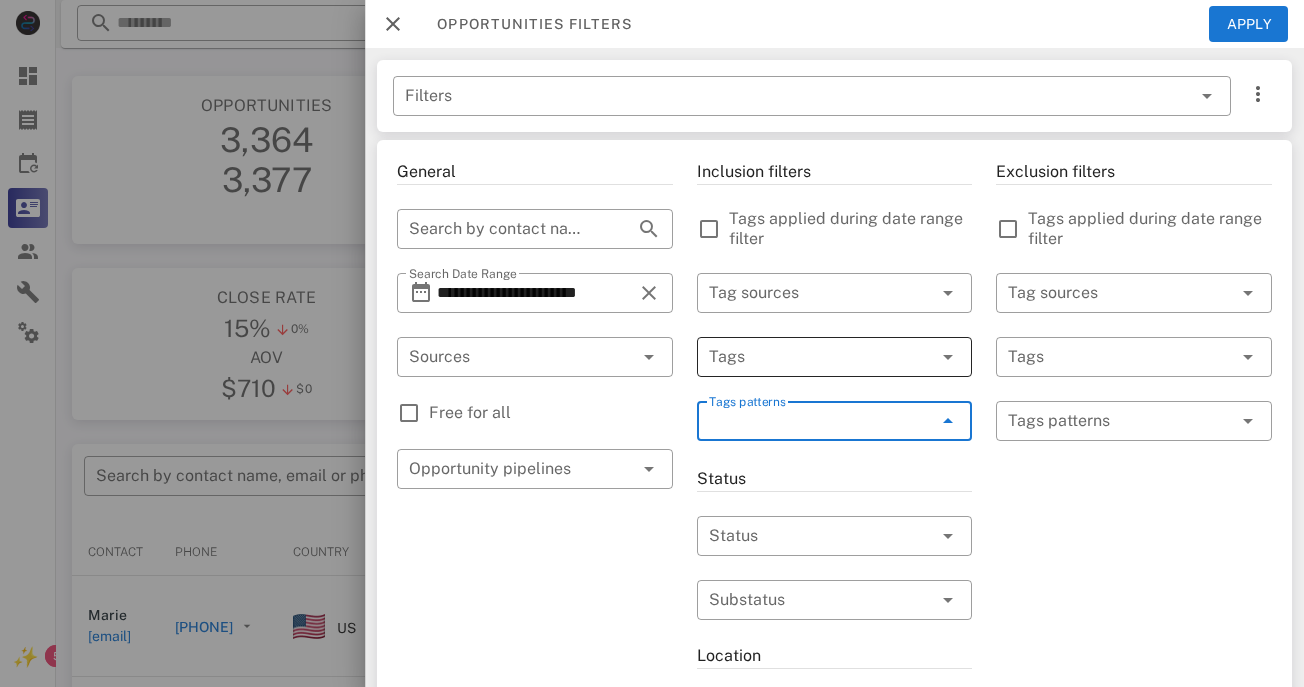 click at bounding box center (807, 357) 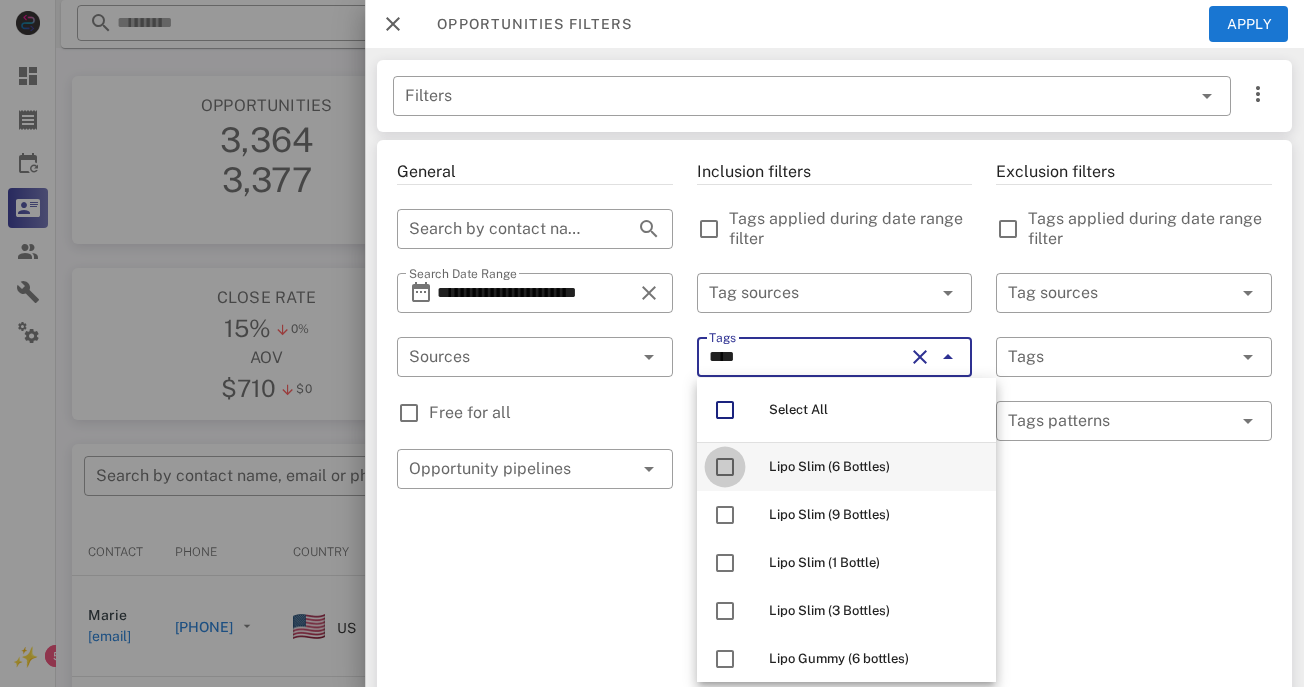 click at bounding box center (725, 467) 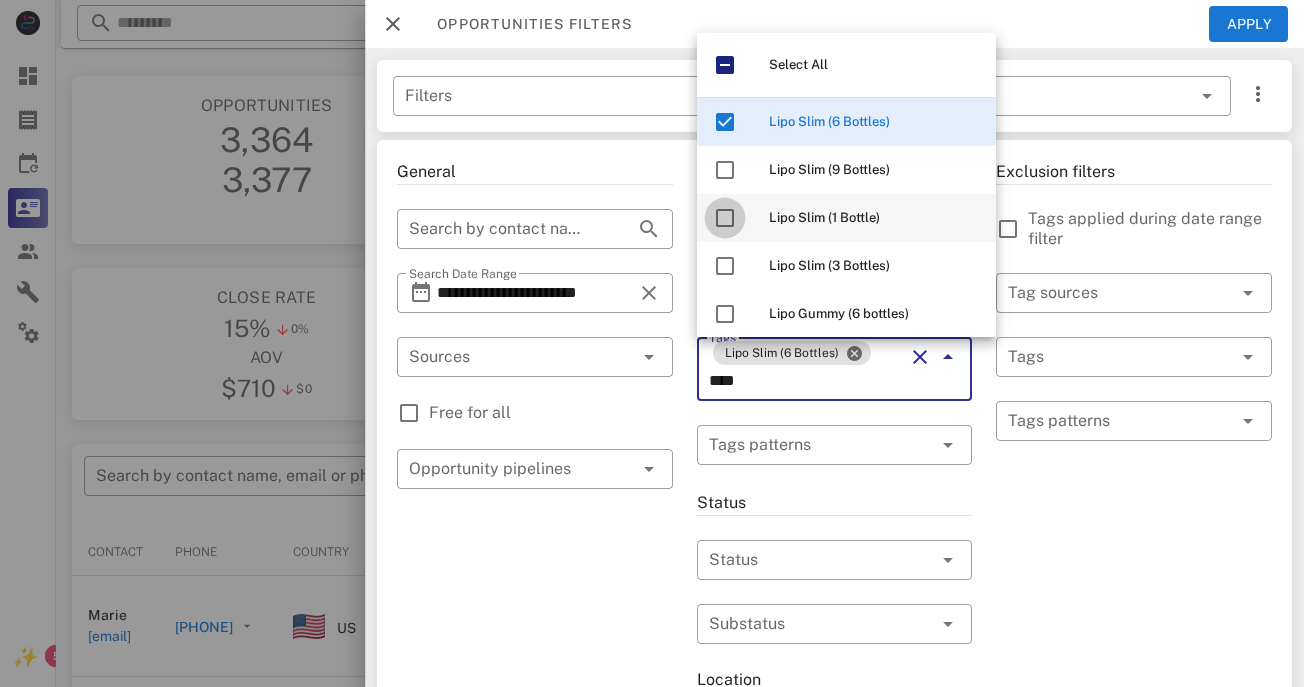 click at bounding box center [725, 218] 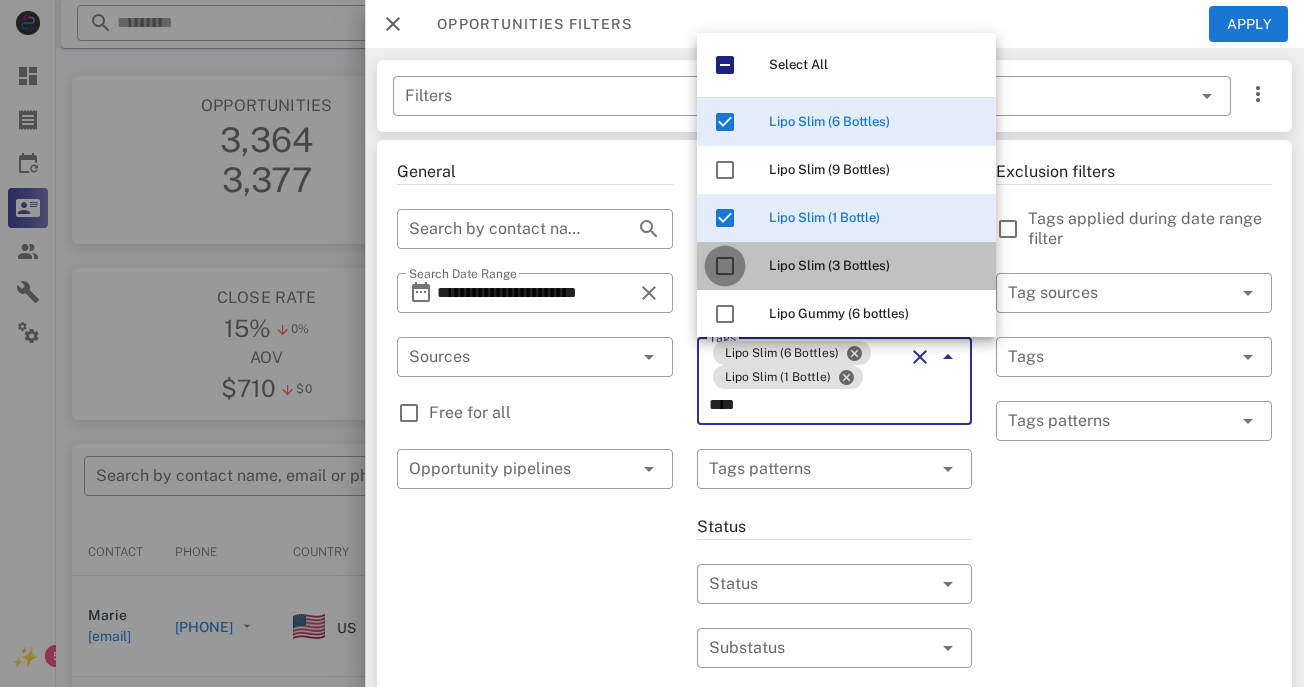 click at bounding box center [725, 266] 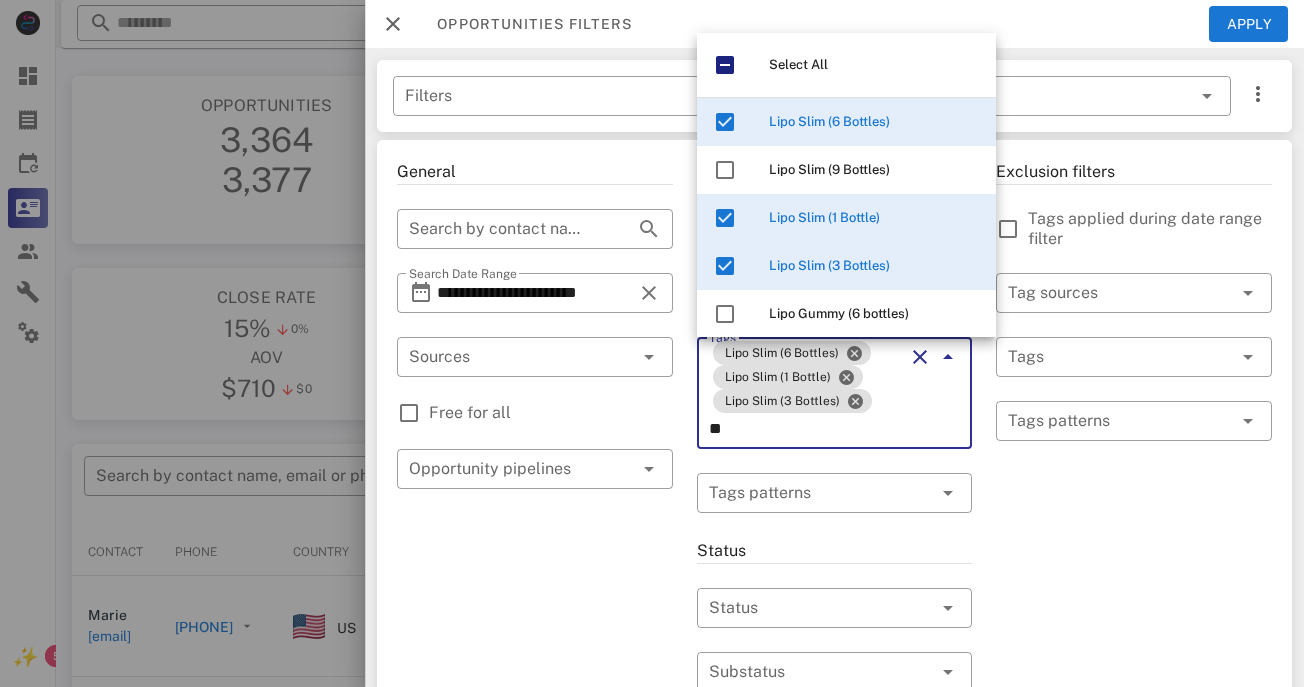 type on "*" 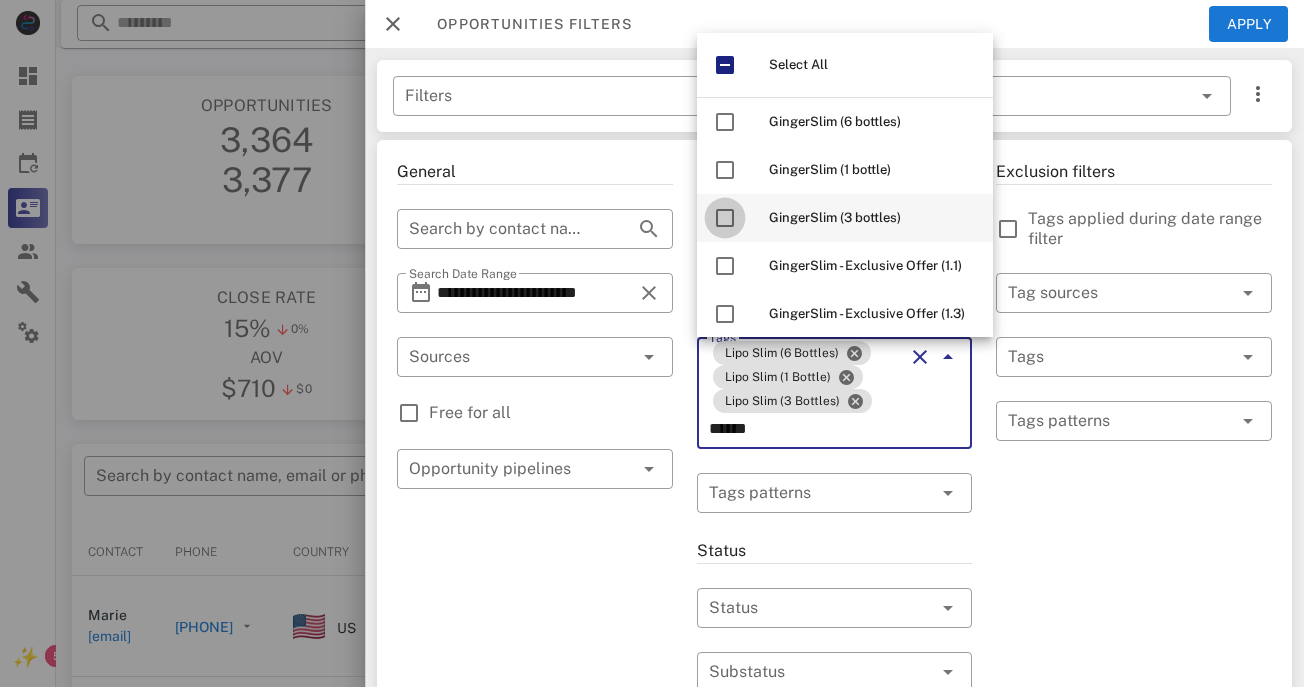 drag, startPoint x: 732, startPoint y: 221, endPoint x: 729, endPoint y: 204, distance: 17.262676 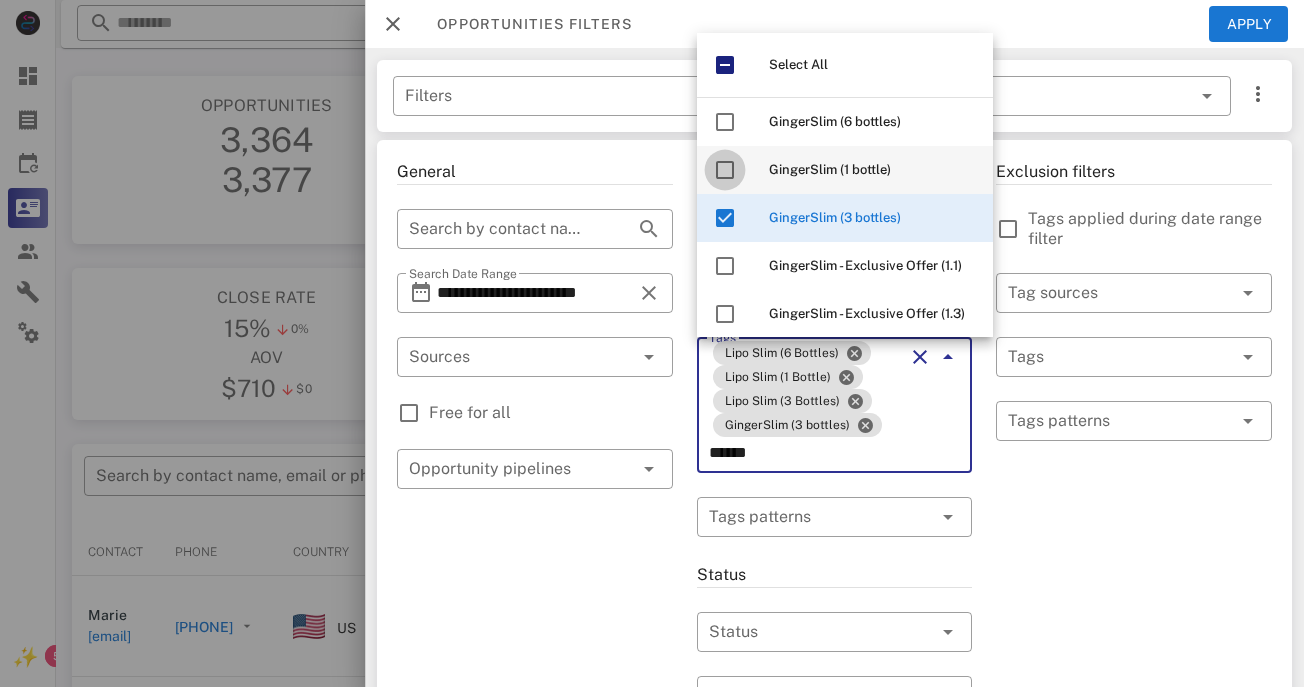 drag, startPoint x: 717, startPoint y: 174, endPoint x: 735, endPoint y: 156, distance: 25.455845 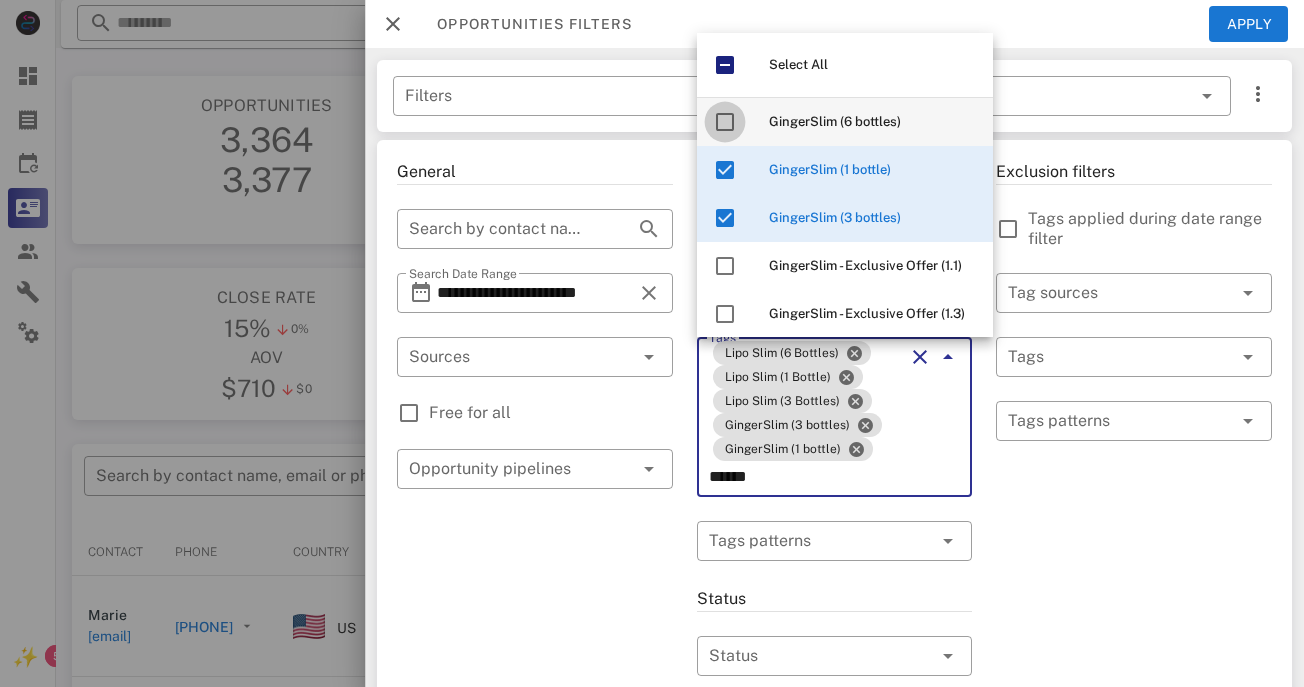 click at bounding box center (725, 122) 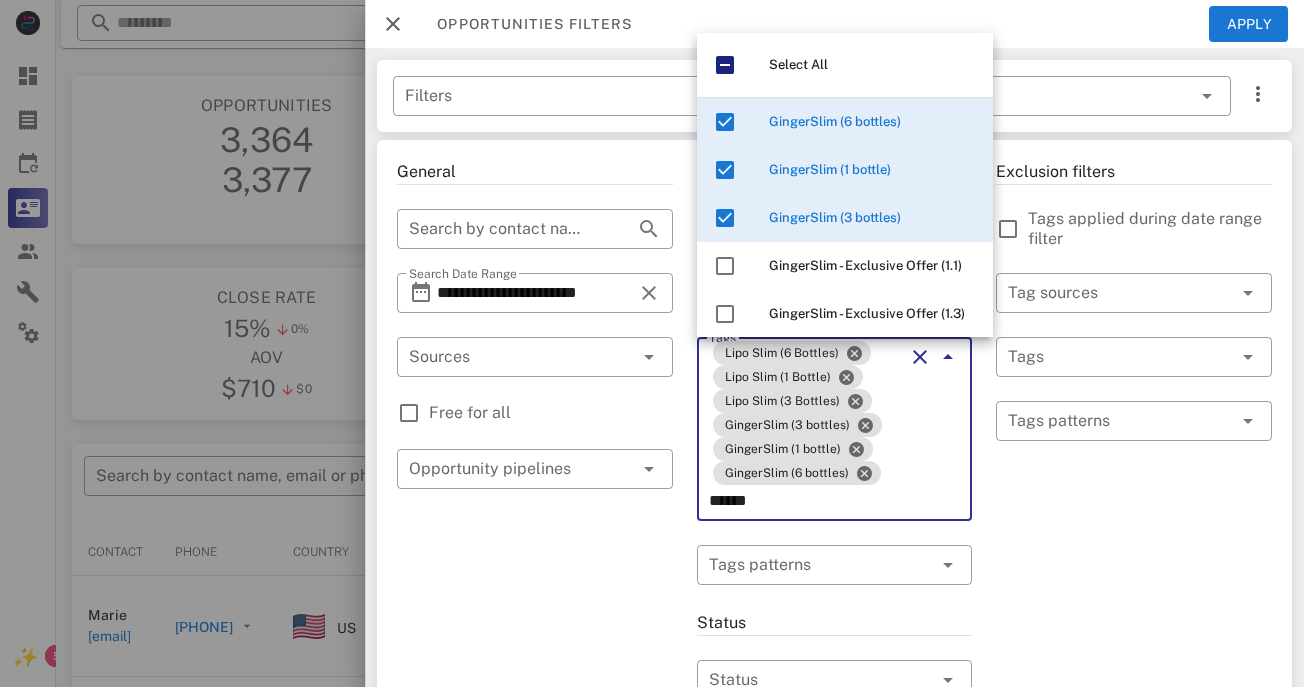 click on "******" at bounding box center [807, 501] 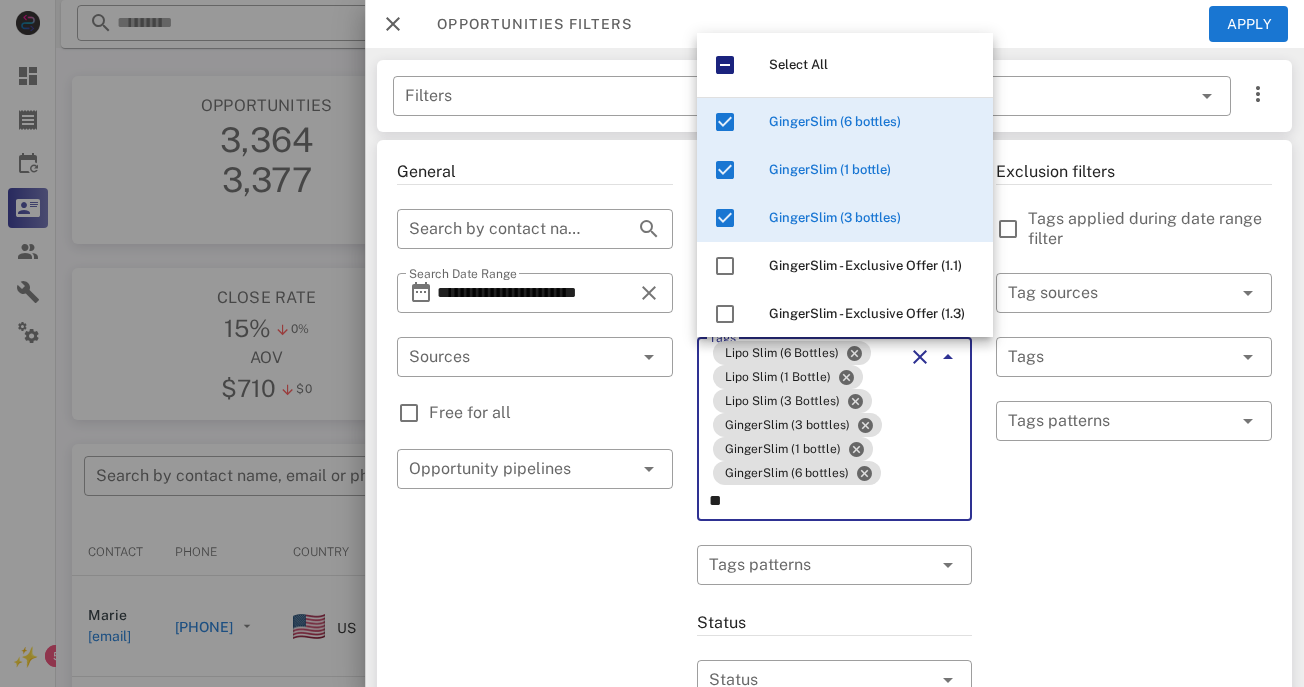 type on "*" 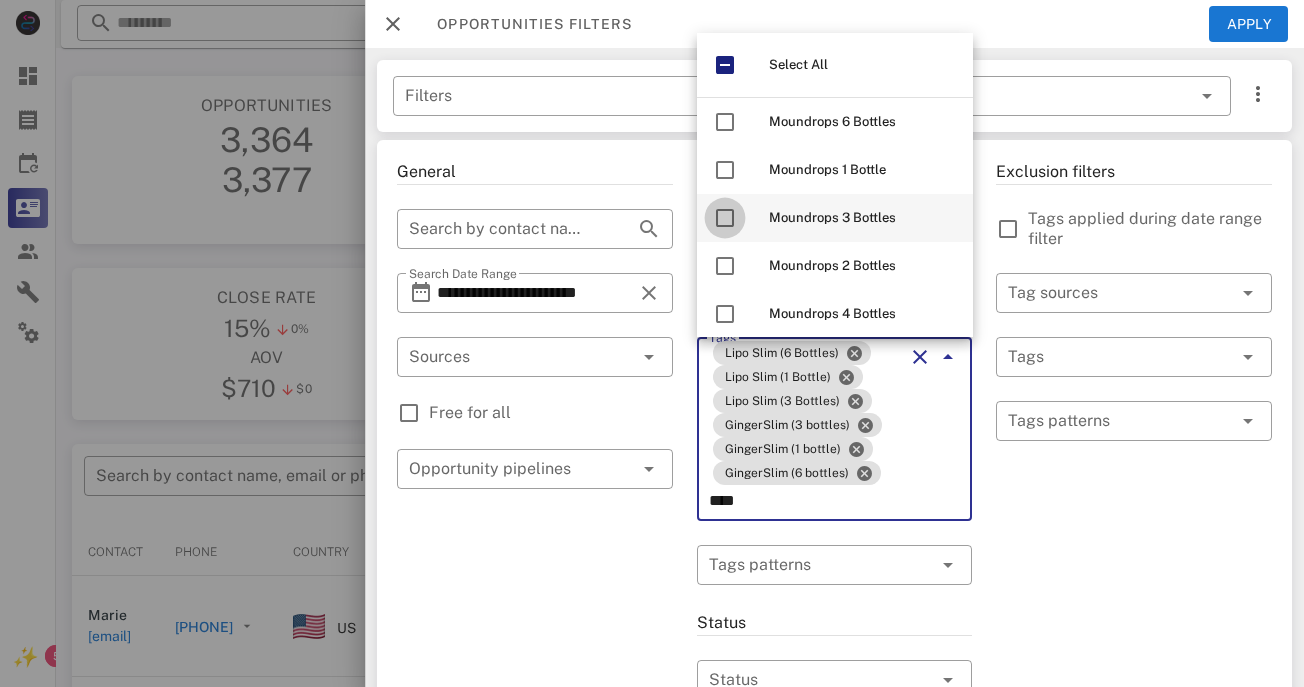 drag, startPoint x: 723, startPoint y: 220, endPoint x: 728, endPoint y: 201, distance: 19.646883 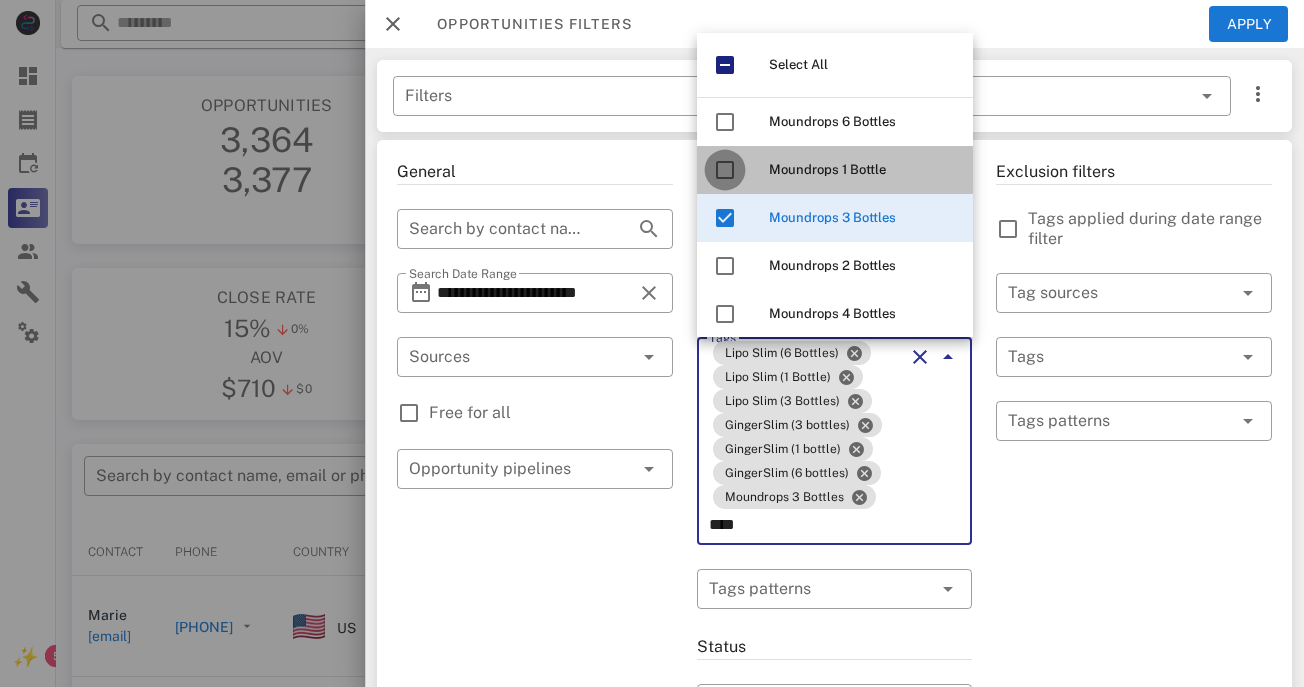 drag, startPoint x: 730, startPoint y: 169, endPoint x: 730, endPoint y: 157, distance: 12 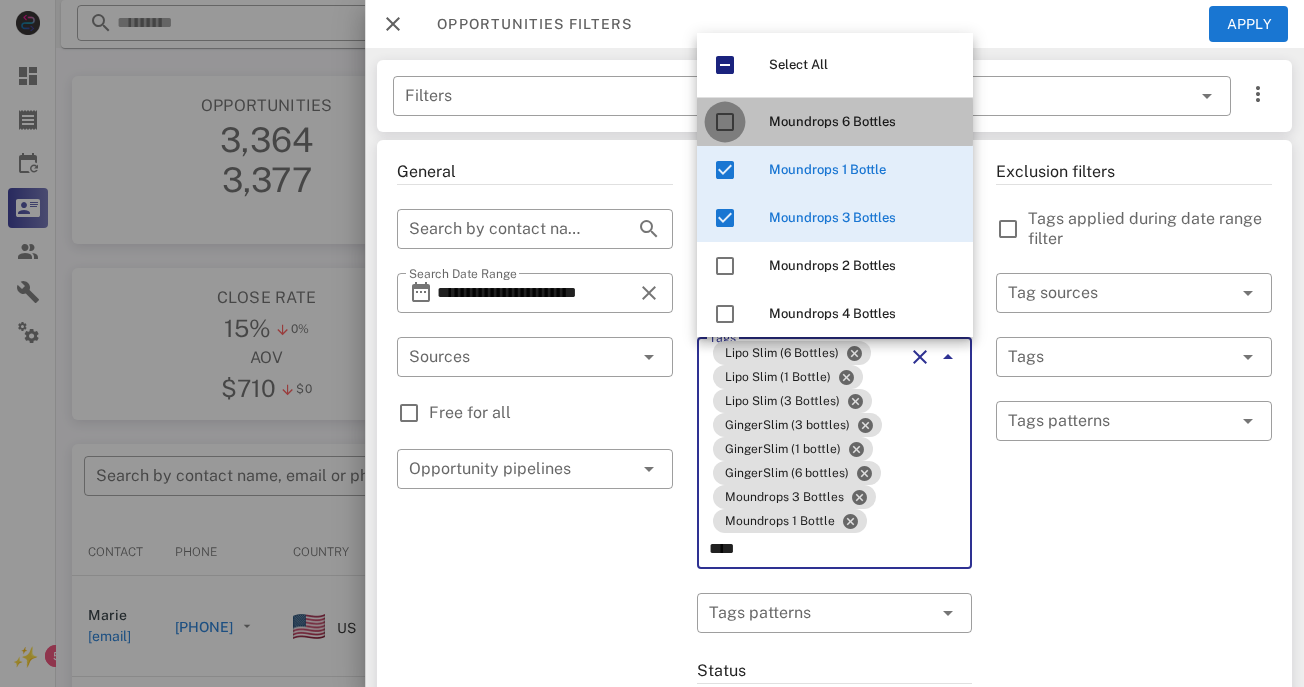 click at bounding box center (725, 122) 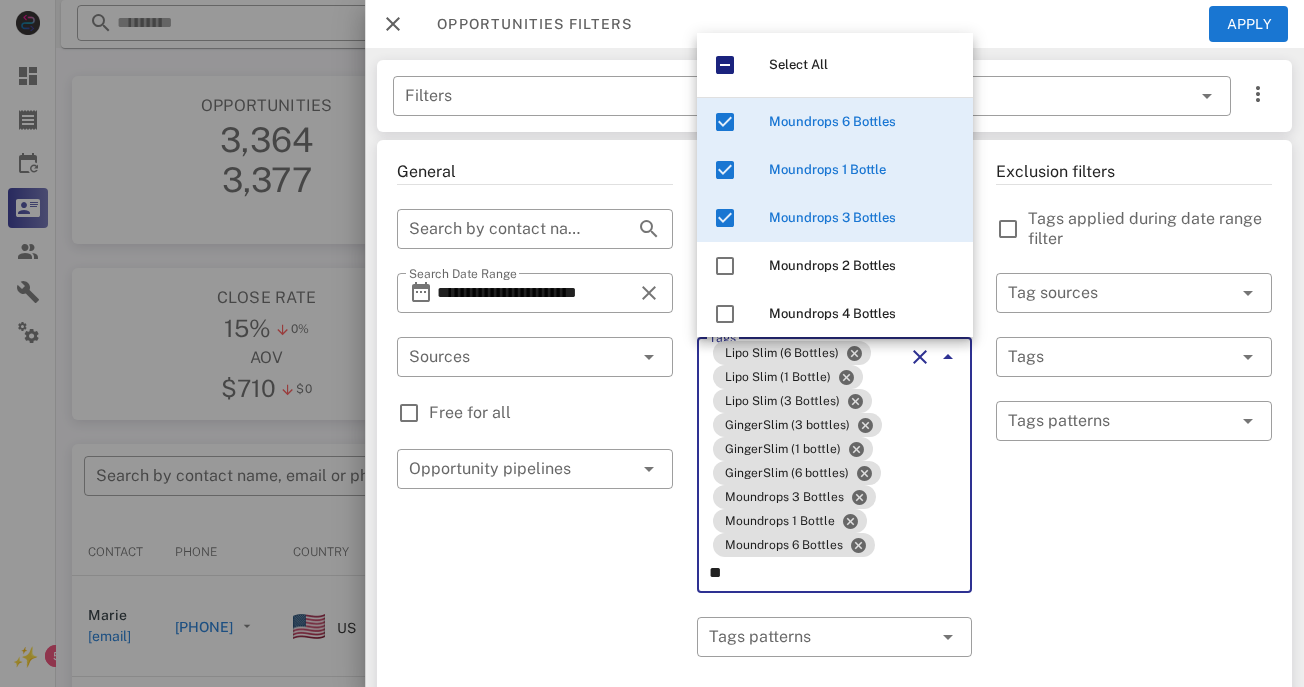 type on "*" 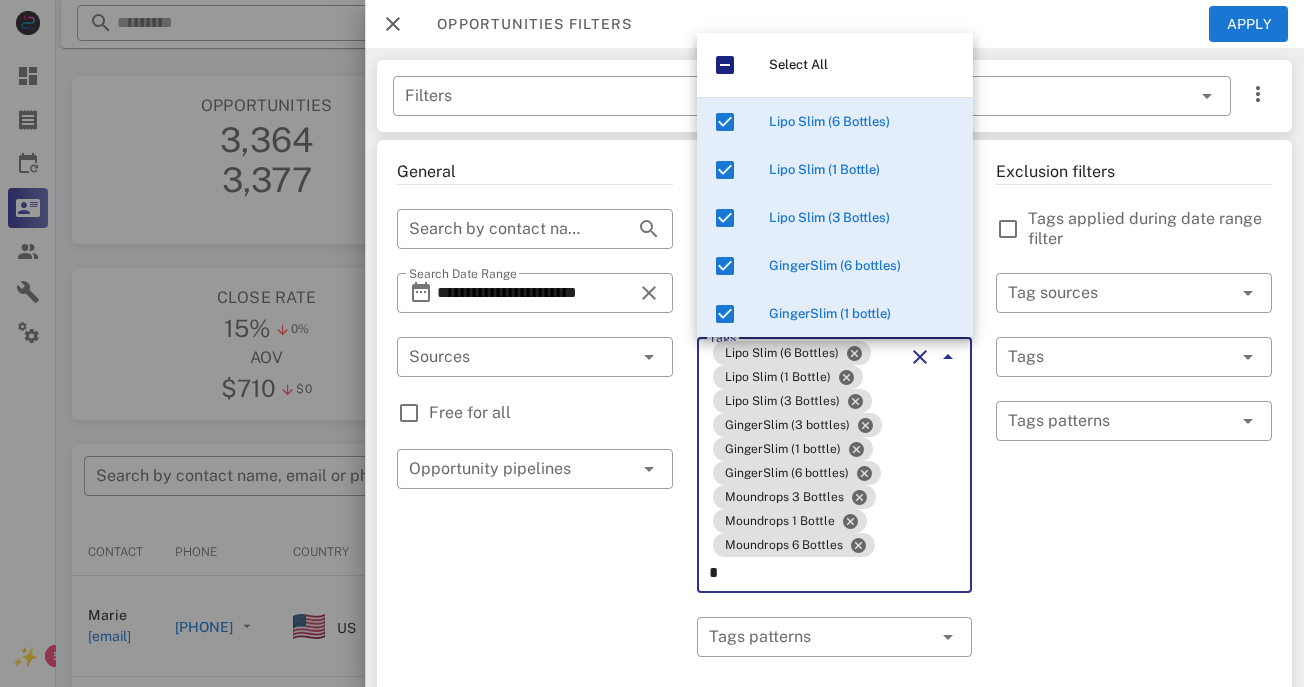 type 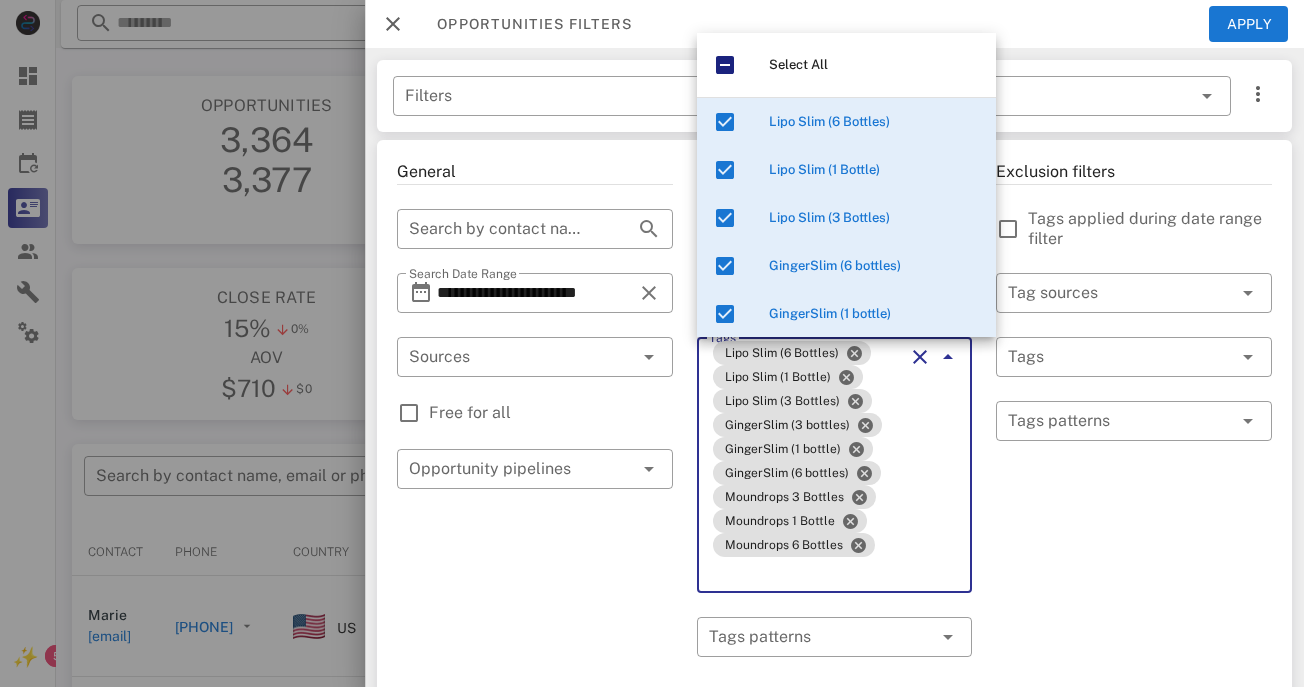 click on "Exclusion filters Tags applied during date range filter ​ Tag sources ​ Tags ​ Tags patterns" at bounding box center (1134, 825) 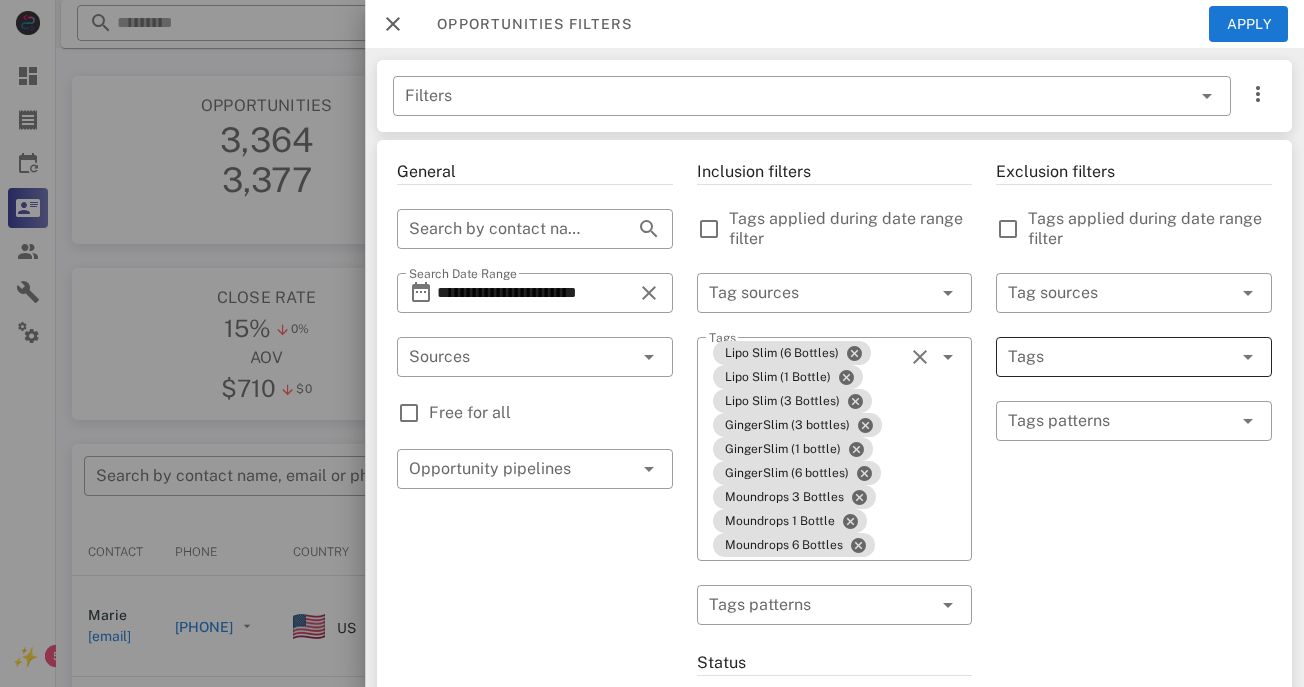 click at bounding box center (1248, 357) 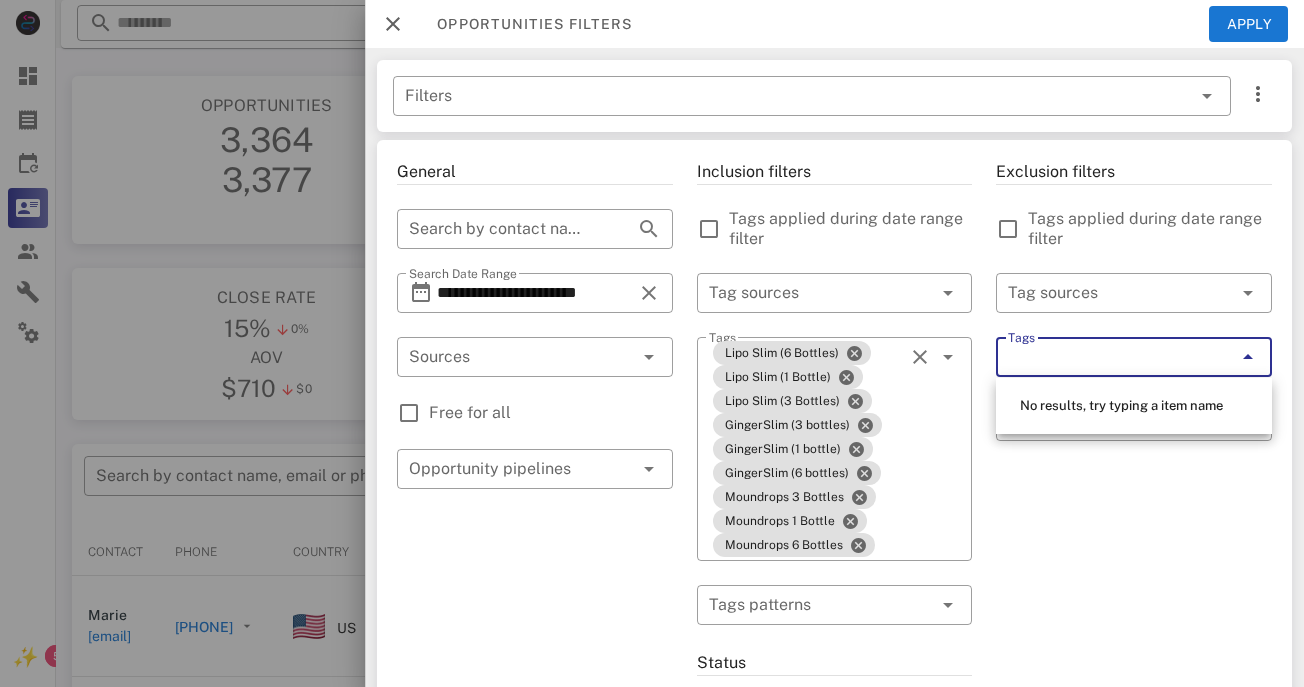 click at bounding box center [1248, 357] 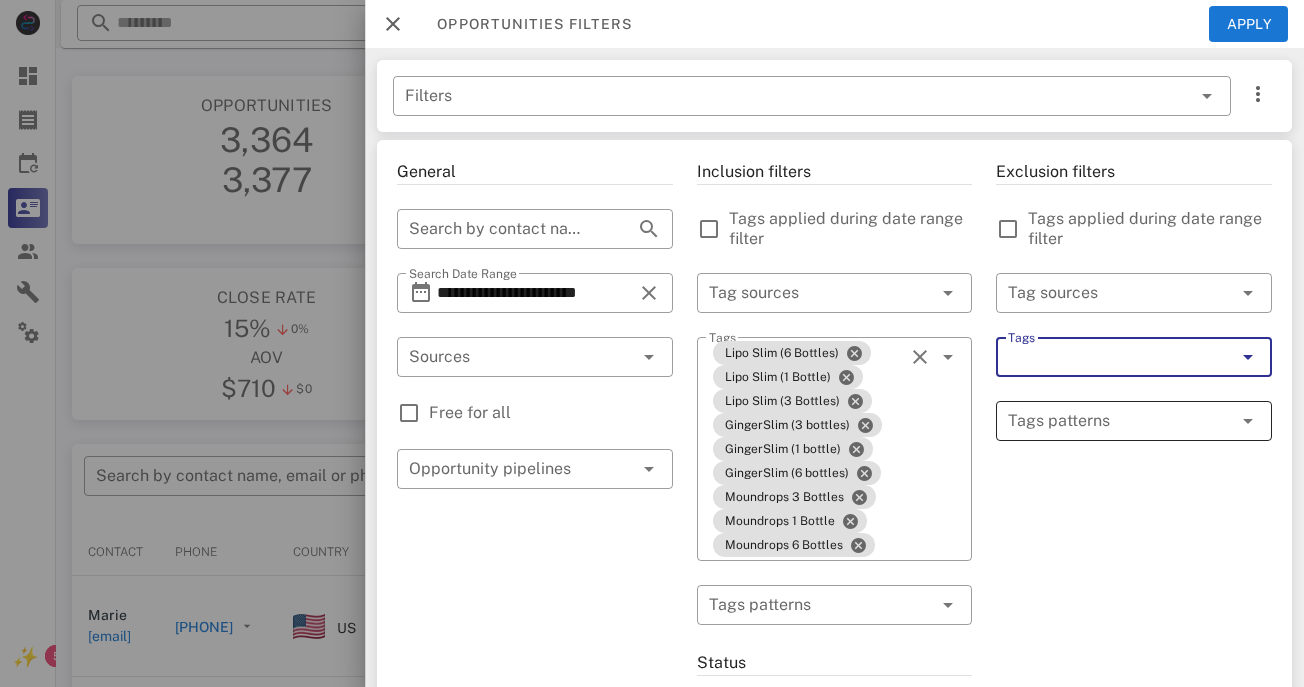 click at bounding box center (1248, 421) 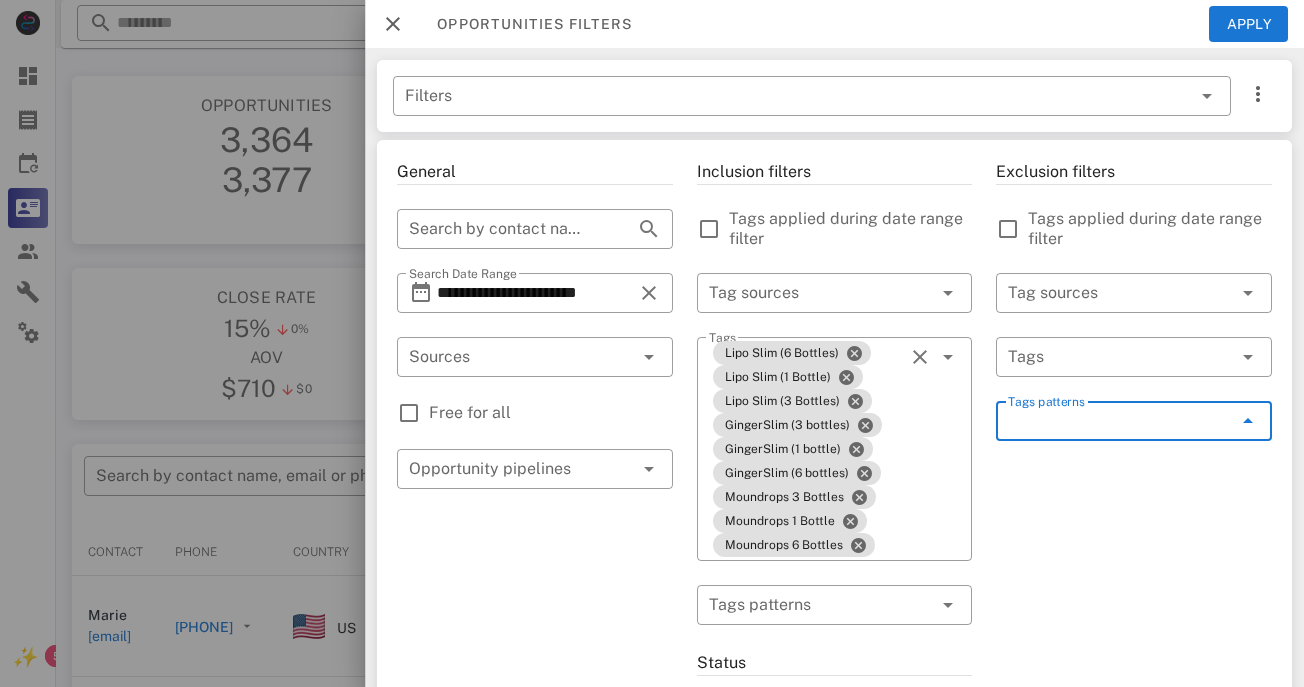 click at bounding box center [1248, 421] 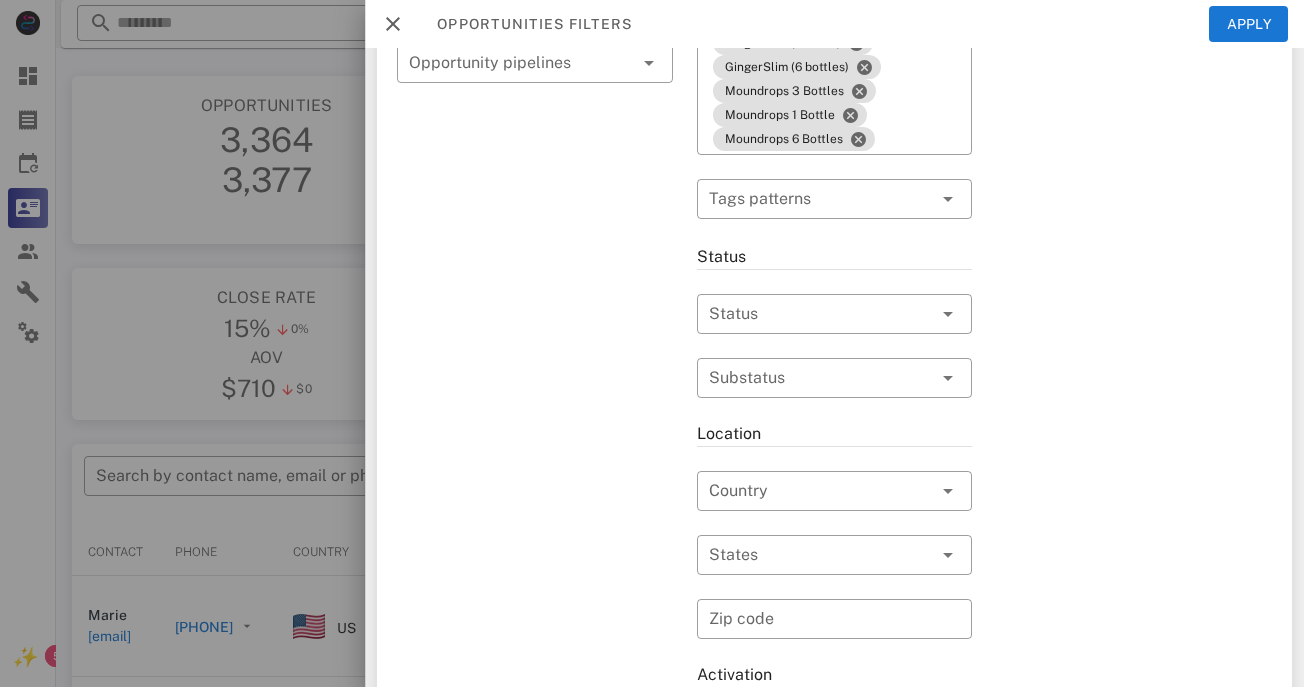 scroll, scrollTop: 408, scrollLeft: 0, axis: vertical 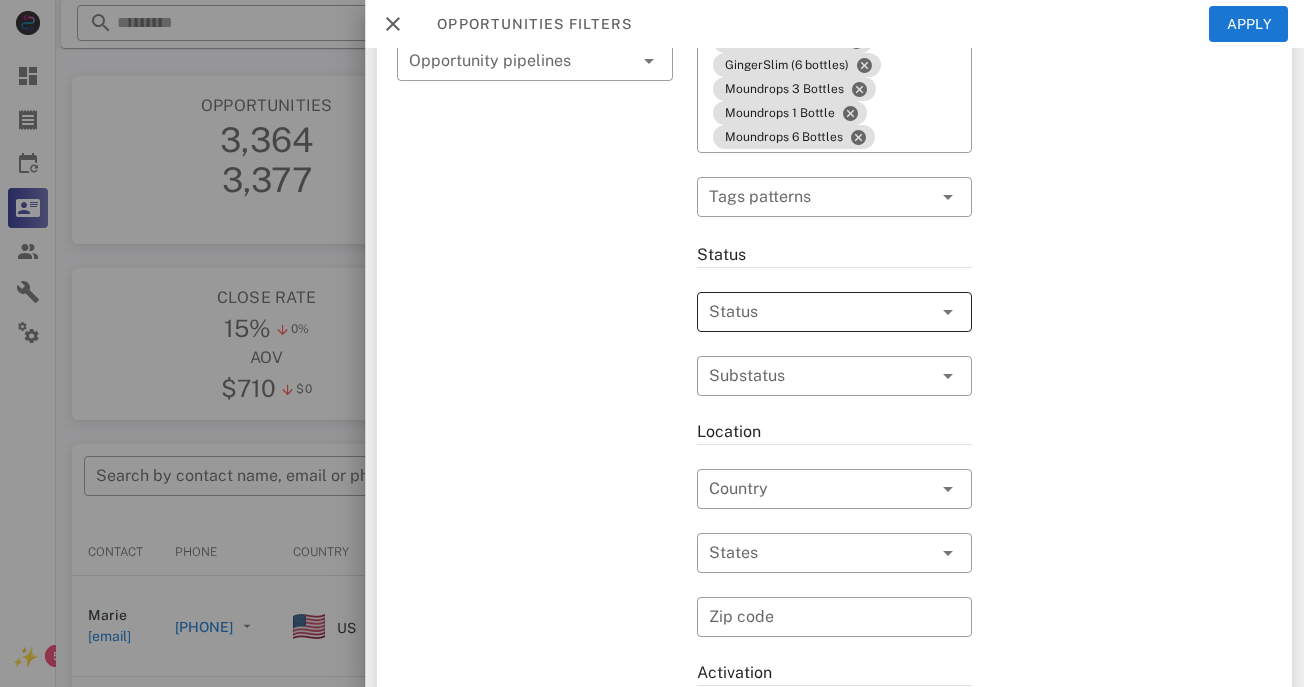 click at bounding box center (948, 312) 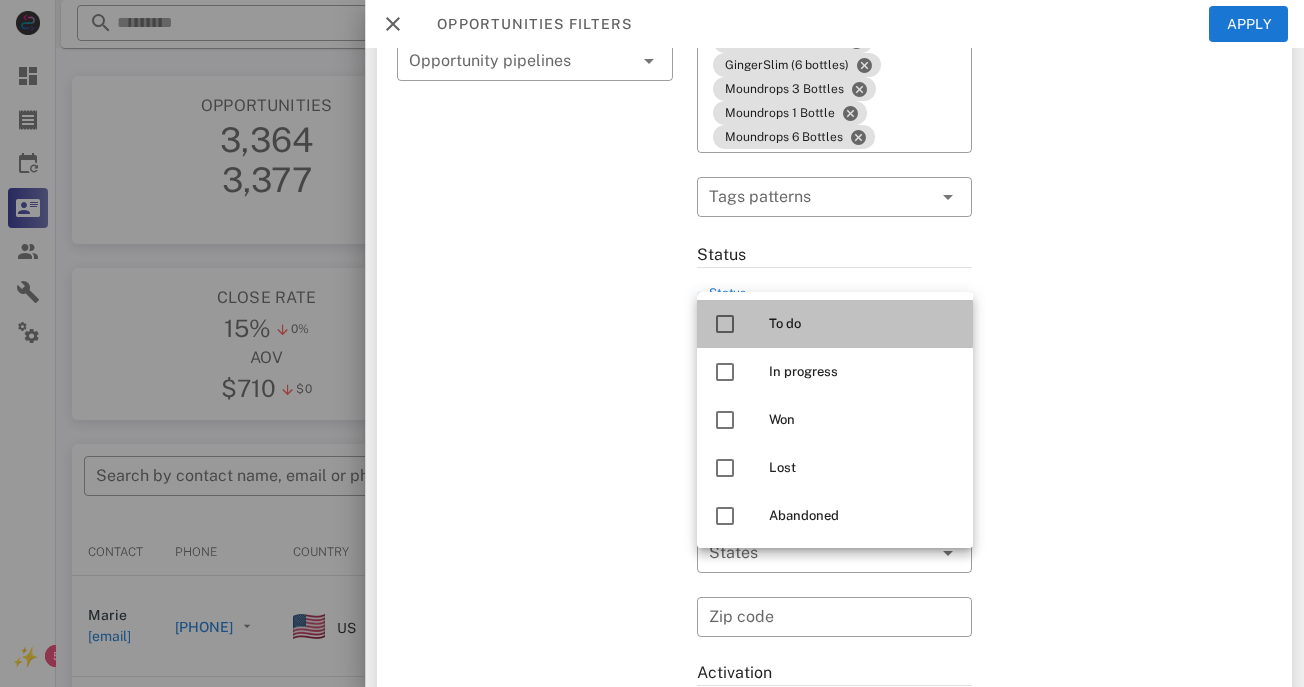 click on "To do" at bounding box center (863, 324) 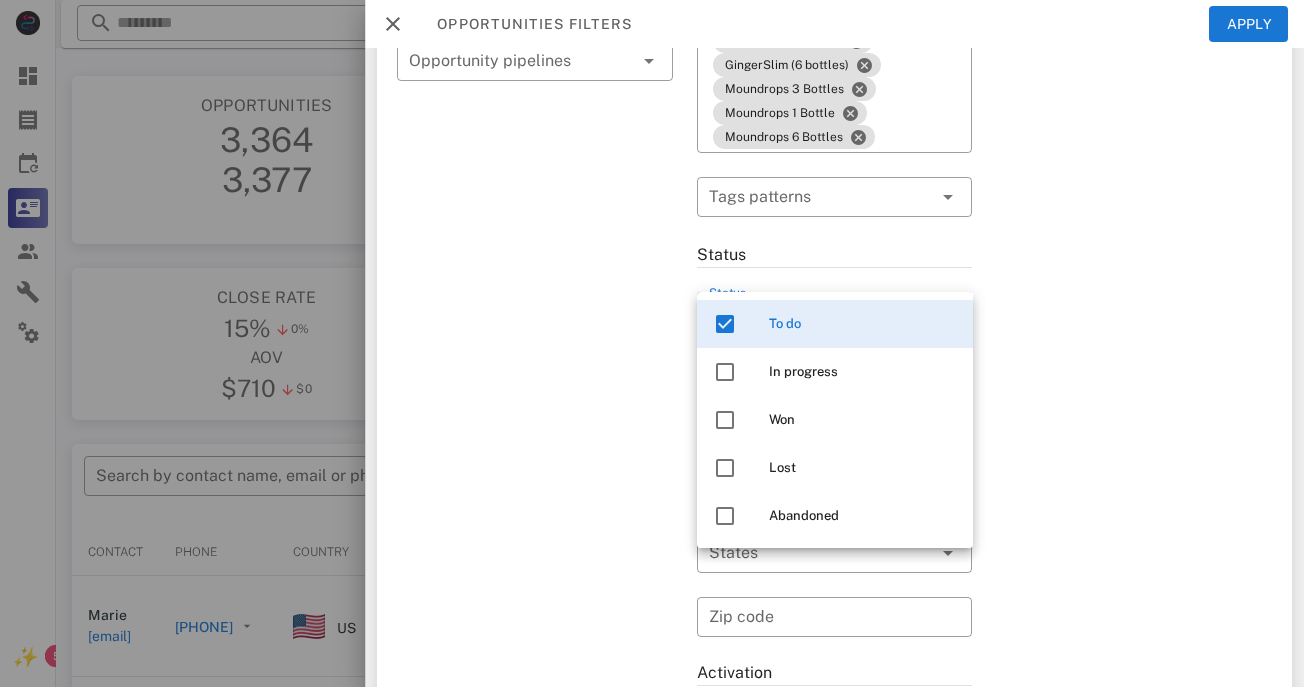 click on "Exclusion filters Tags applied during date range filter ​ Tag sources ​ Tags ​ Tags patterns" at bounding box center [1134, 401] 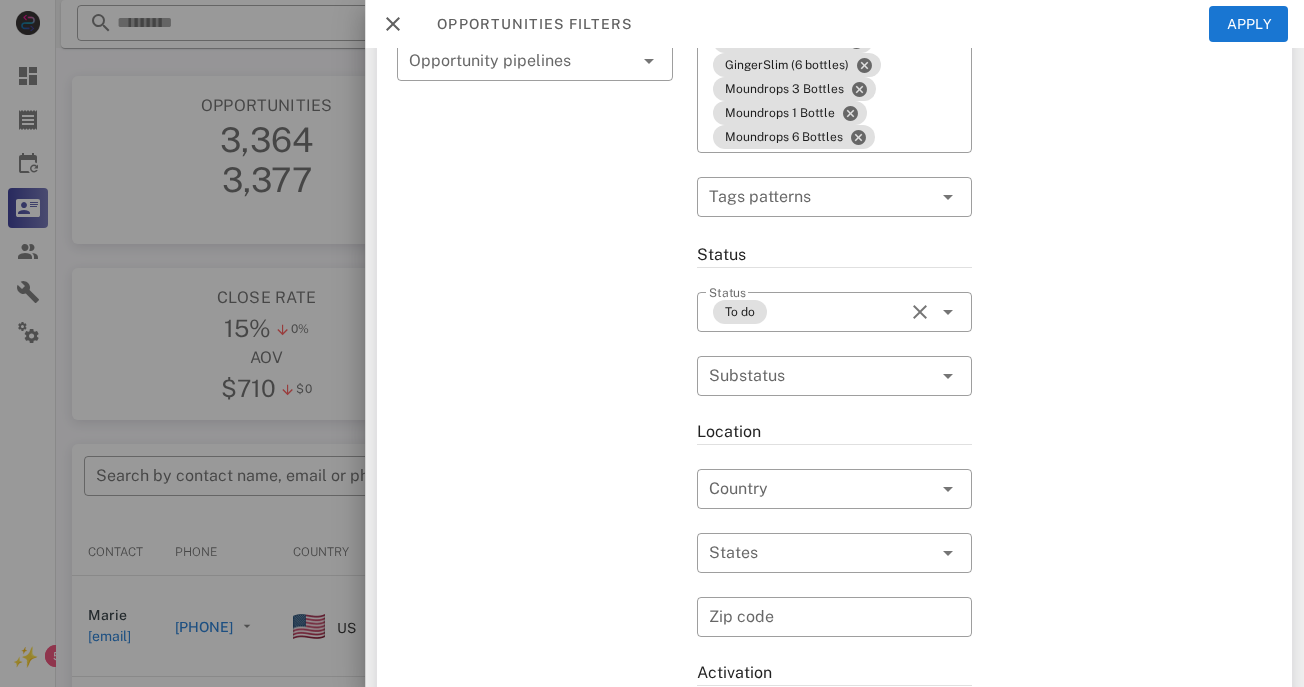 click at bounding box center (948, 312) 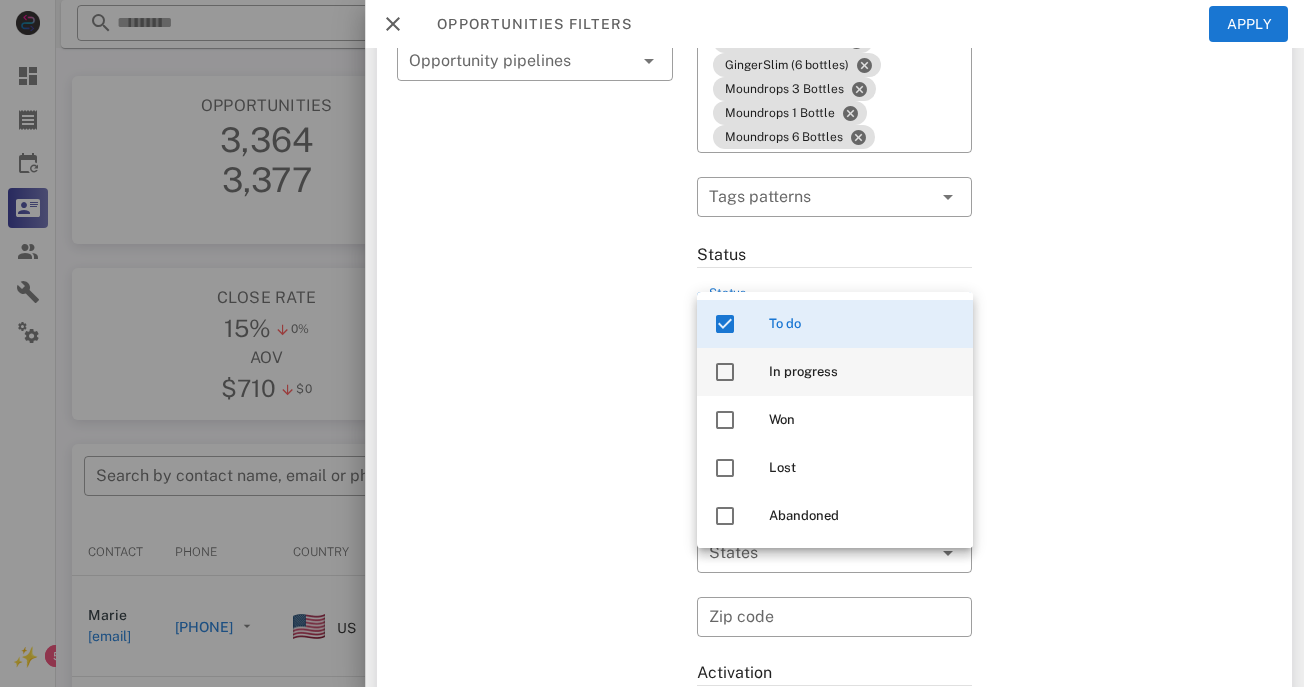 click at bounding box center [725, 372] 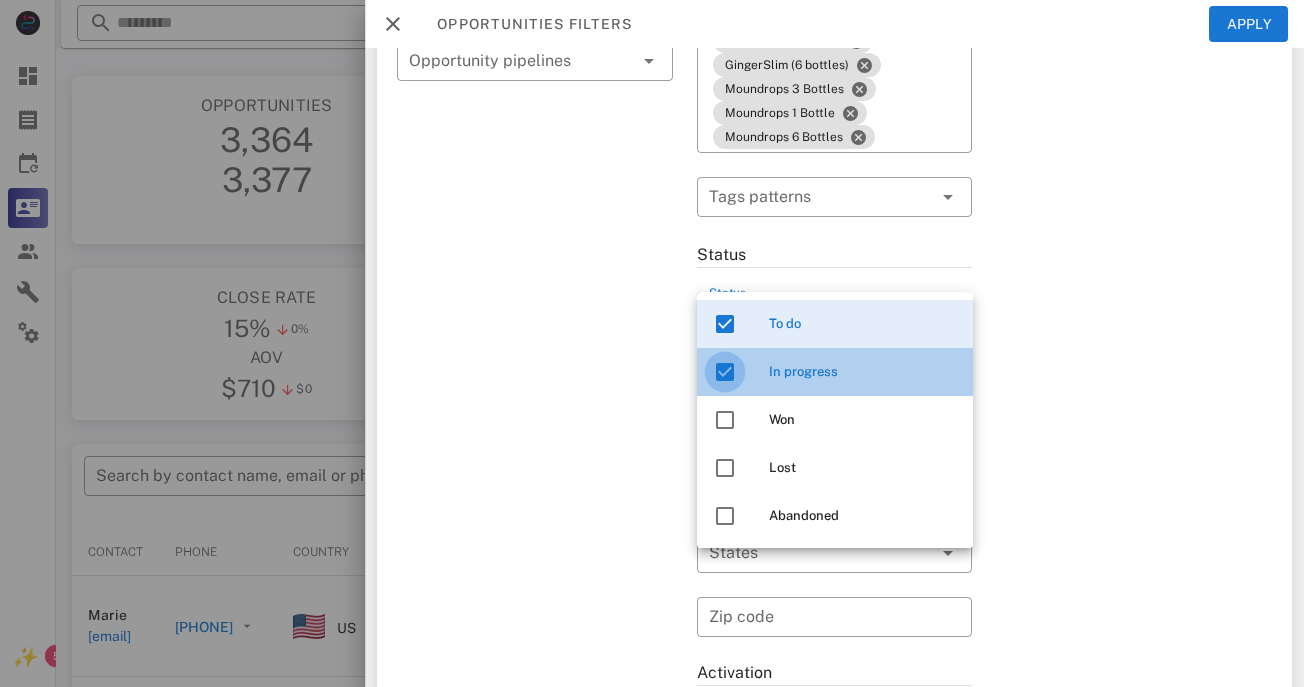 click at bounding box center (725, 372) 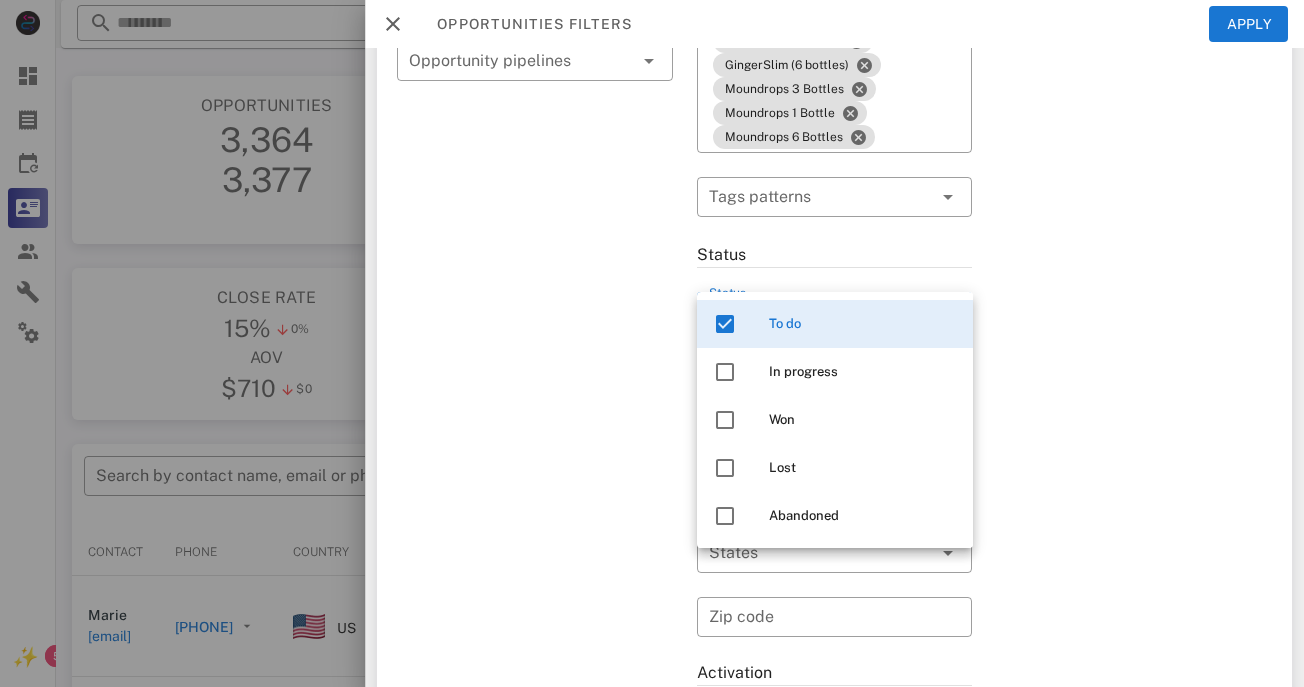 drag, startPoint x: 1132, startPoint y: 360, endPoint x: 1117, endPoint y: 361, distance: 15.033297 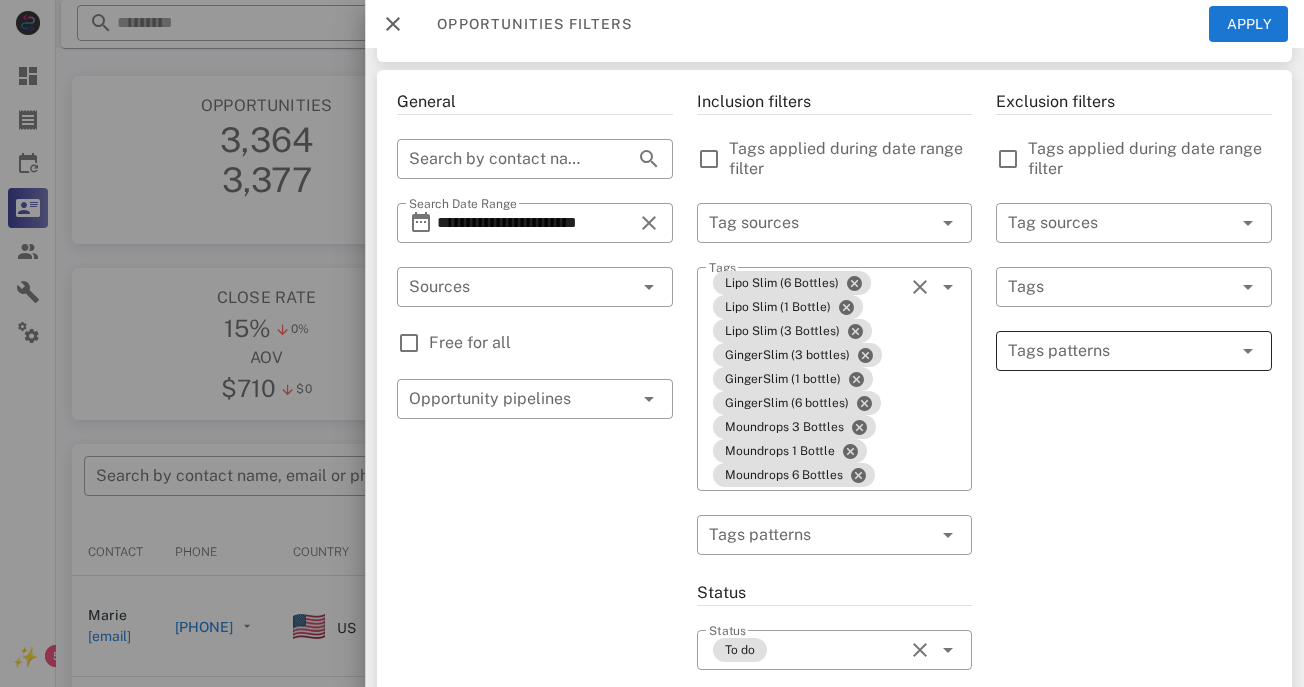 scroll, scrollTop: 0, scrollLeft: 0, axis: both 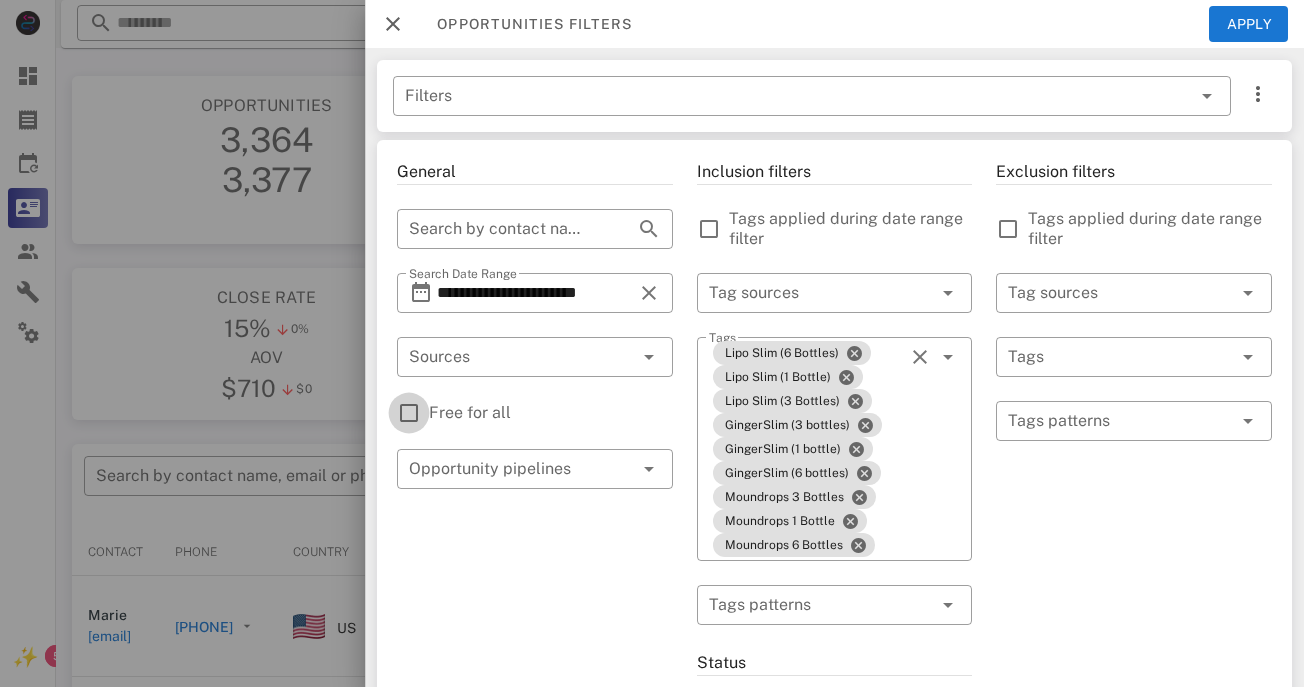 click at bounding box center (409, 413) 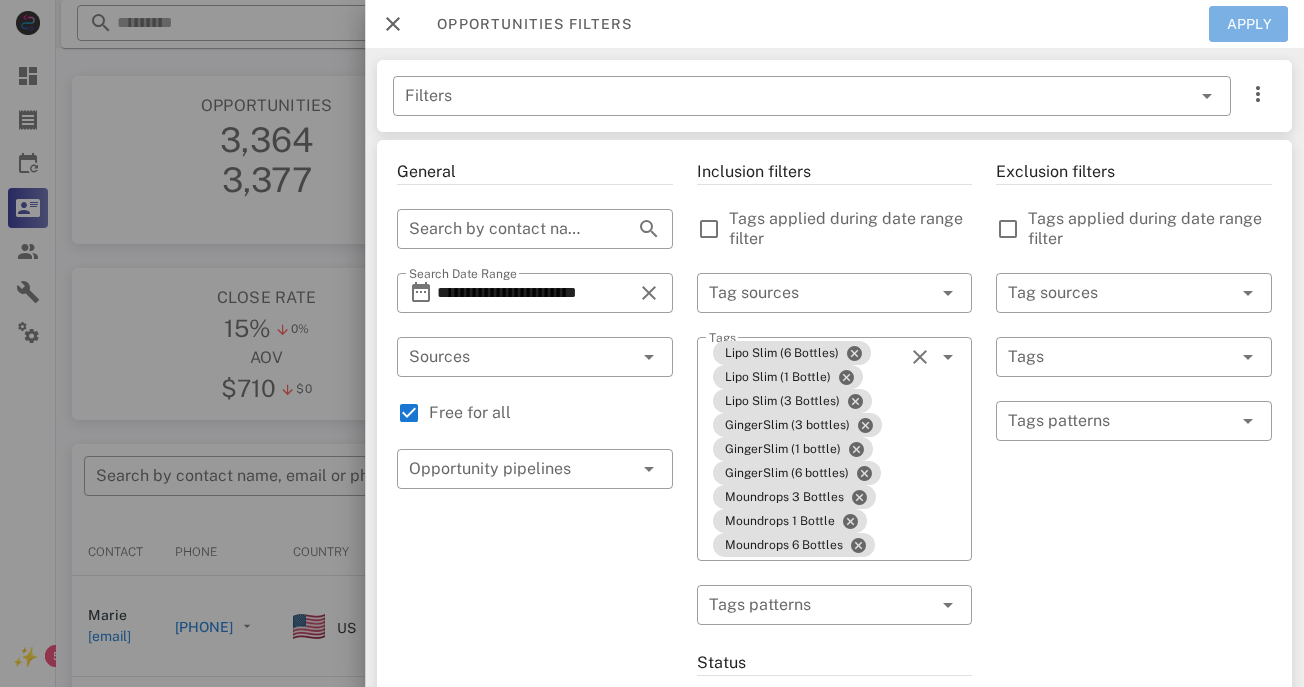 click on "Apply" at bounding box center (1249, 24) 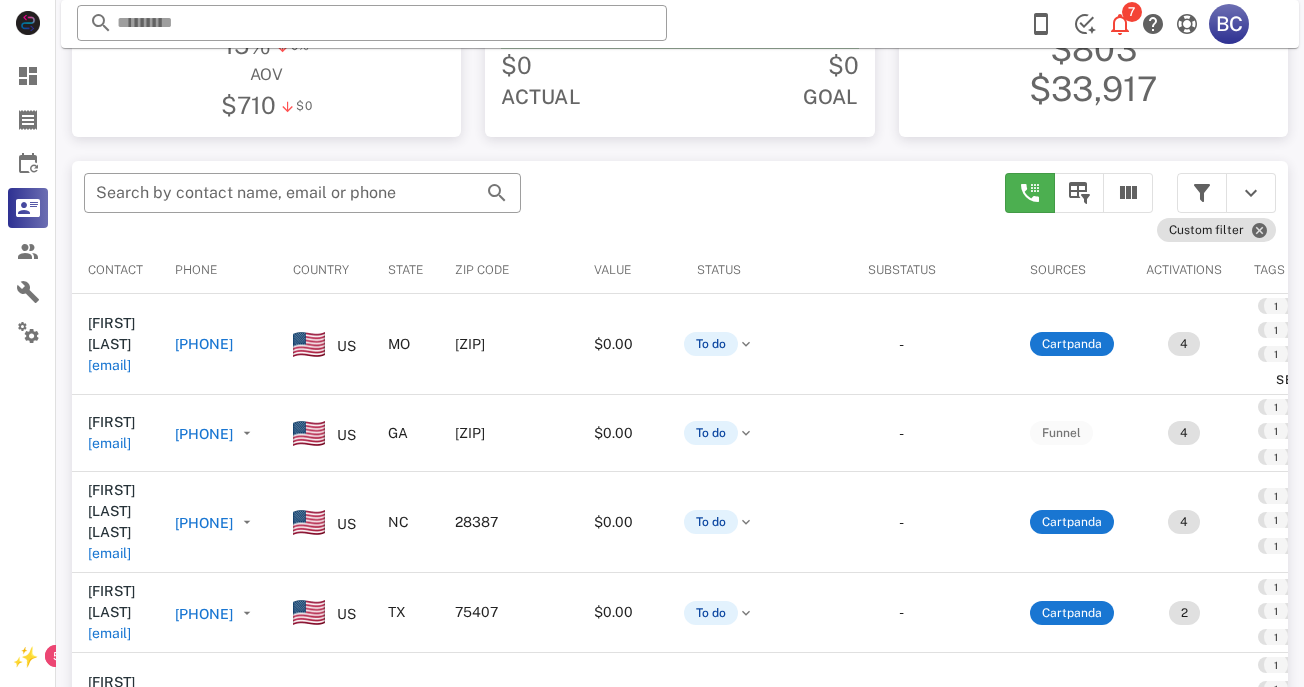 scroll, scrollTop: 287, scrollLeft: 0, axis: vertical 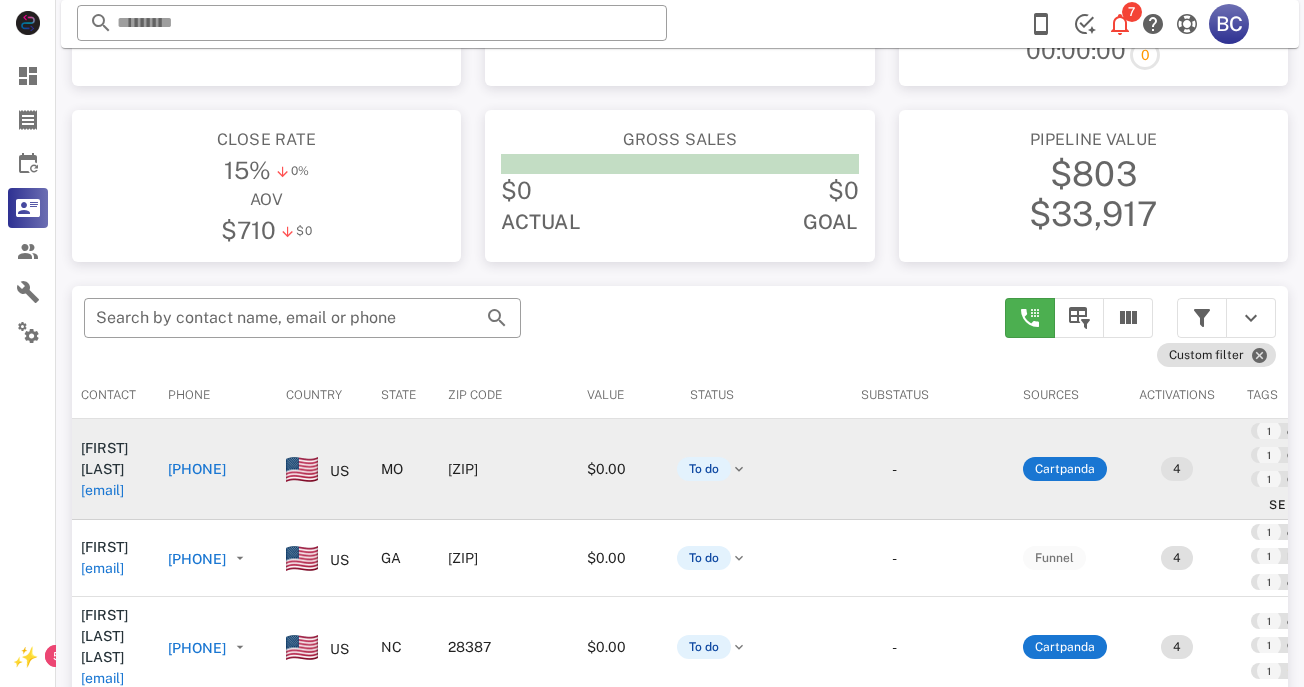 click on "[FIRST] [LAST]" at bounding box center (104, 458) 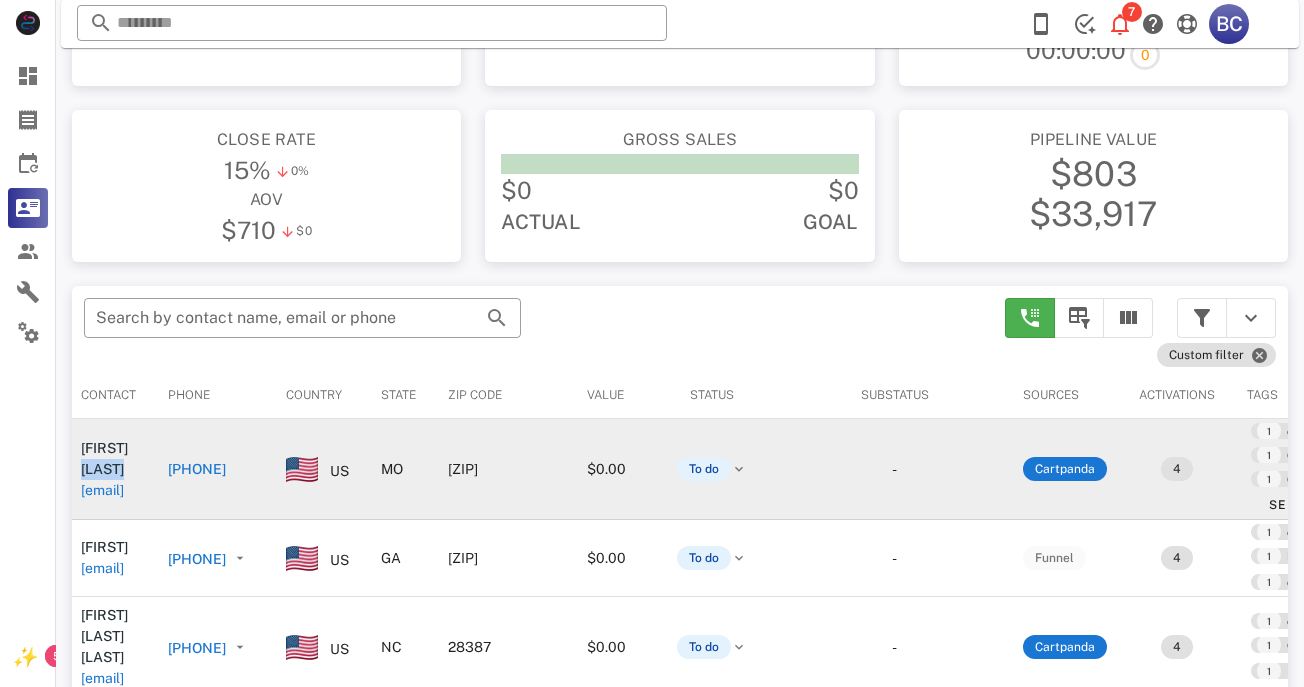 click on "[FIRST] [LAST]" at bounding box center [104, 458] 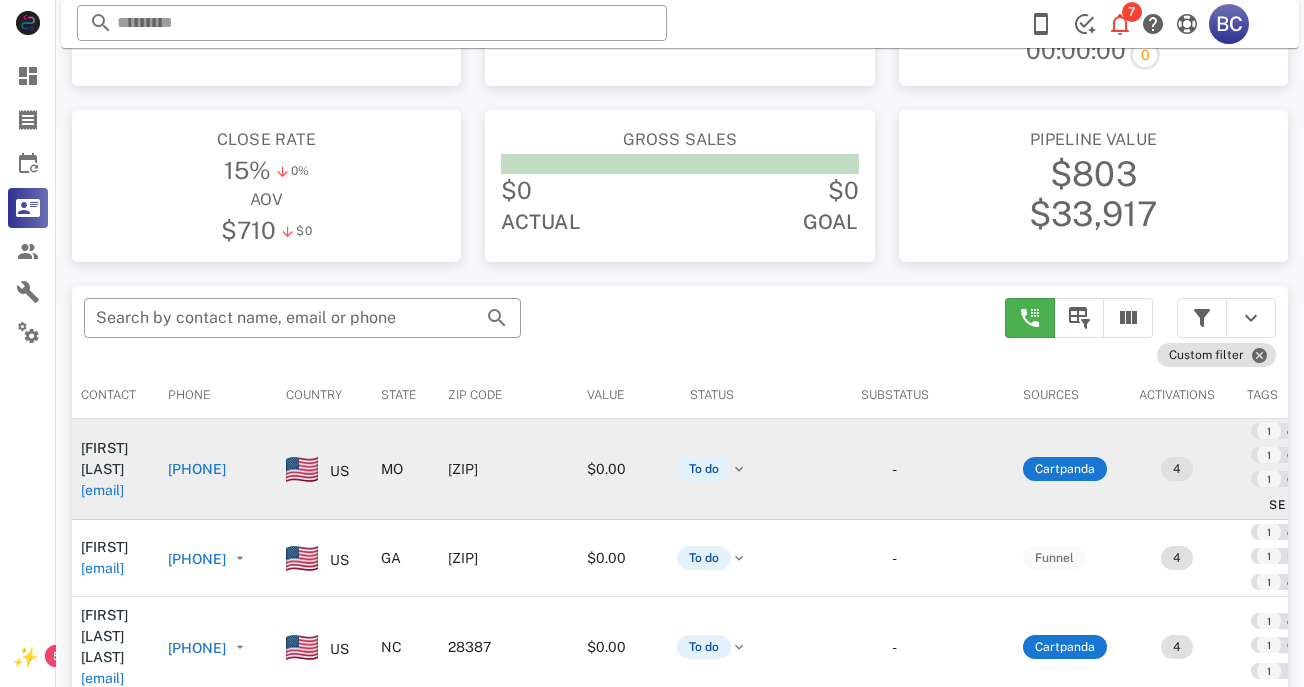 click on "[EMAIL]" at bounding box center (102, 490) 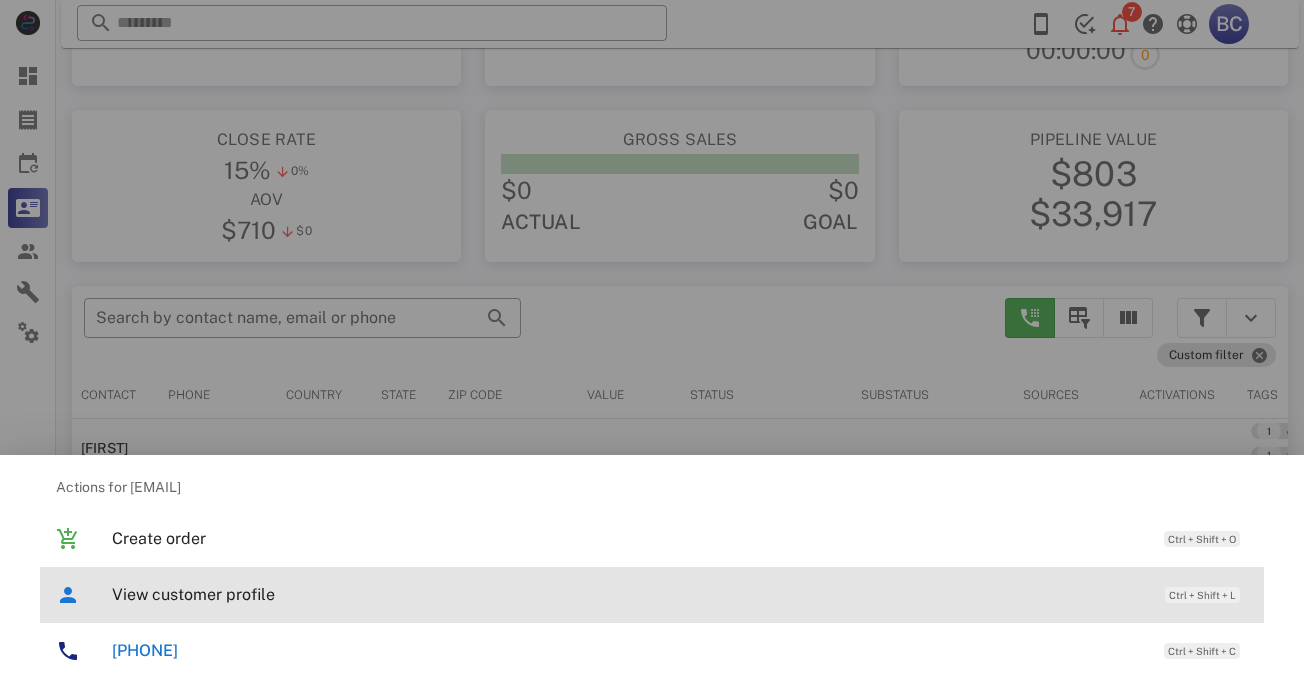 click on "View customer profile" at bounding box center (628, 594) 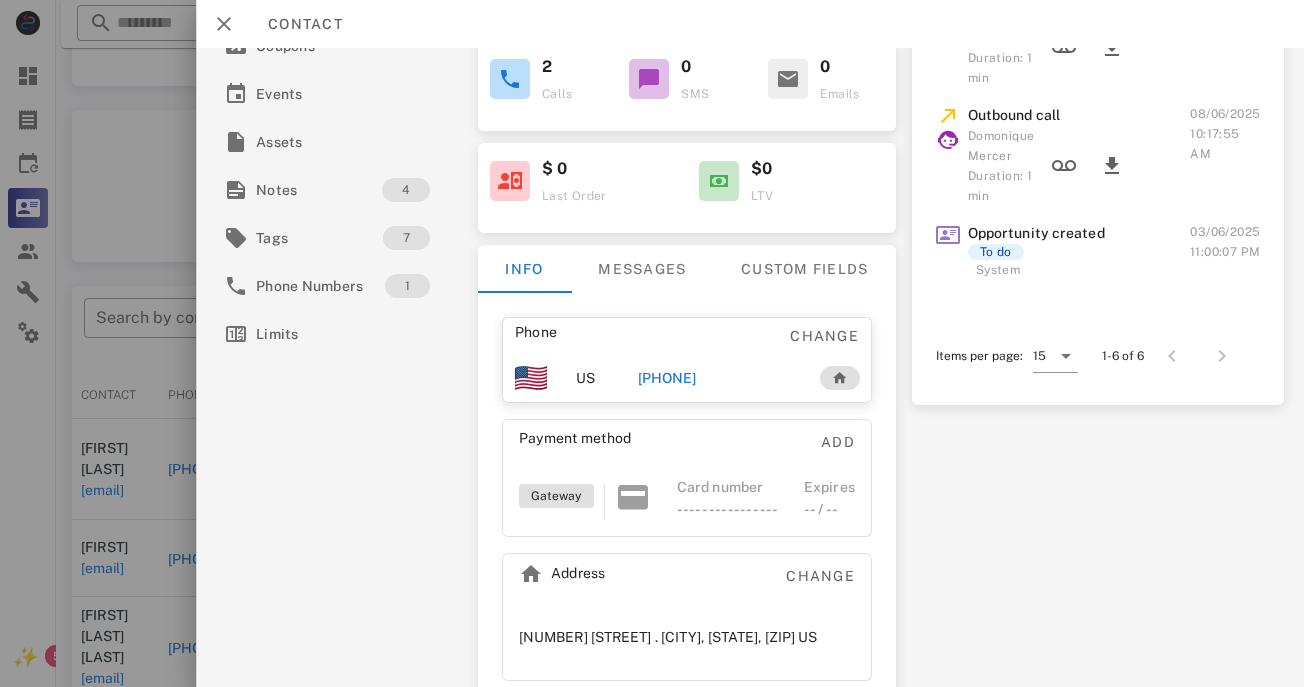 scroll, scrollTop: 293, scrollLeft: 0, axis: vertical 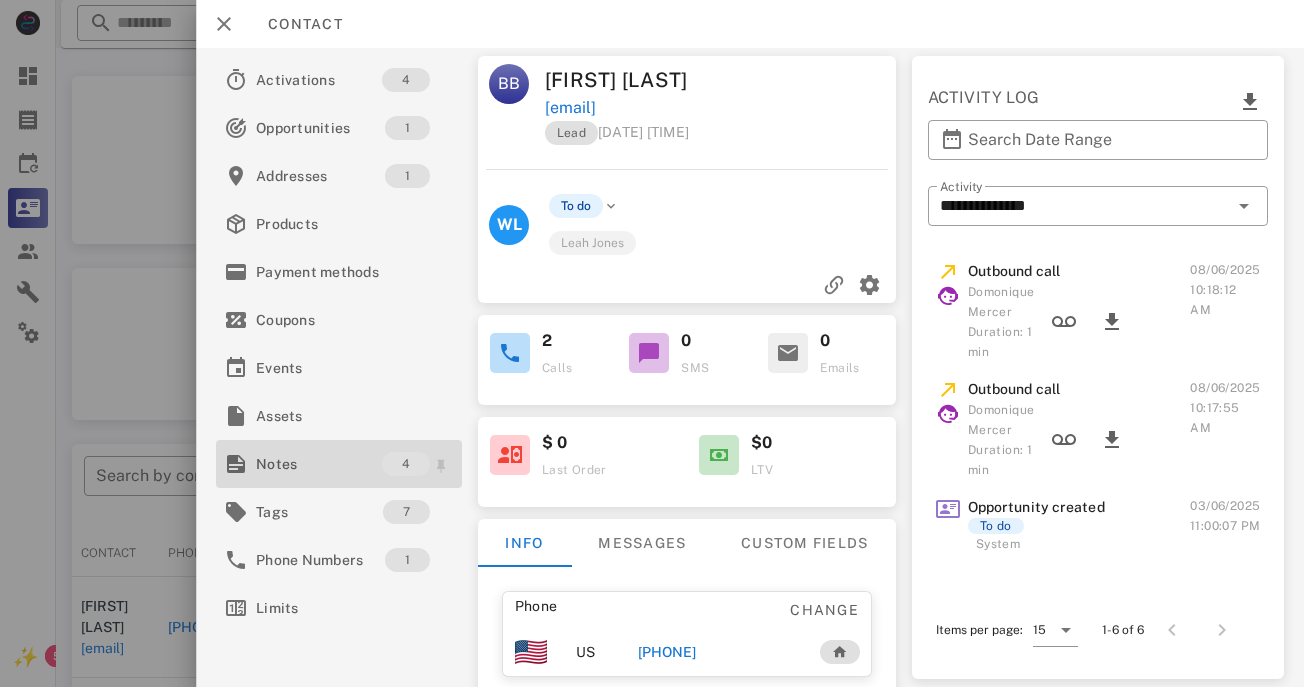 click on "Notes" at bounding box center (319, 464) 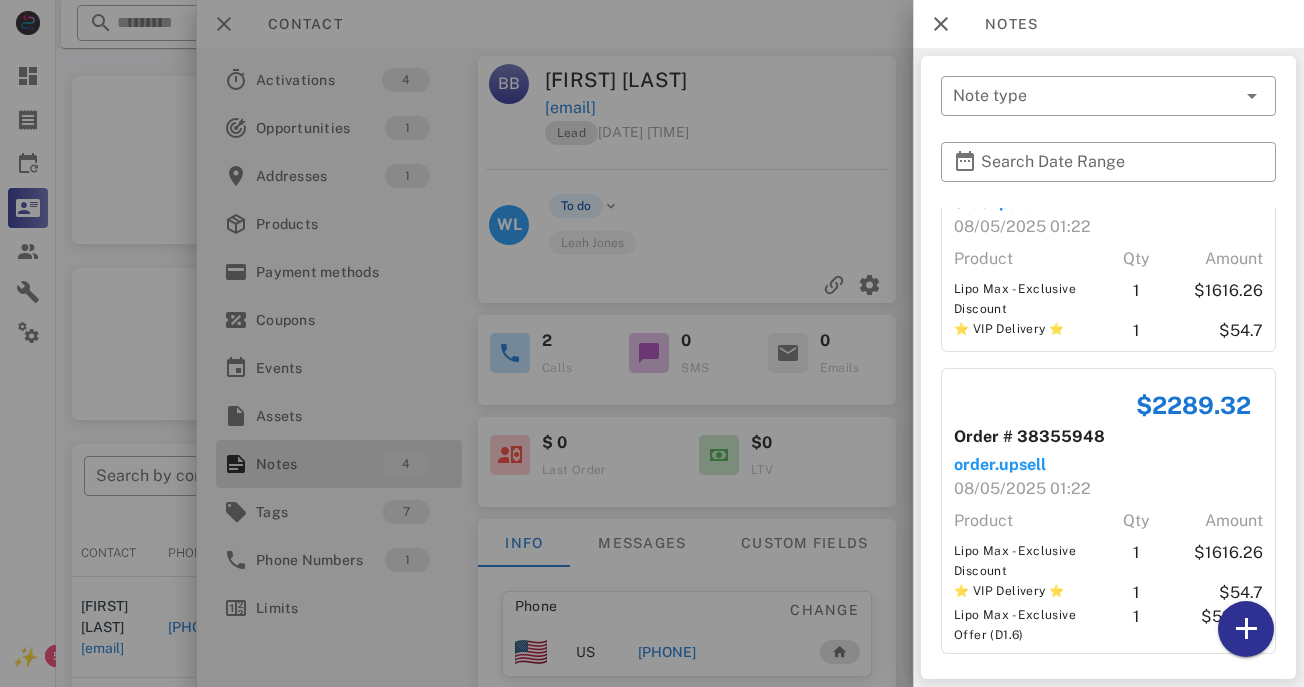 scroll, scrollTop: 558, scrollLeft: 0, axis: vertical 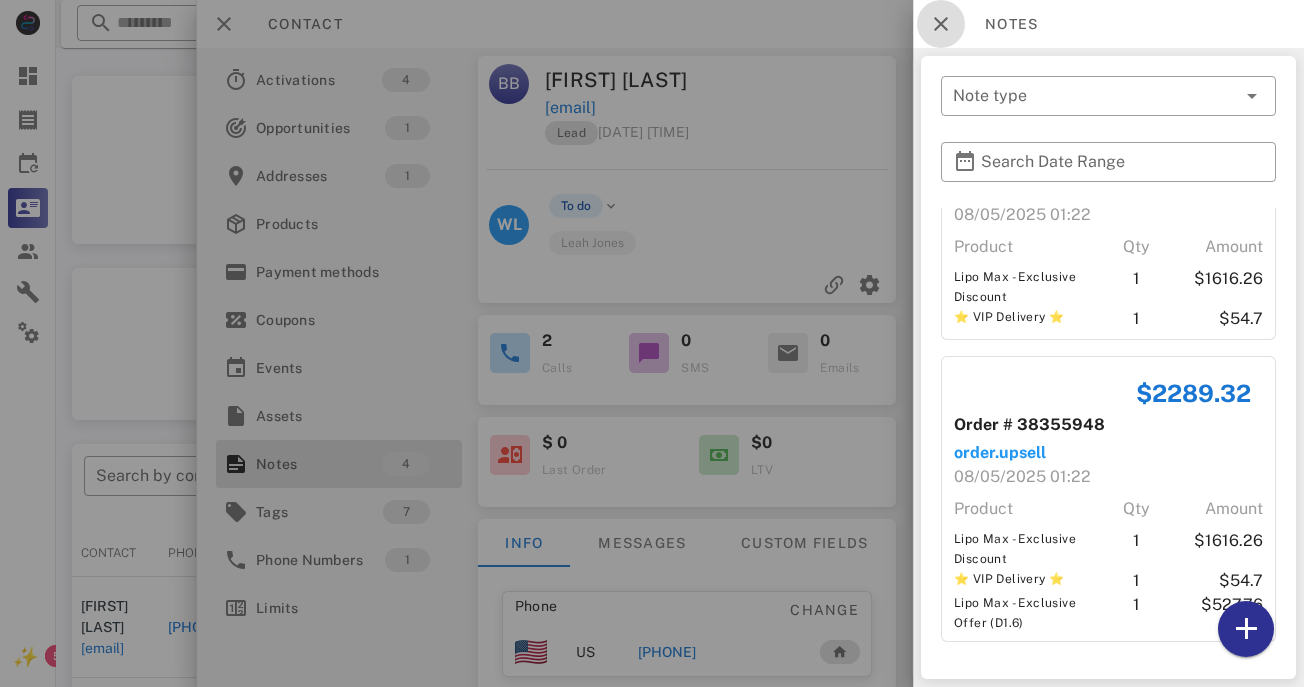 click at bounding box center [941, 24] 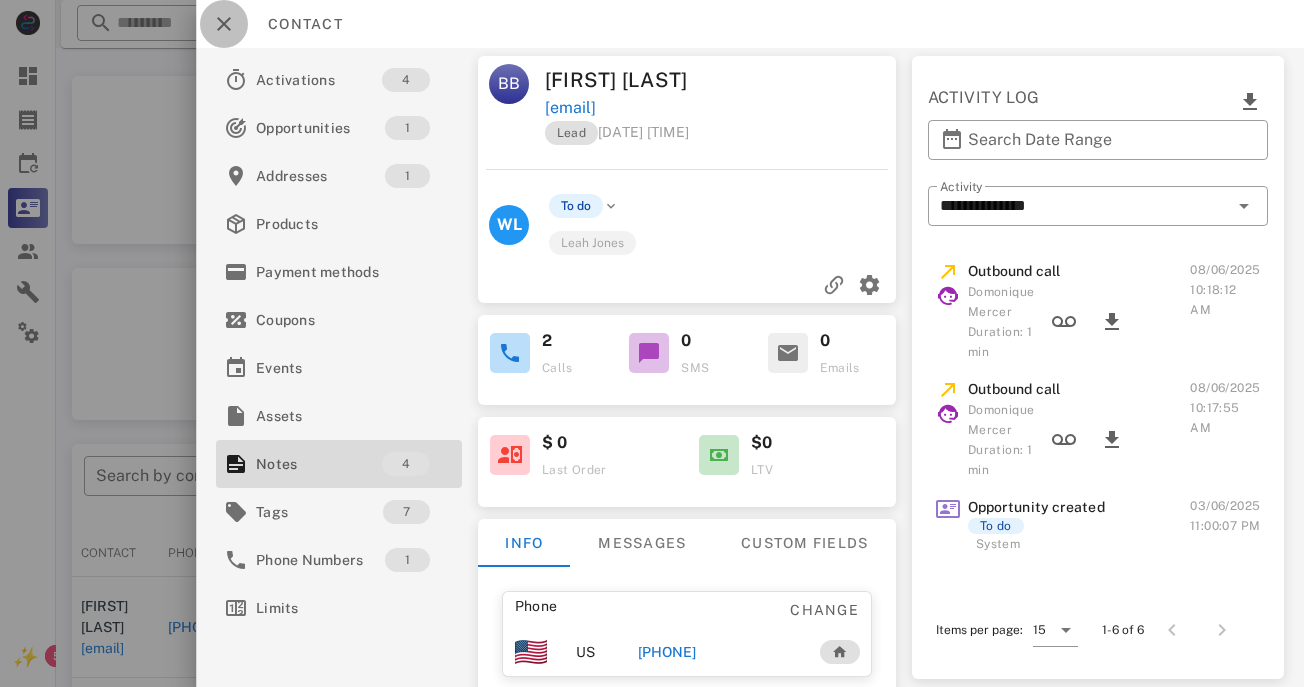 click at bounding box center (224, 24) 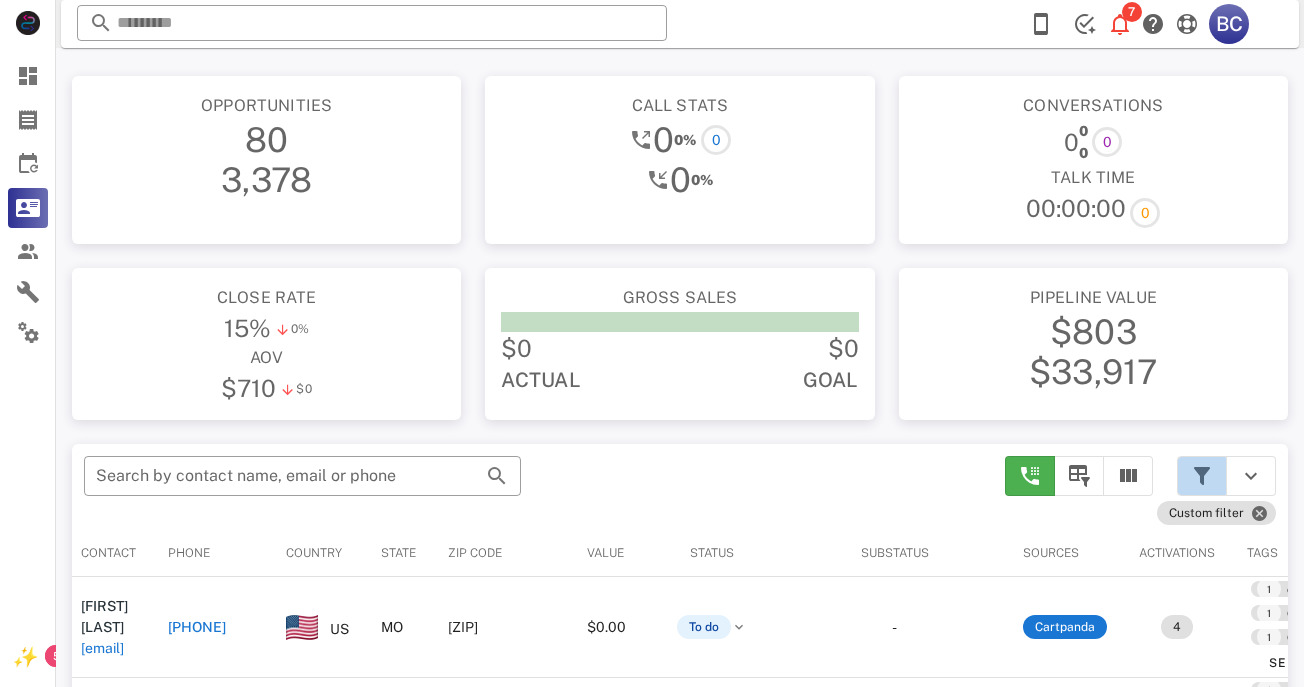 click at bounding box center [1202, 476] 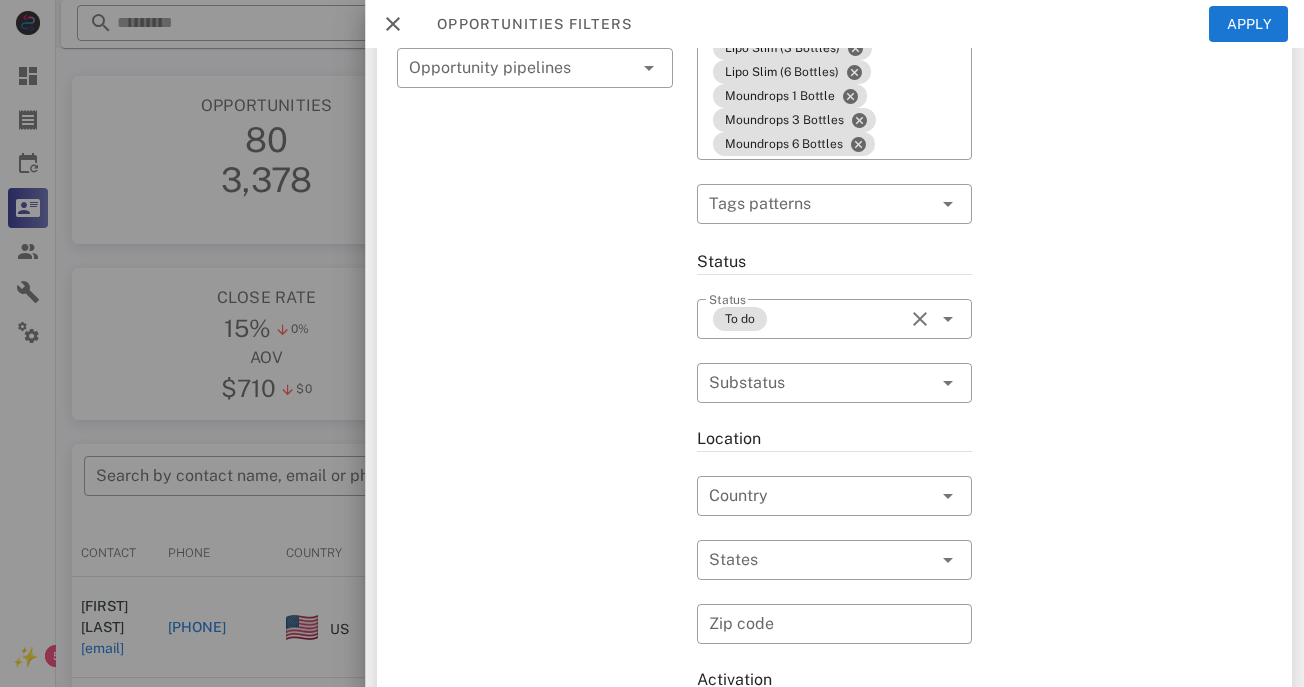 scroll, scrollTop: 408, scrollLeft: 0, axis: vertical 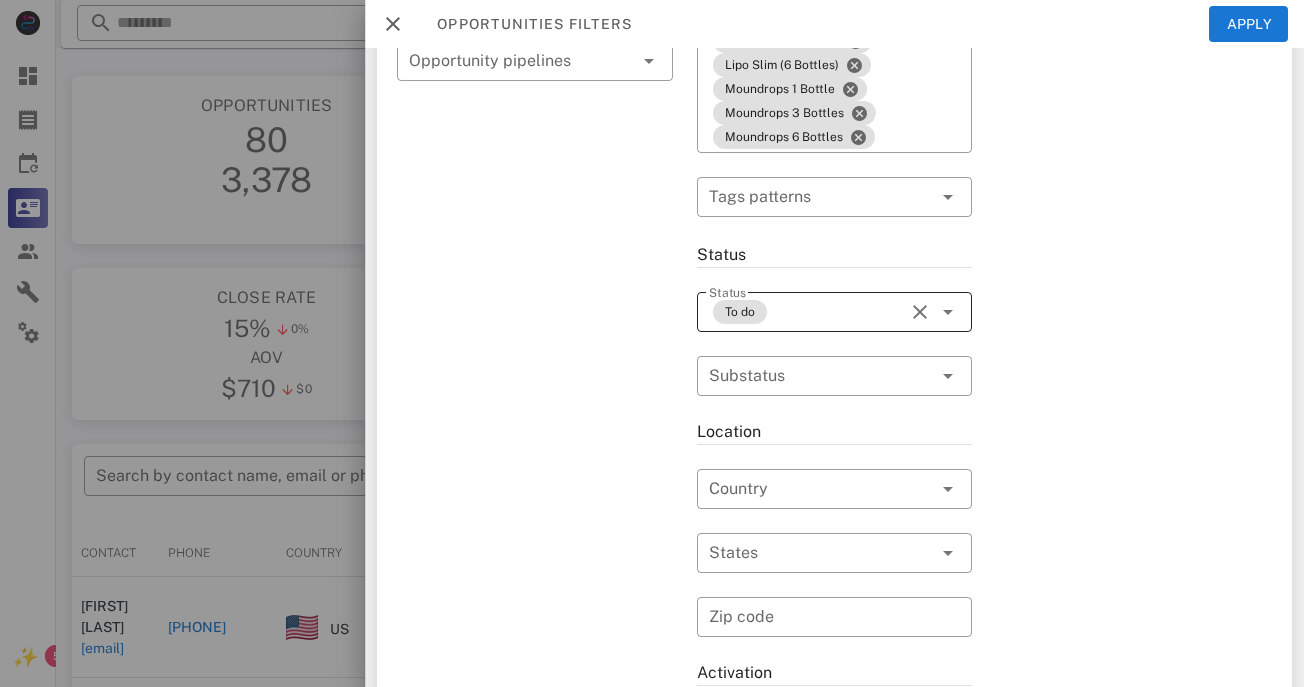 click at bounding box center [948, 312] 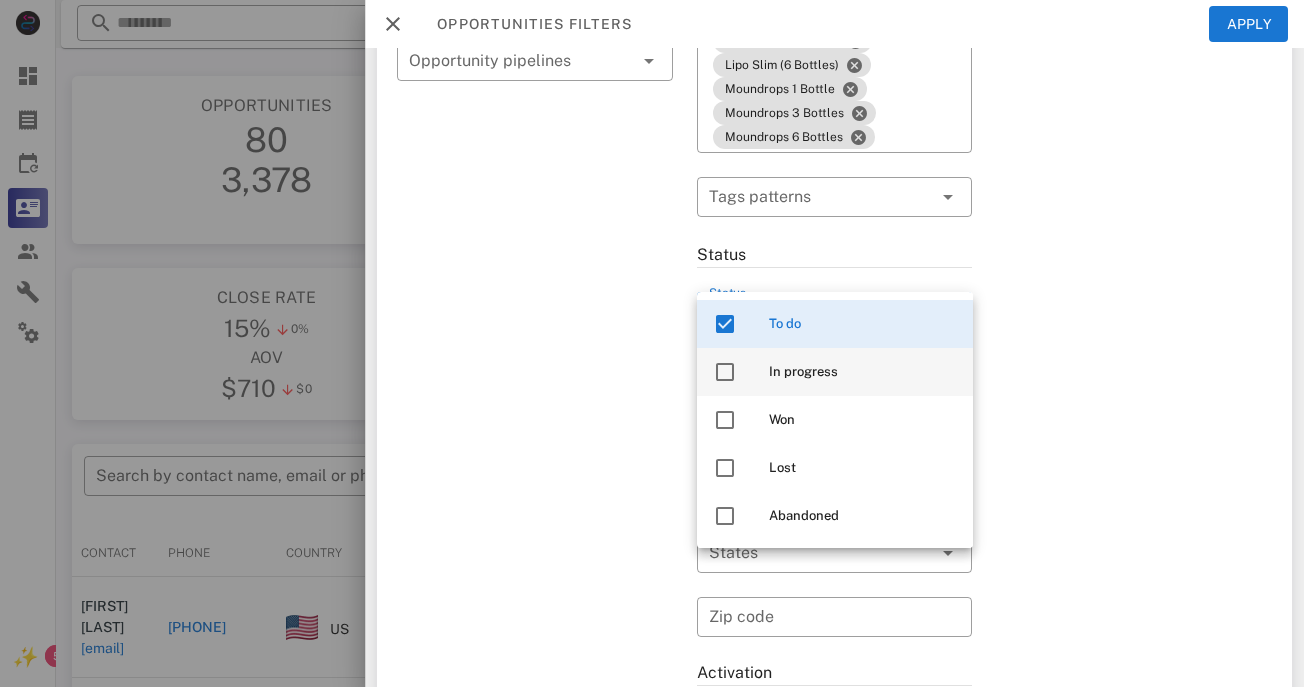 click at bounding box center (725, 372) 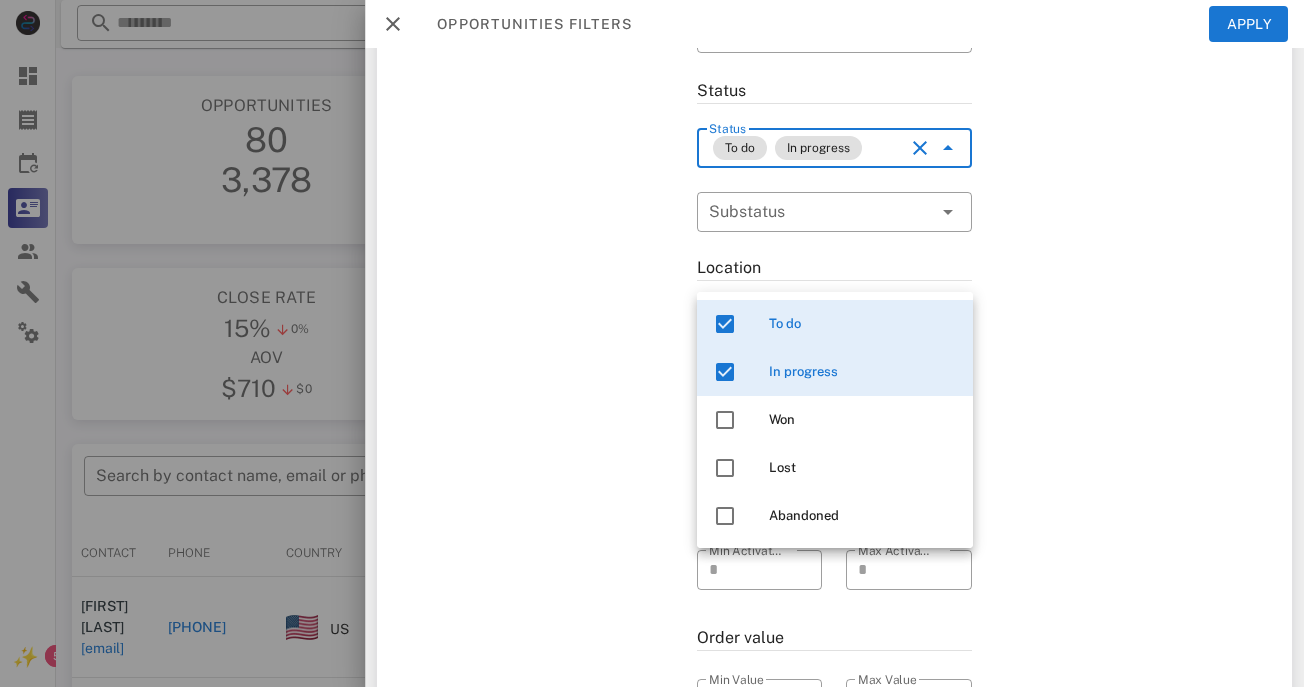 scroll, scrollTop: 574, scrollLeft: 0, axis: vertical 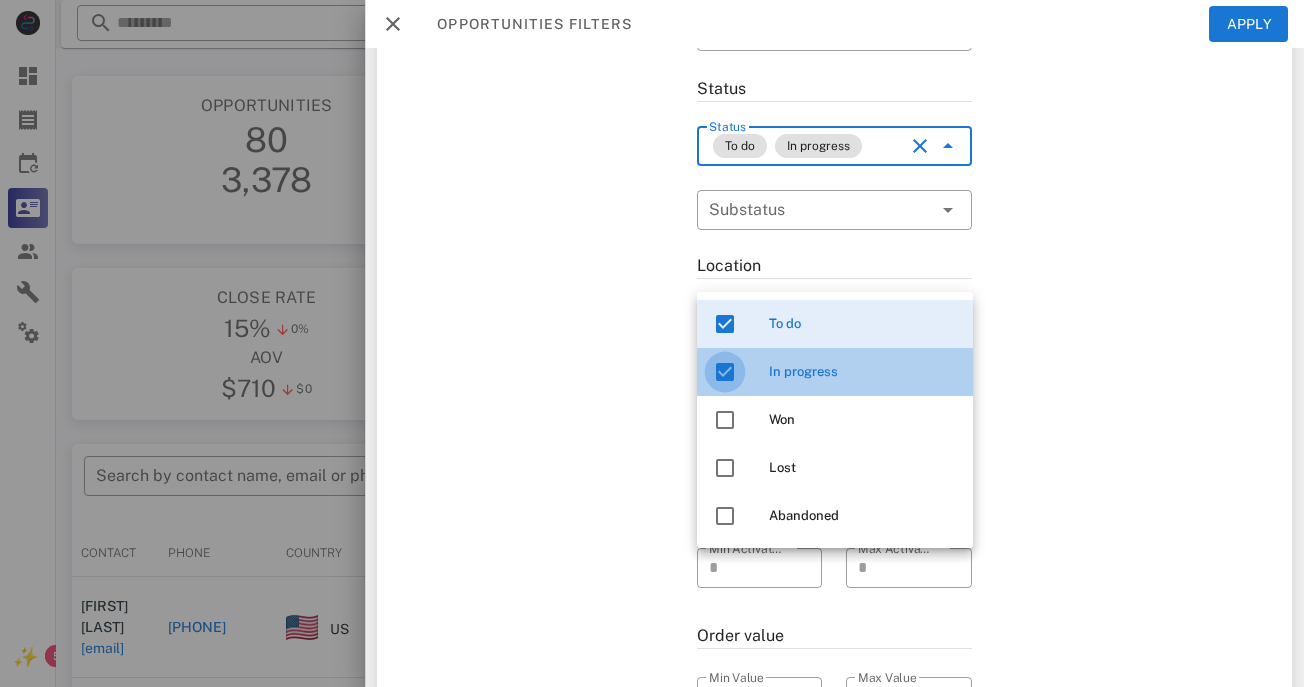 click at bounding box center (725, 372) 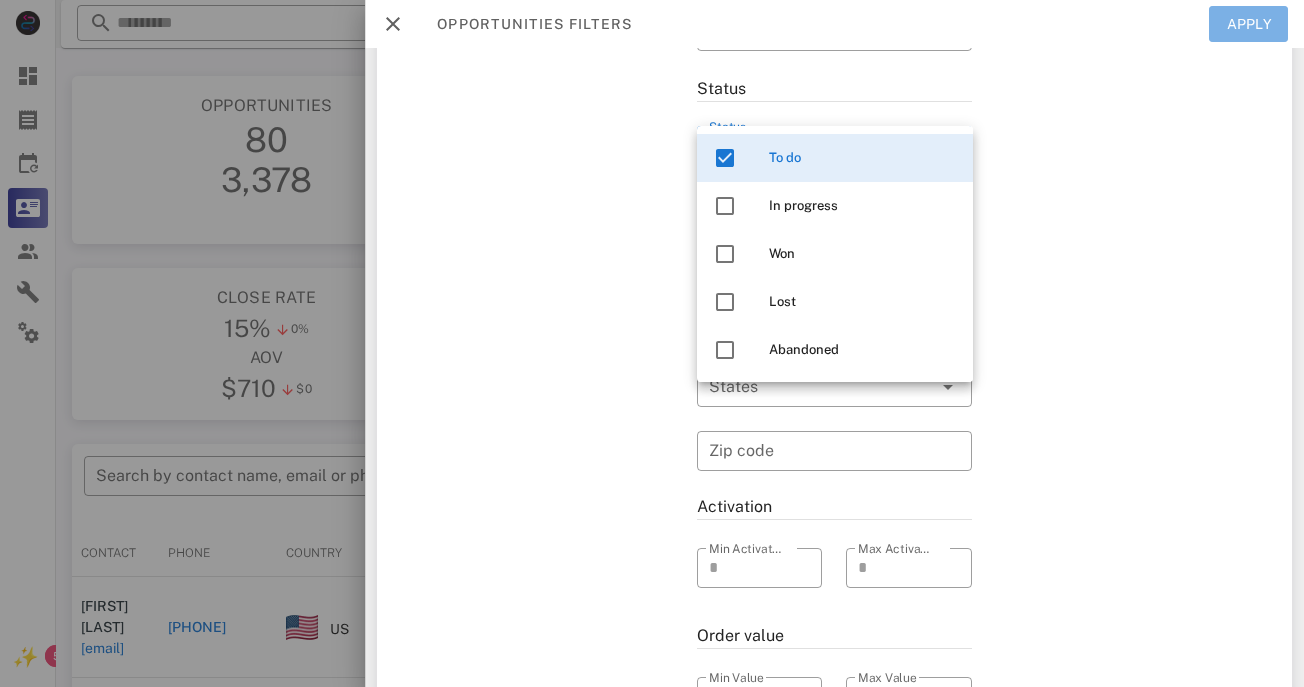 drag, startPoint x: 1244, startPoint y: 24, endPoint x: 1043, endPoint y: 68, distance: 205.75957 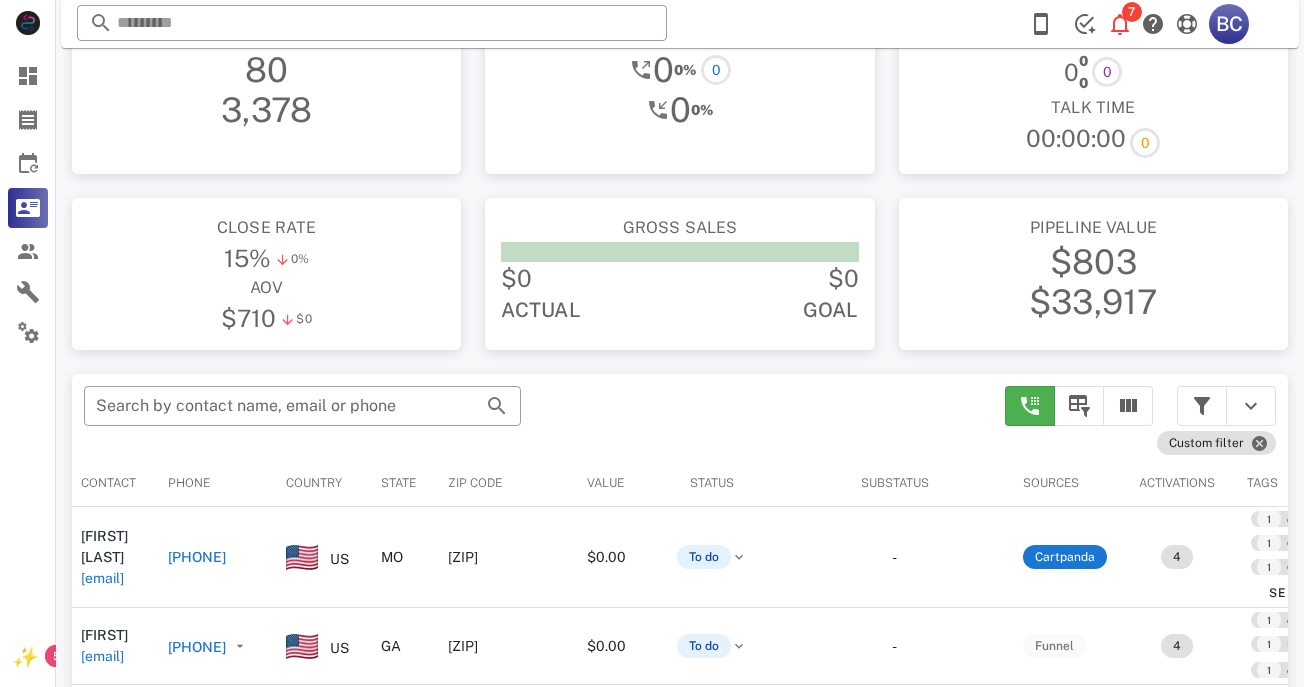 scroll, scrollTop: 71, scrollLeft: 0, axis: vertical 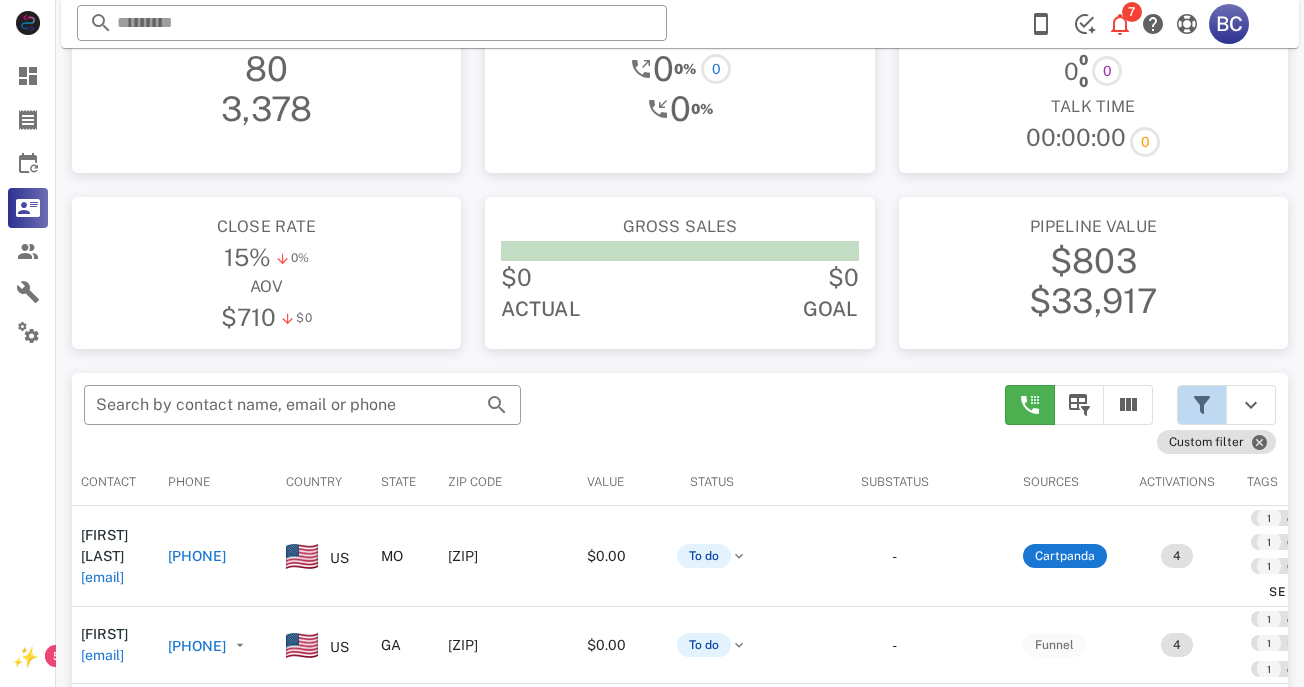 click at bounding box center [1202, 405] 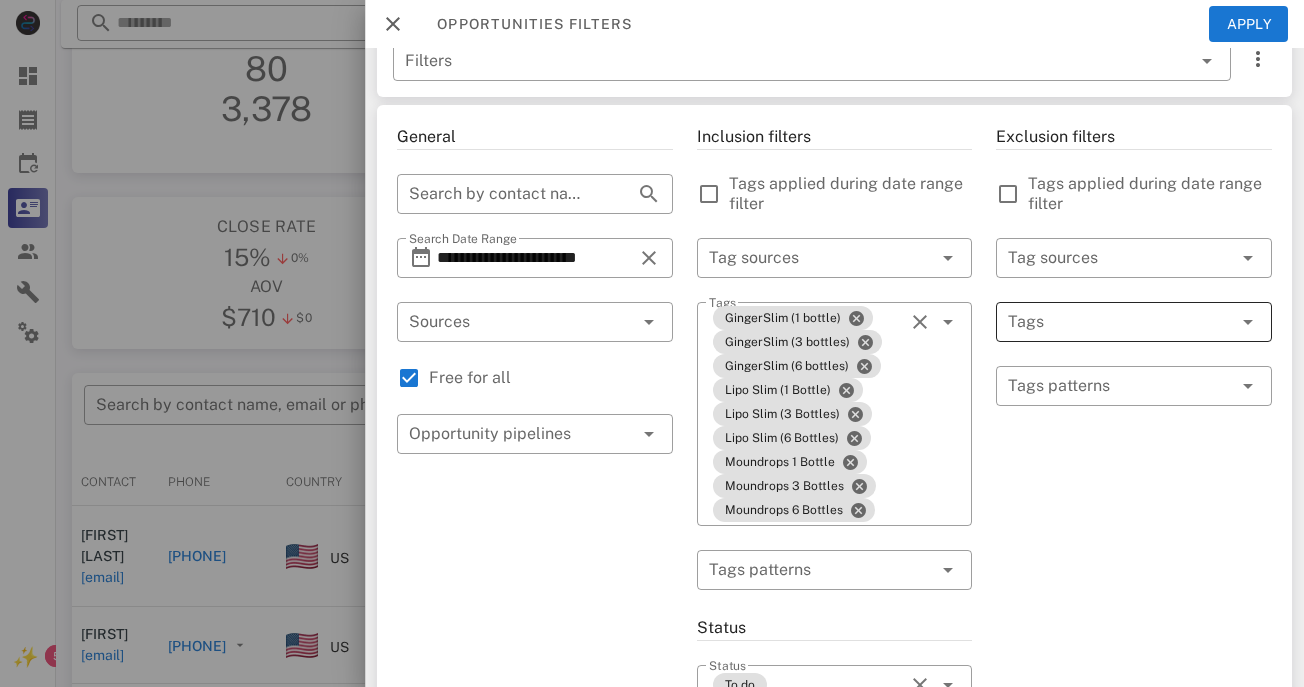scroll, scrollTop: 33, scrollLeft: 0, axis: vertical 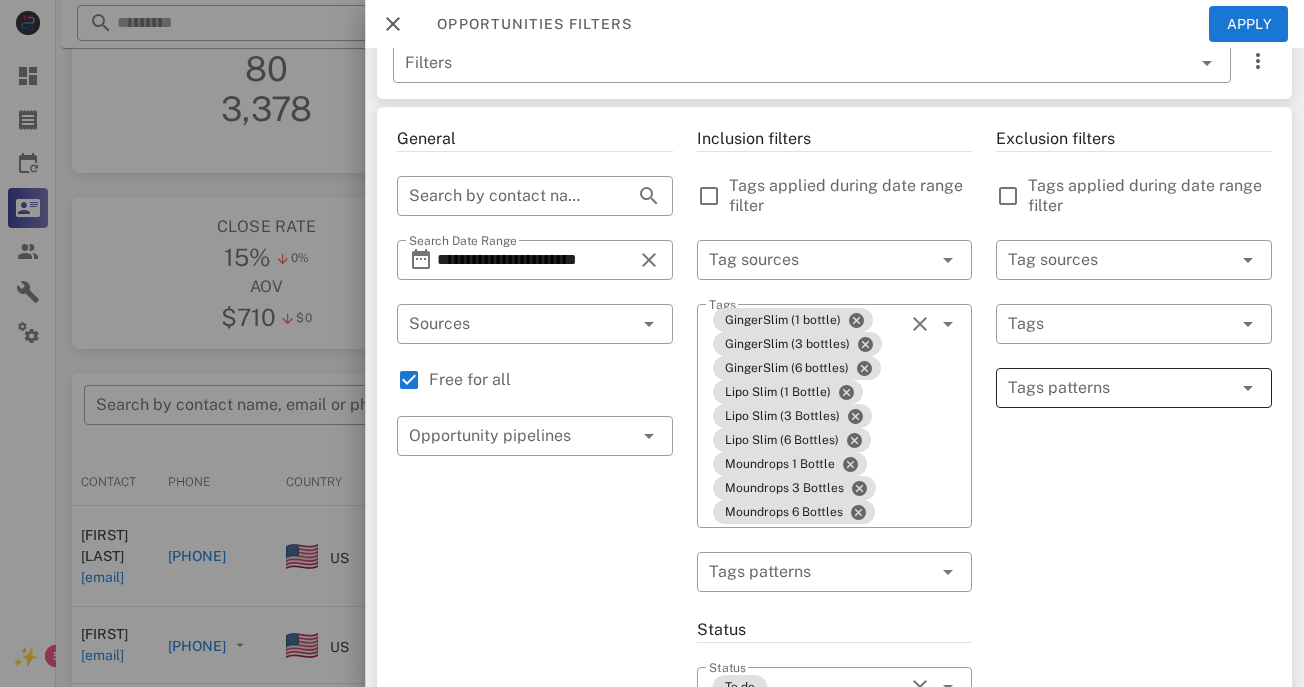 click at bounding box center (1120, 388) 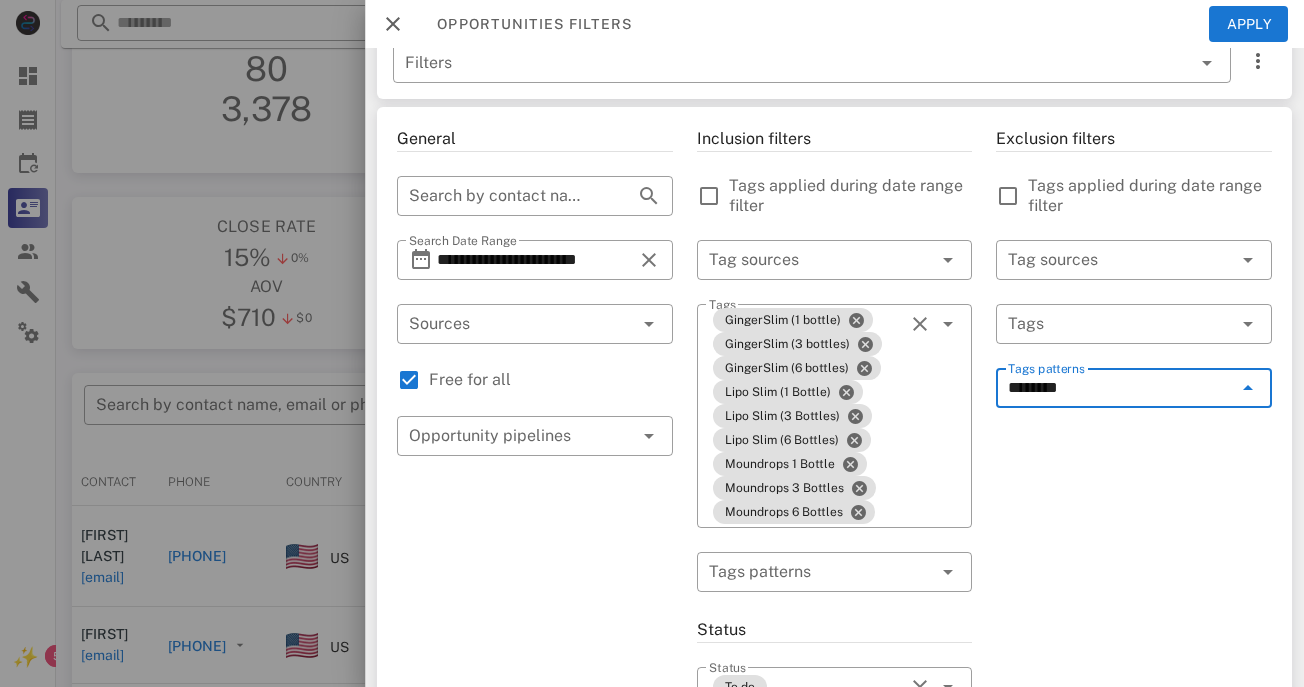 type on "*********" 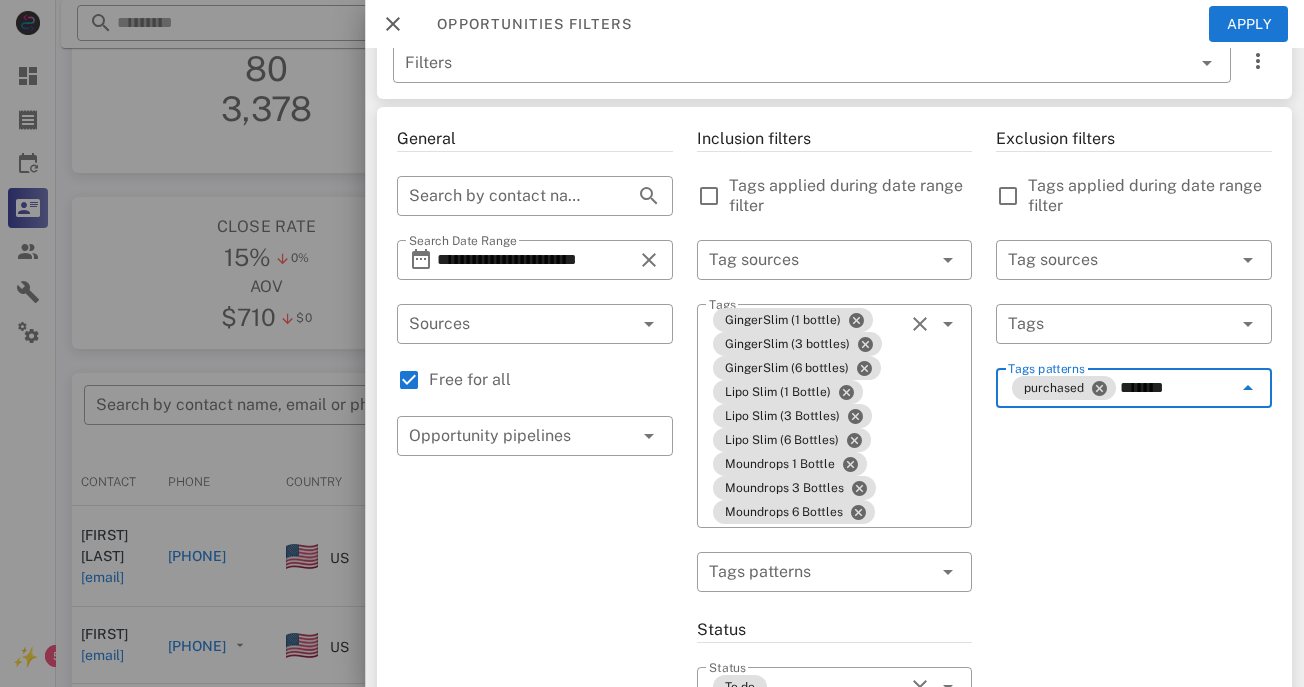 type on "********" 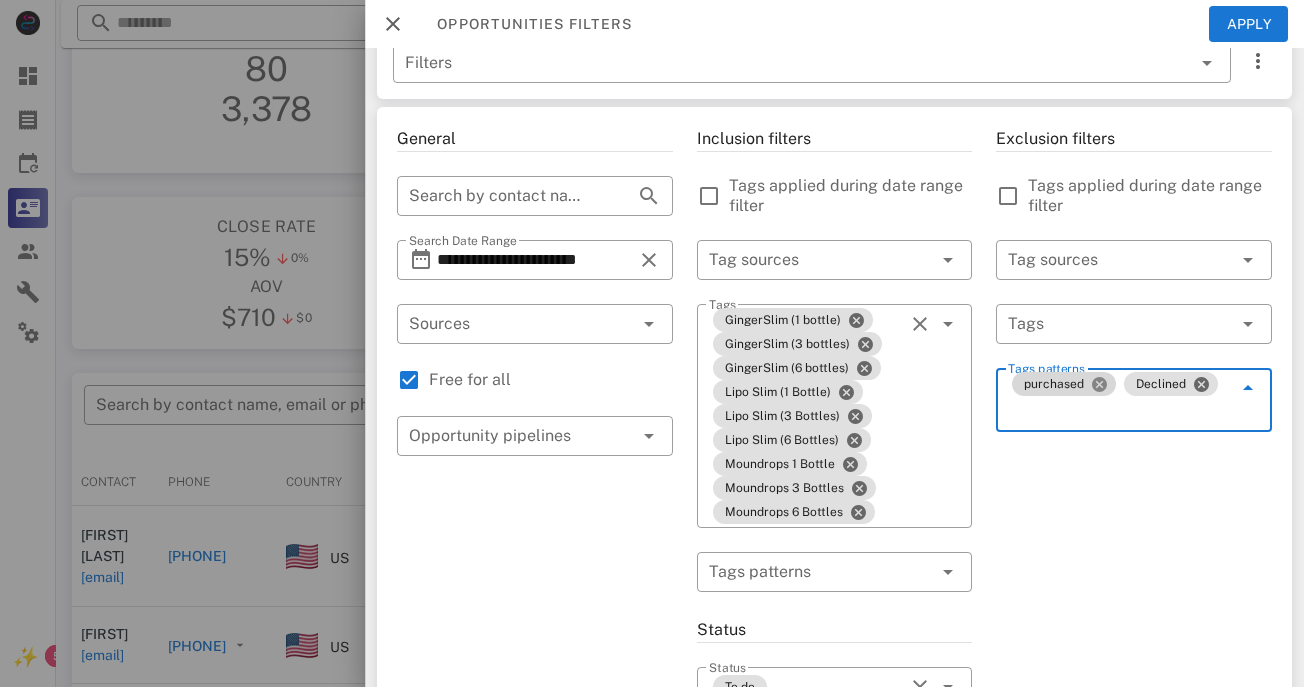 click at bounding box center (1099, 384) 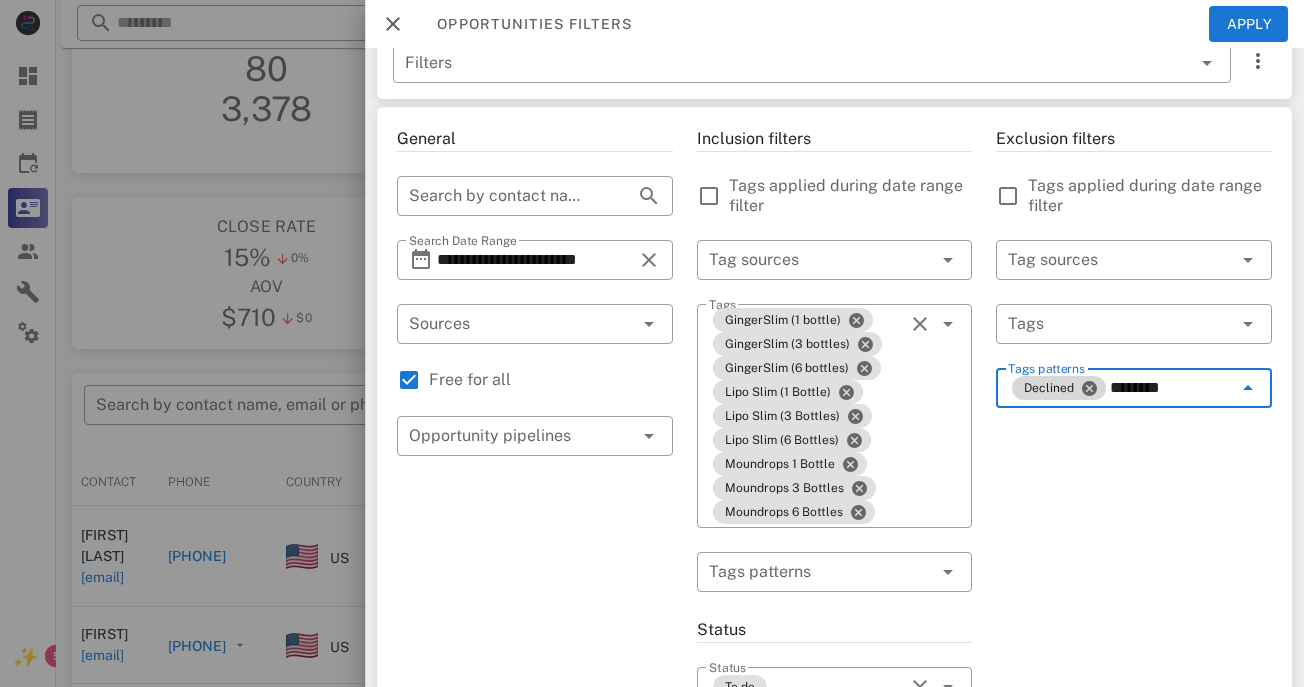 type on "*********" 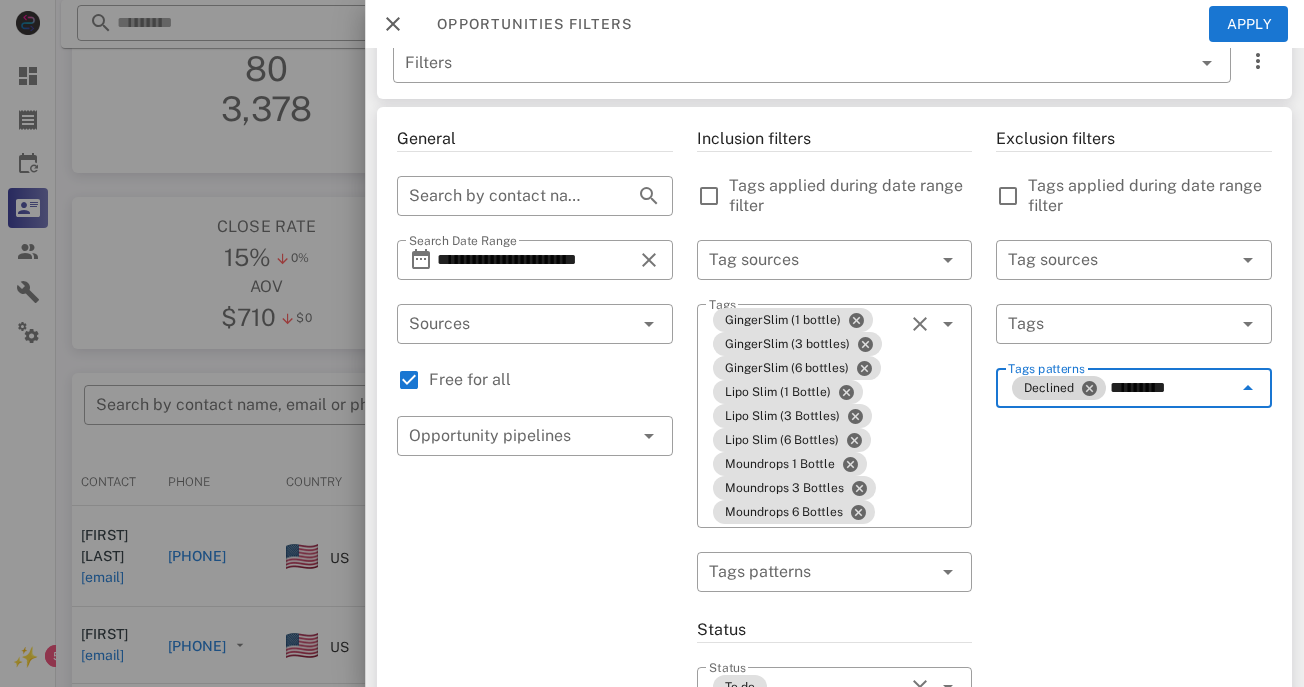 type 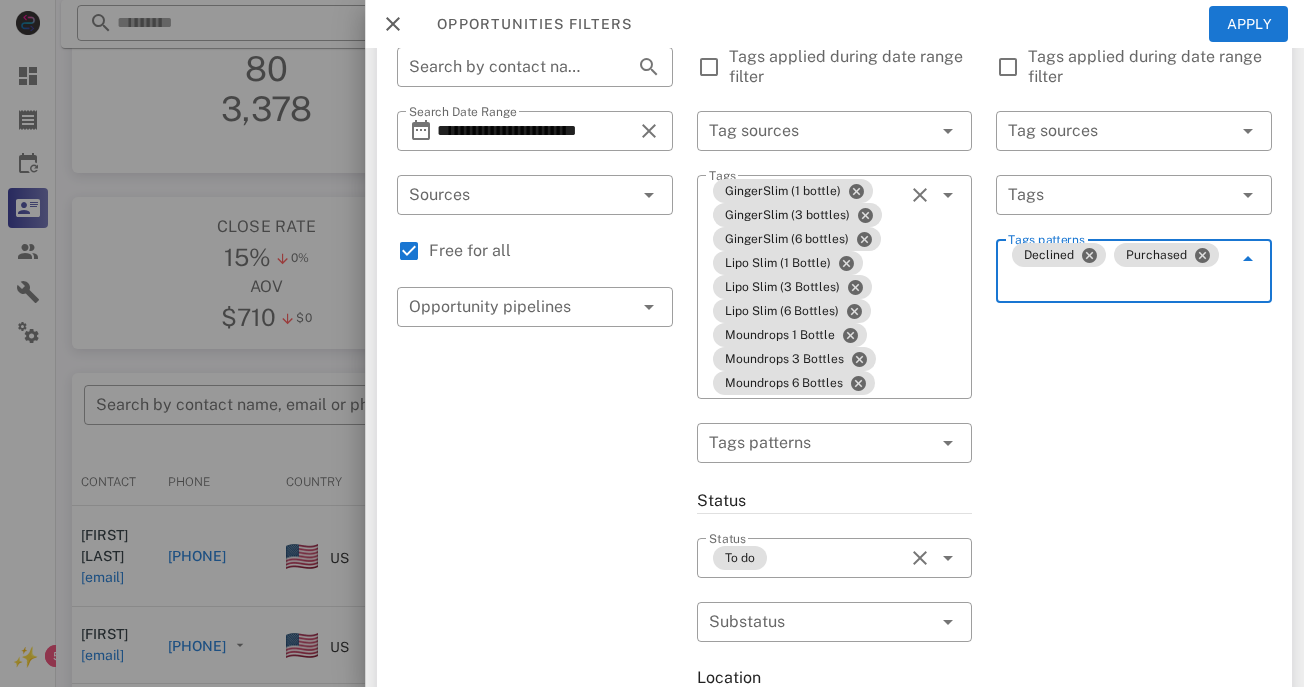 scroll, scrollTop: 230, scrollLeft: 0, axis: vertical 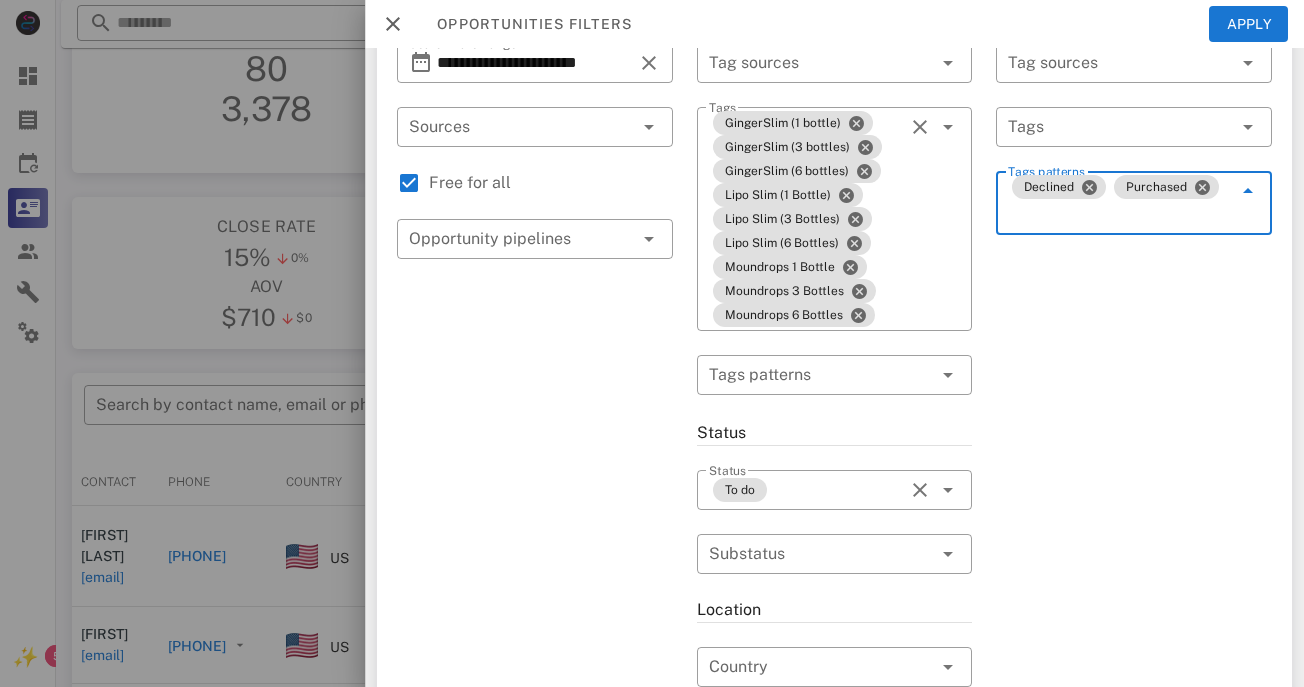 click at bounding box center [948, 490] 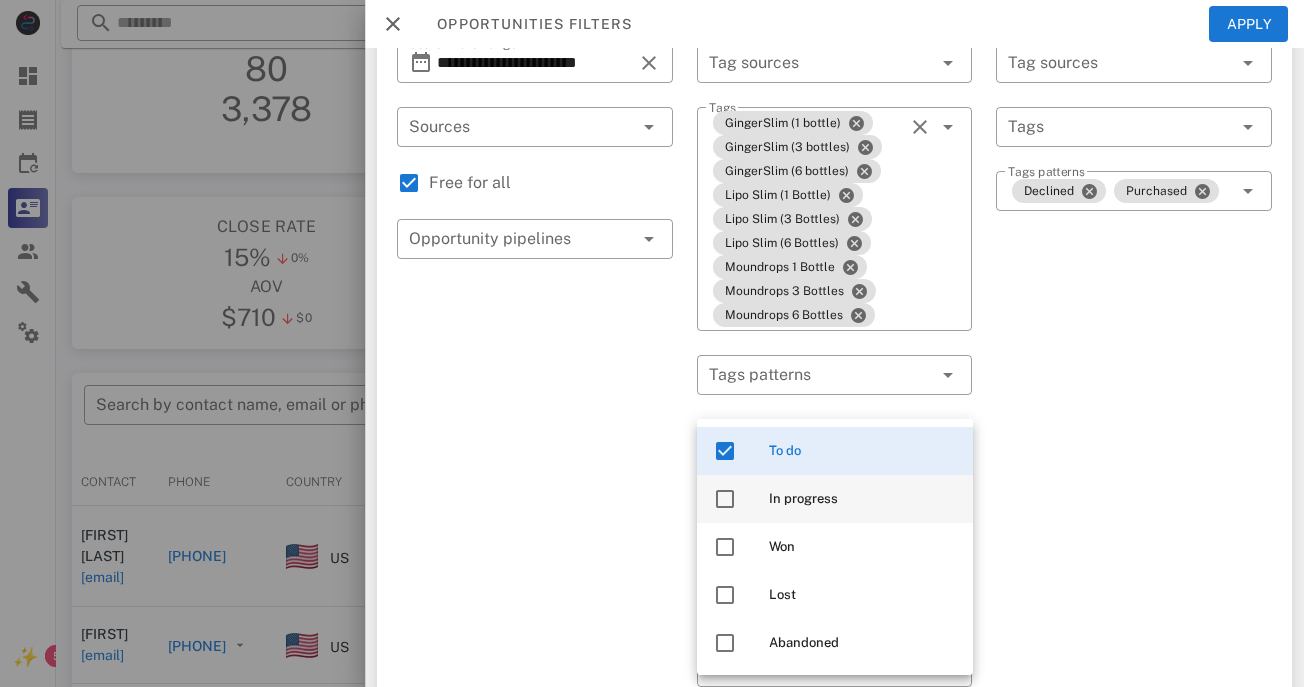 click at bounding box center [725, 499] 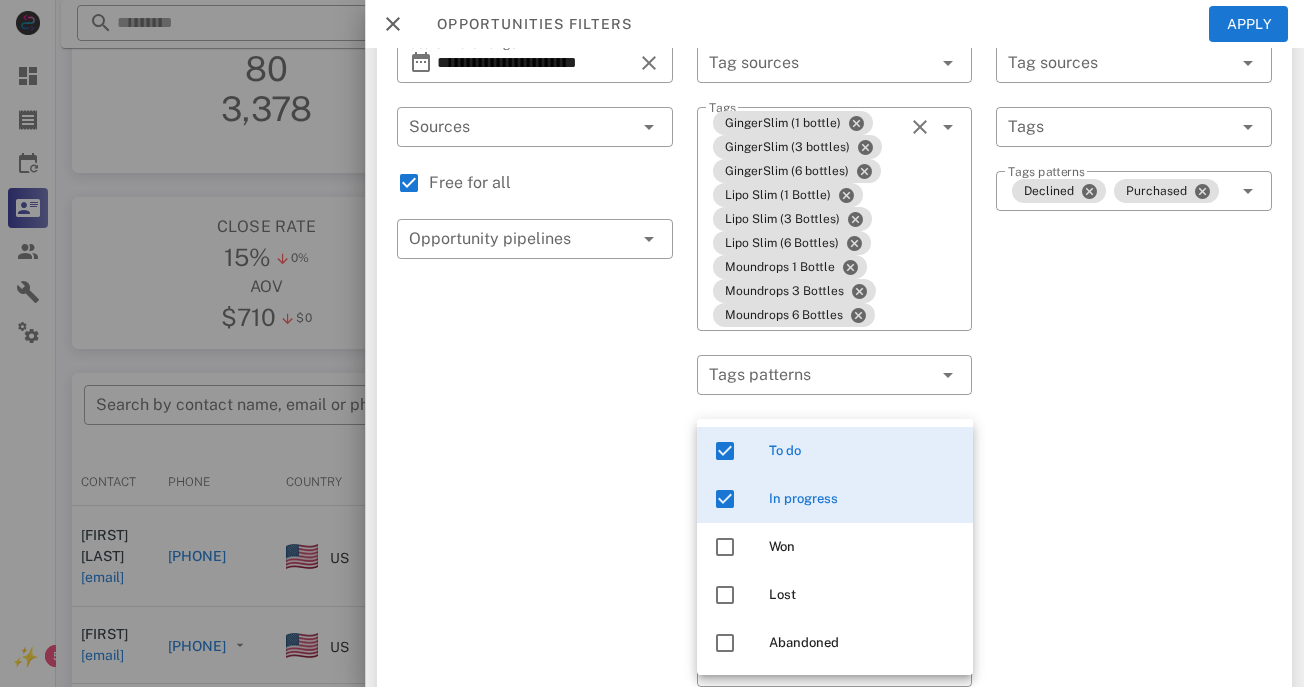 click on "Exclusion filters Tags applied during date range filter ​ Tag sources ​ Tags ​ Tags patterns Declined Purchased" at bounding box center [1134, 579] 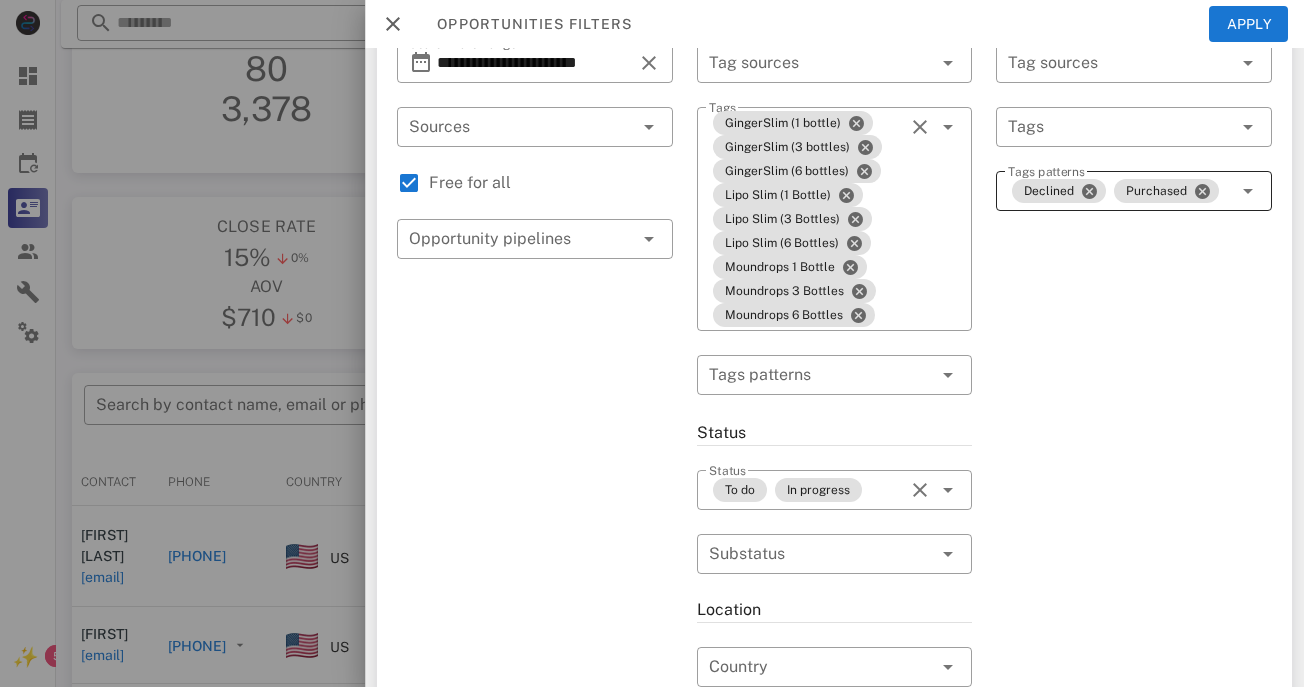 scroll, scrollTop: 0, scrollLeft: 0, axis: both 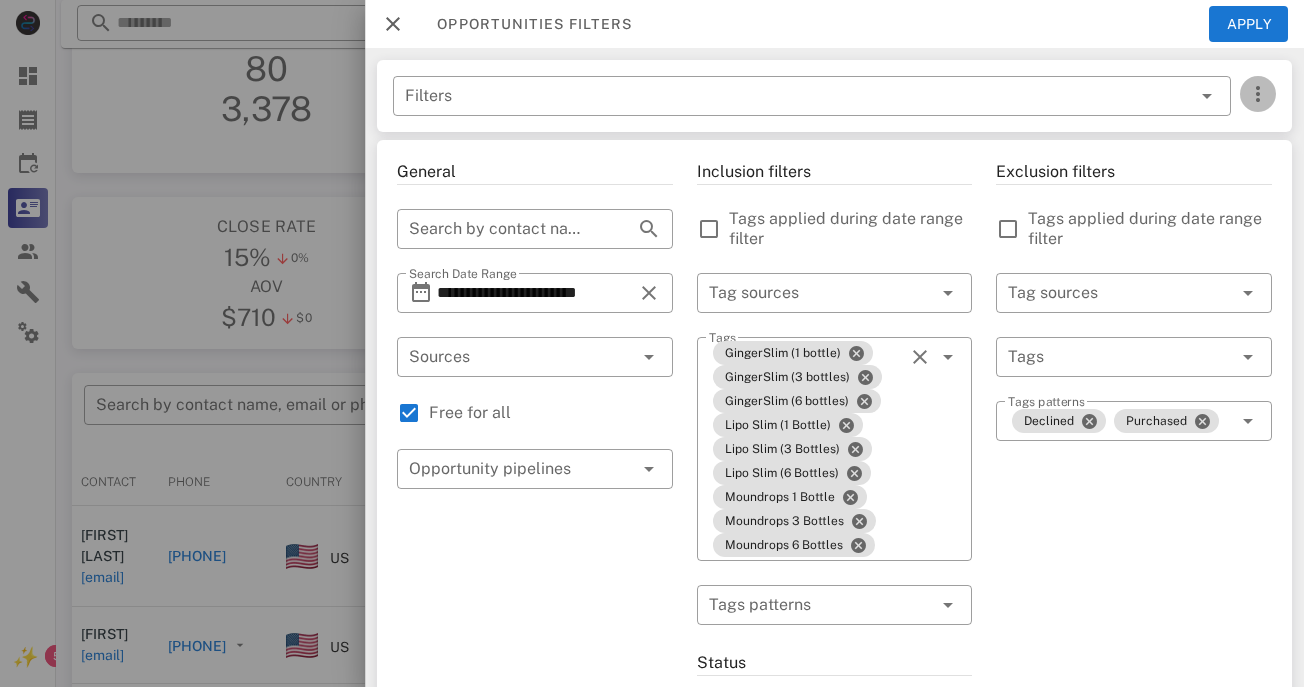 click at bounding box center (1258, 94) 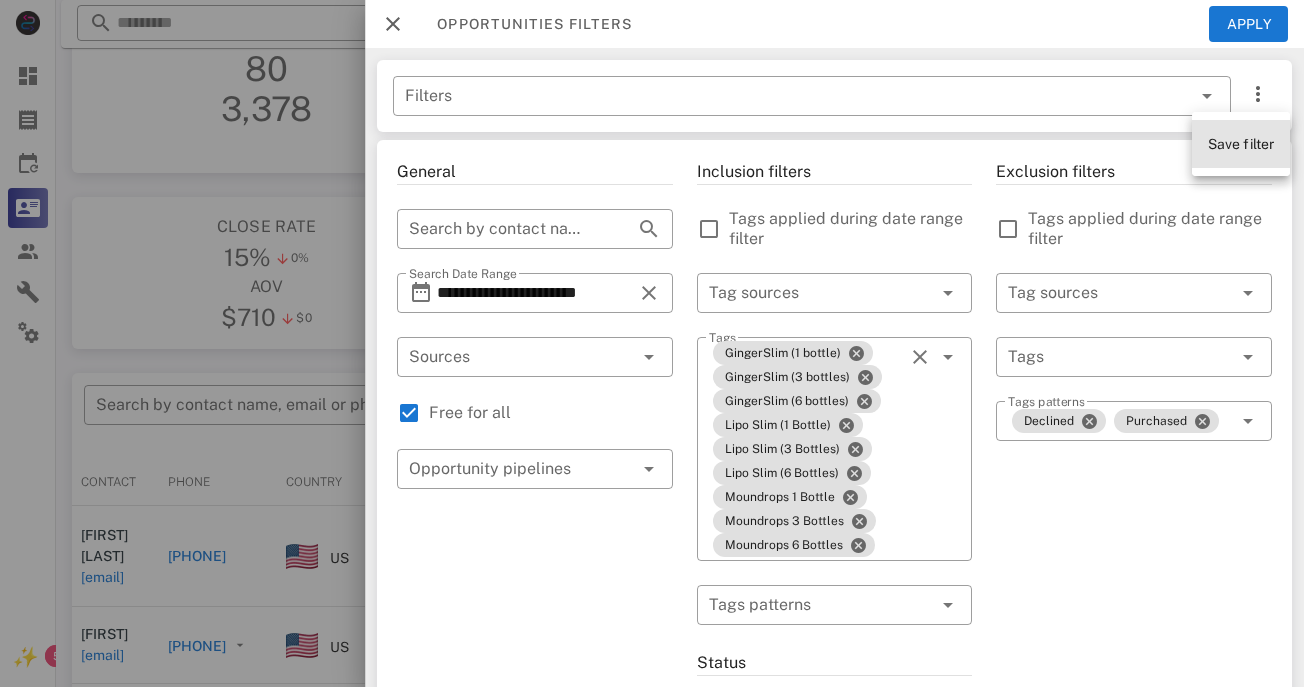 click on "Save filter" at bounding box center (1241, 144) 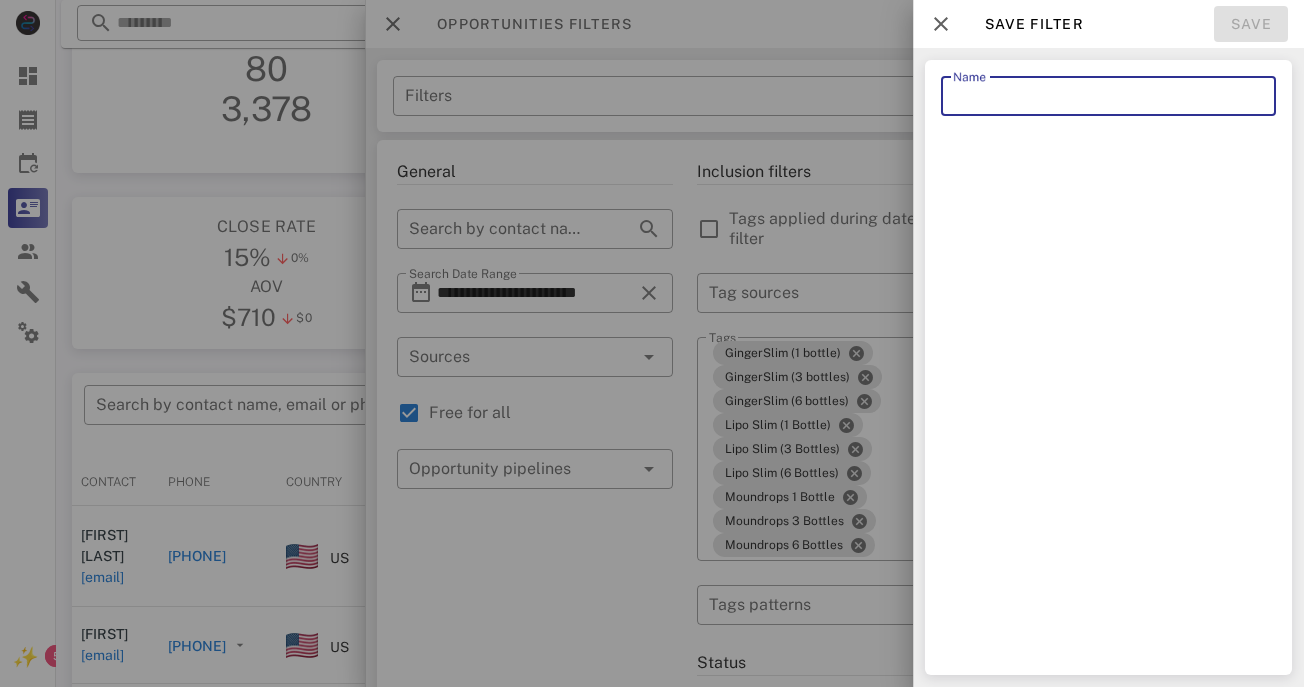click on "Name" at bounding box center [1108, 96] 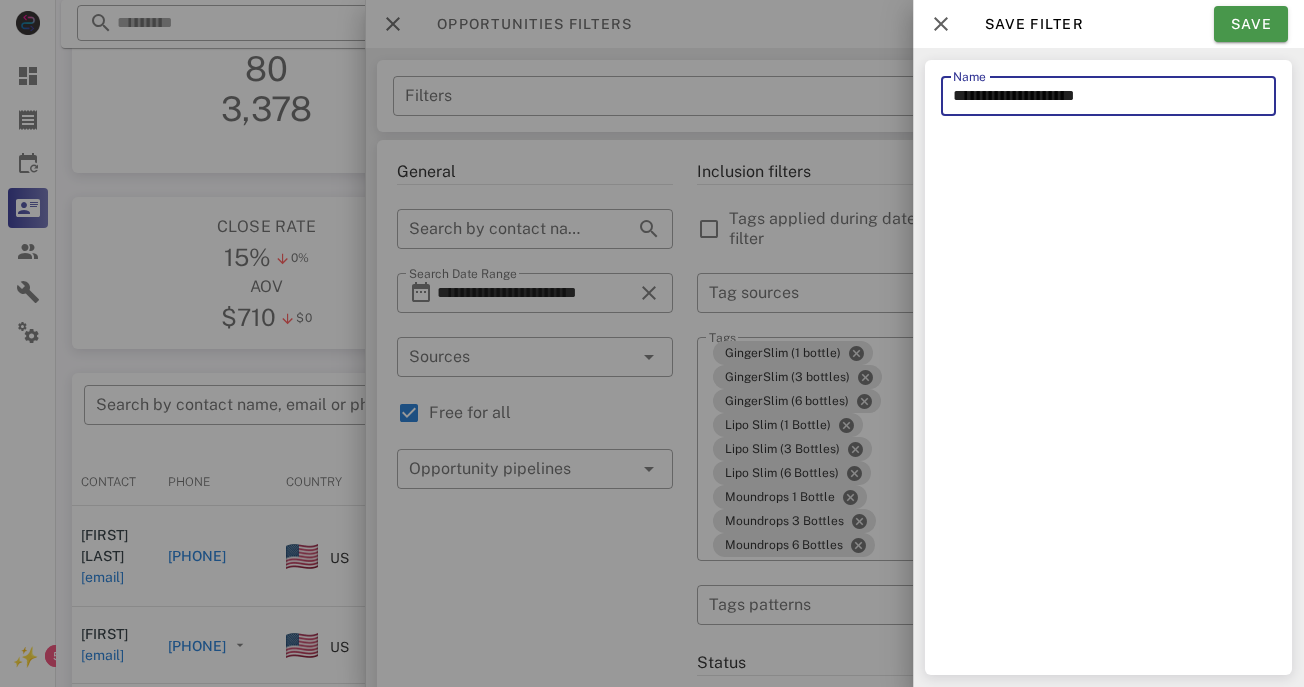 type on "**********" 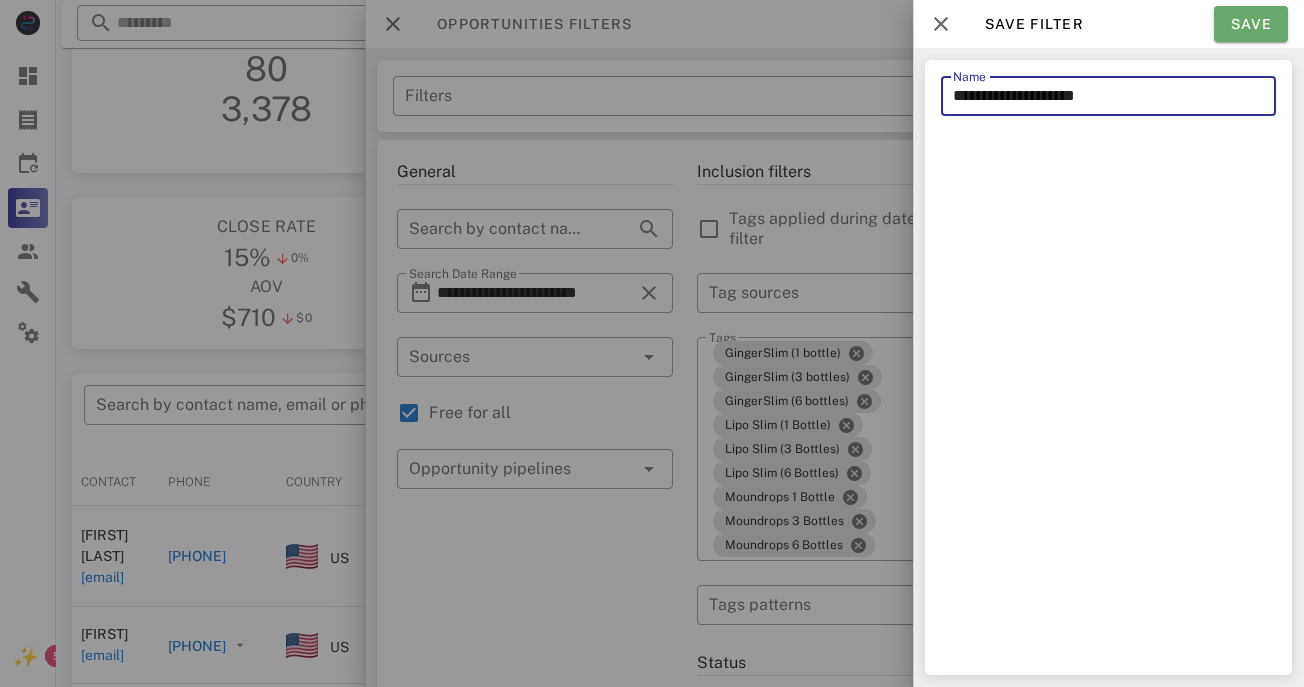 click on "Save" at bounding box center (1251, 24) 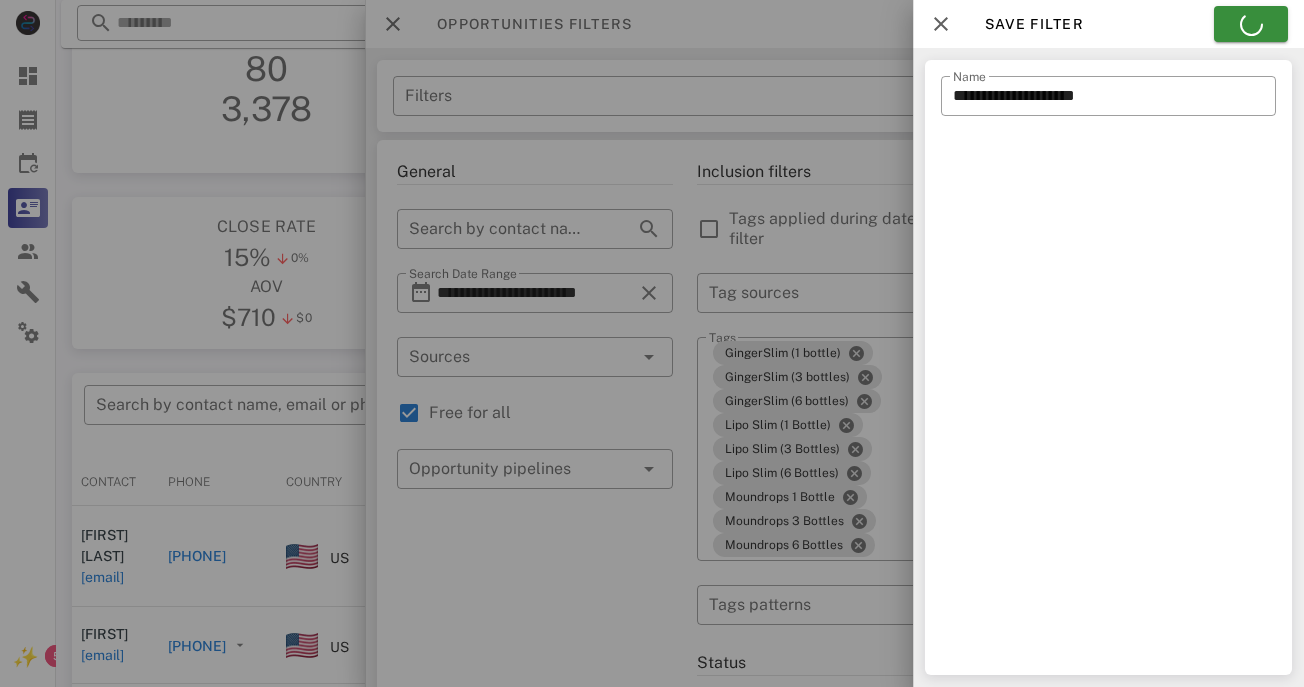 type on "**********" 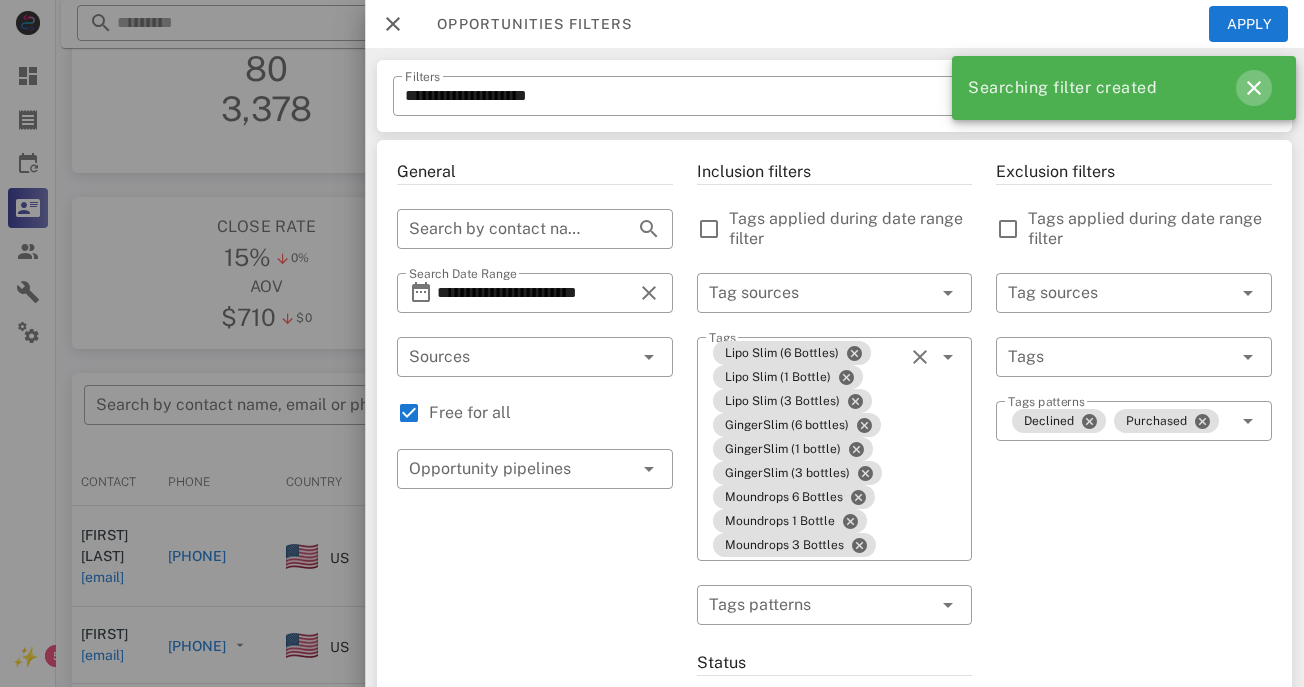 click at bounding box center (1254, 88) 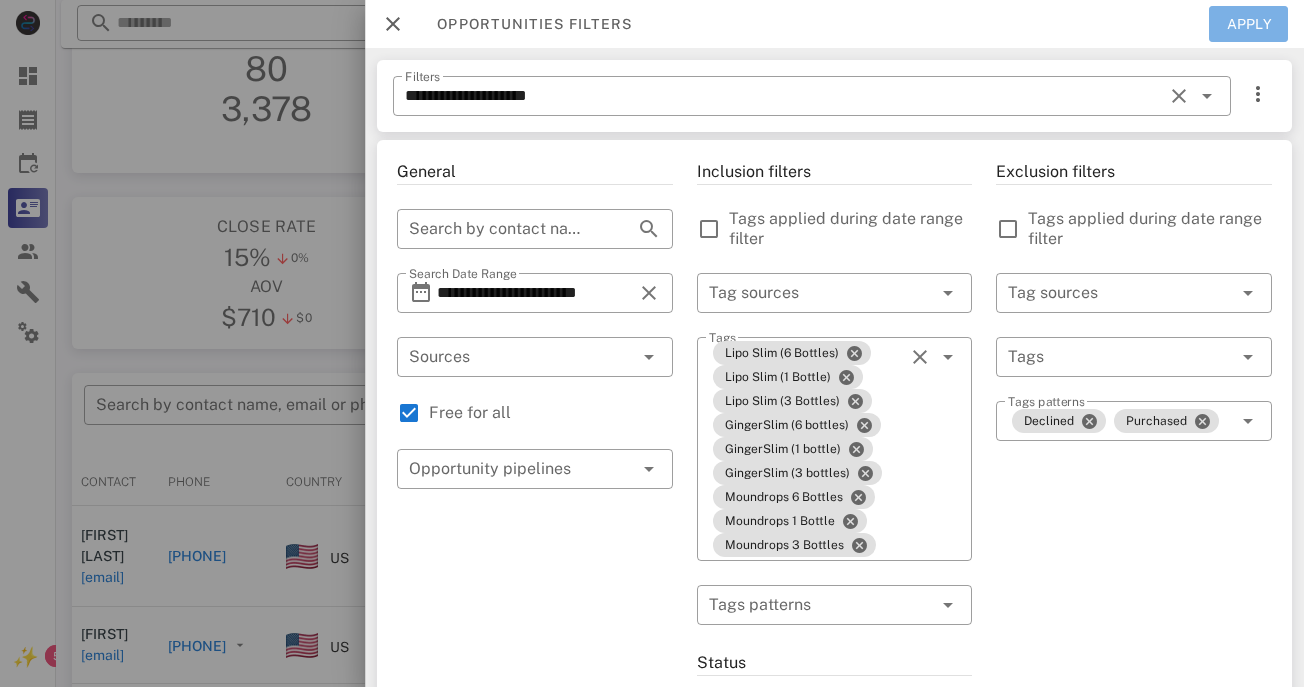drag, startPoint x: 1246, startPoint y: 17, endPoint x: 991, endPoint y: 93, distance: 266.08456 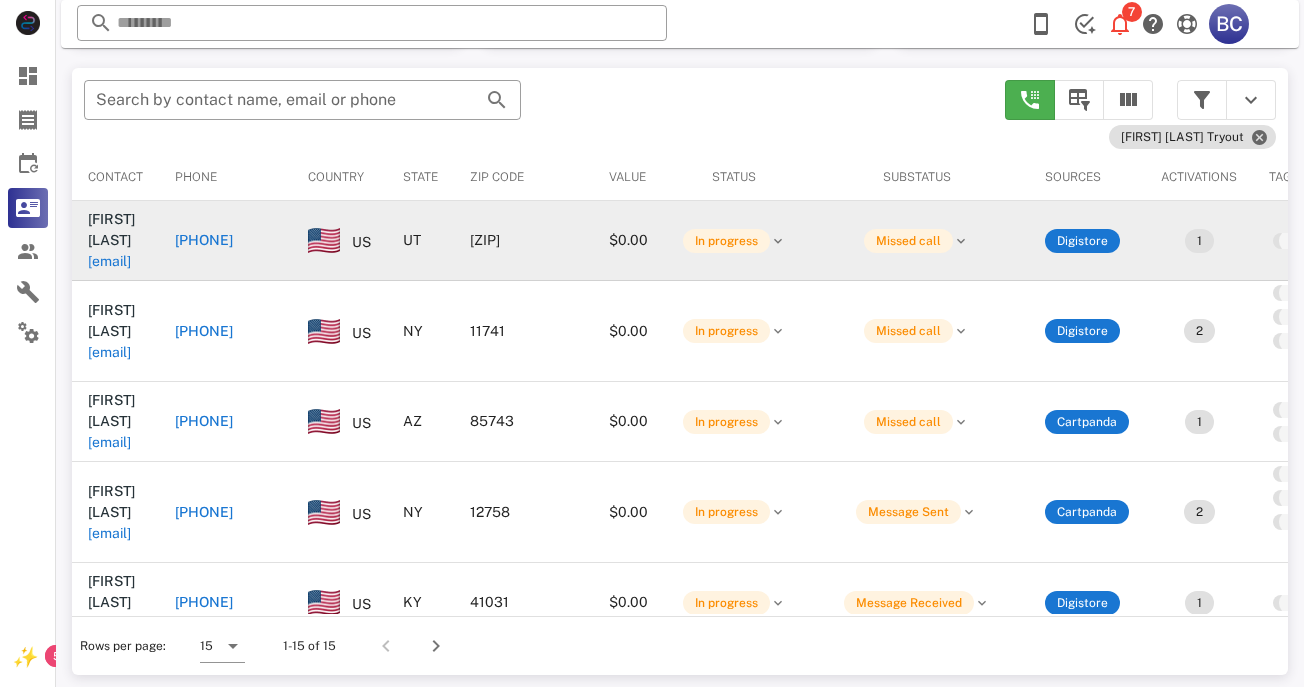 scroll, scrollTop: 380, scrollLeft: 0, axis: vertical 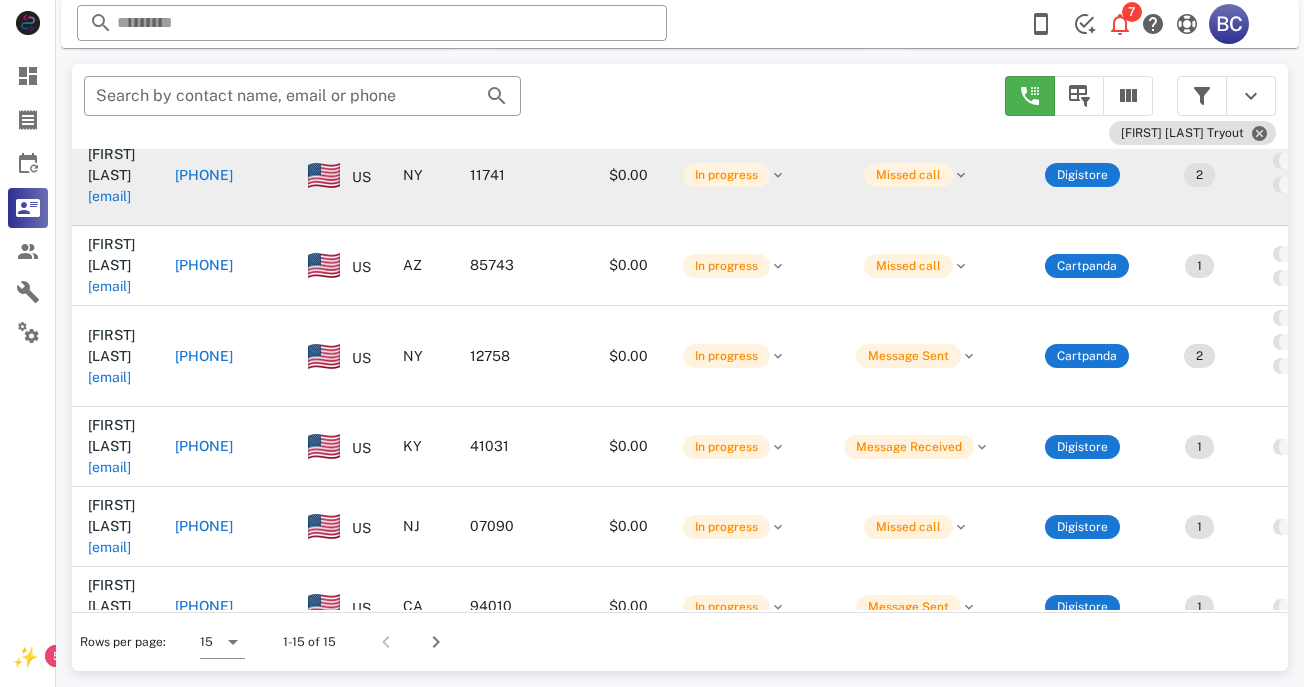 click on "[EMAIL]" at bounding box center (115, 196) 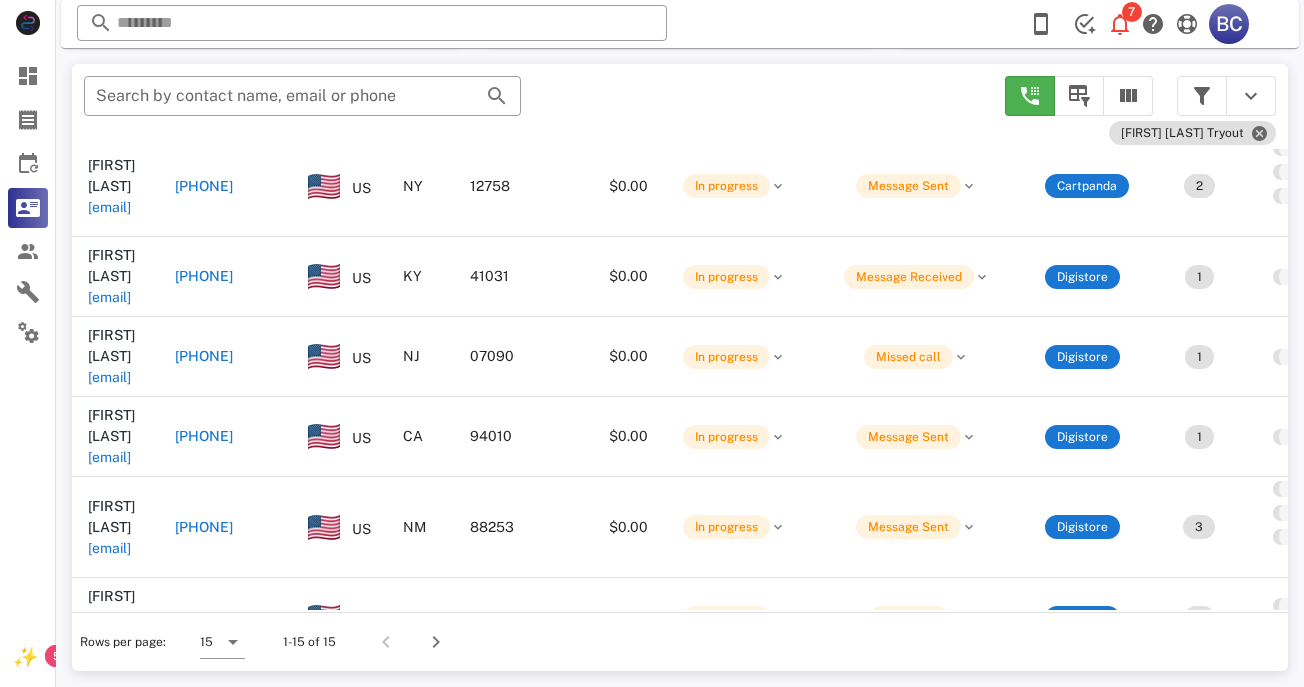 scroll, scrollTop: 0, scrollLeft: 0, axis: both 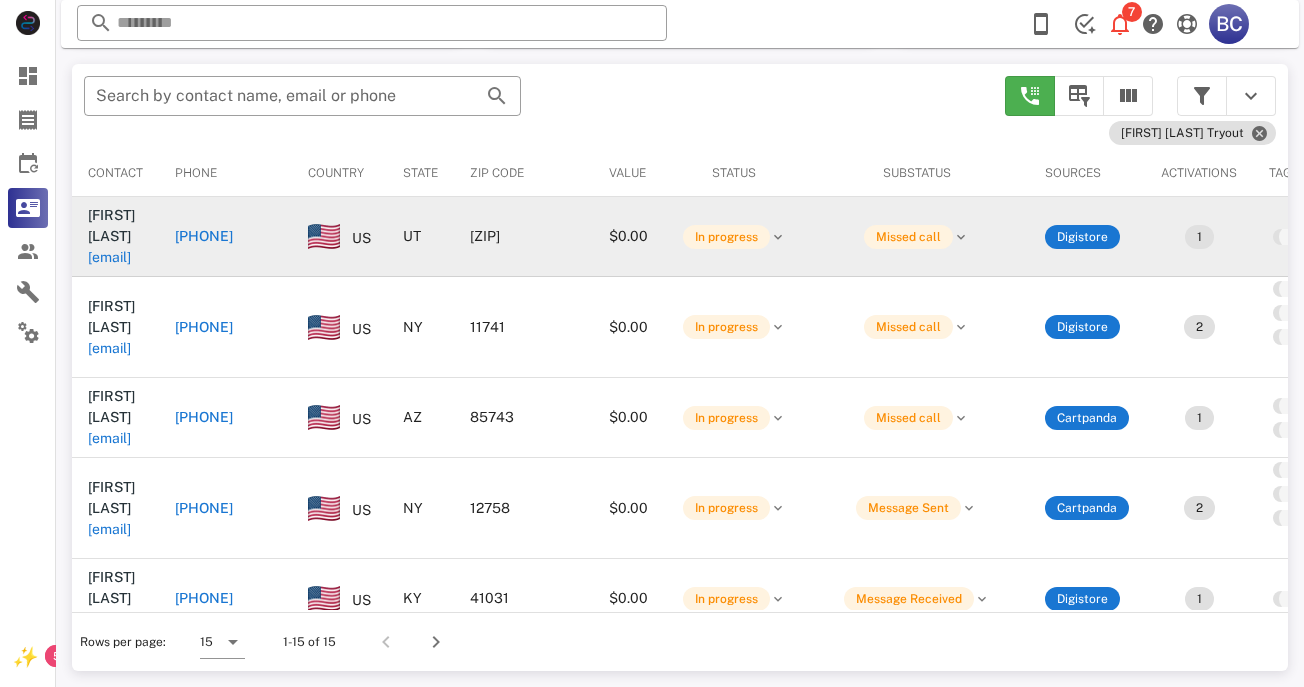 click on "[FIRST] [LAST]" at bounding box center [111, 225] 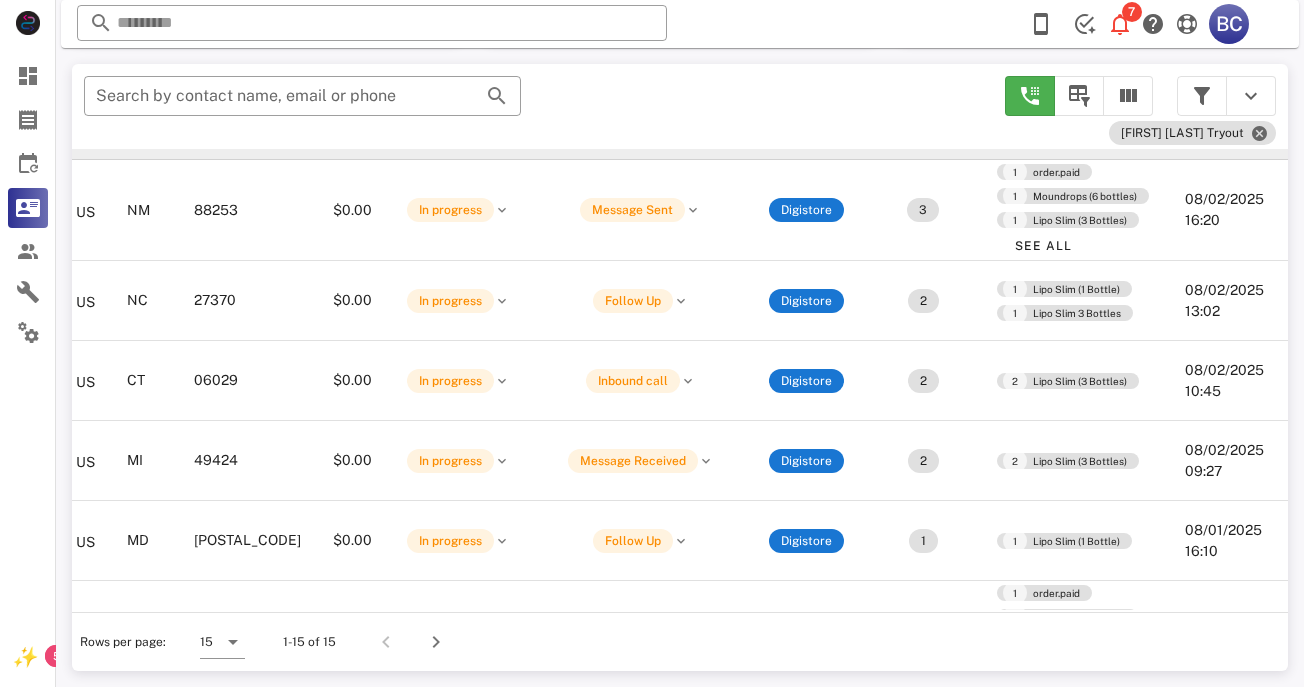 scroll, scrollTop: 332, scrollLeft: 348, axis: both 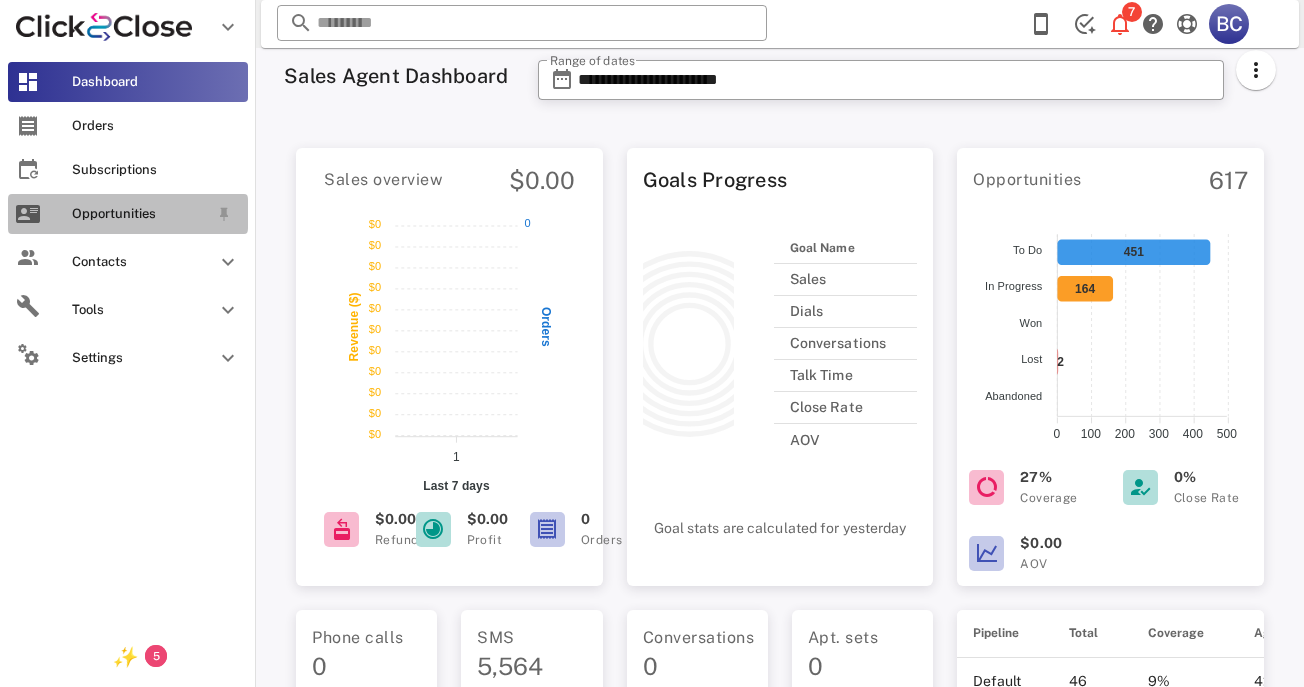 click on "Opportunities" at bounding box center [128, 214] 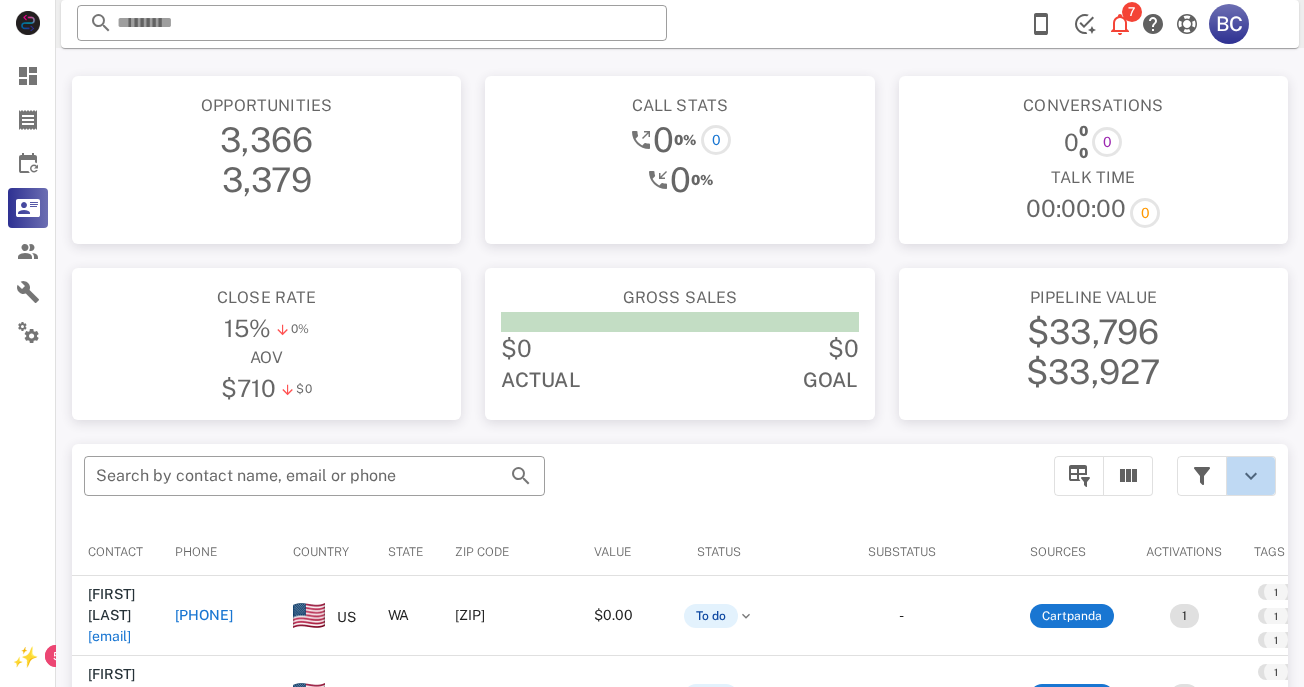 click at bounding box center [1251, 476] 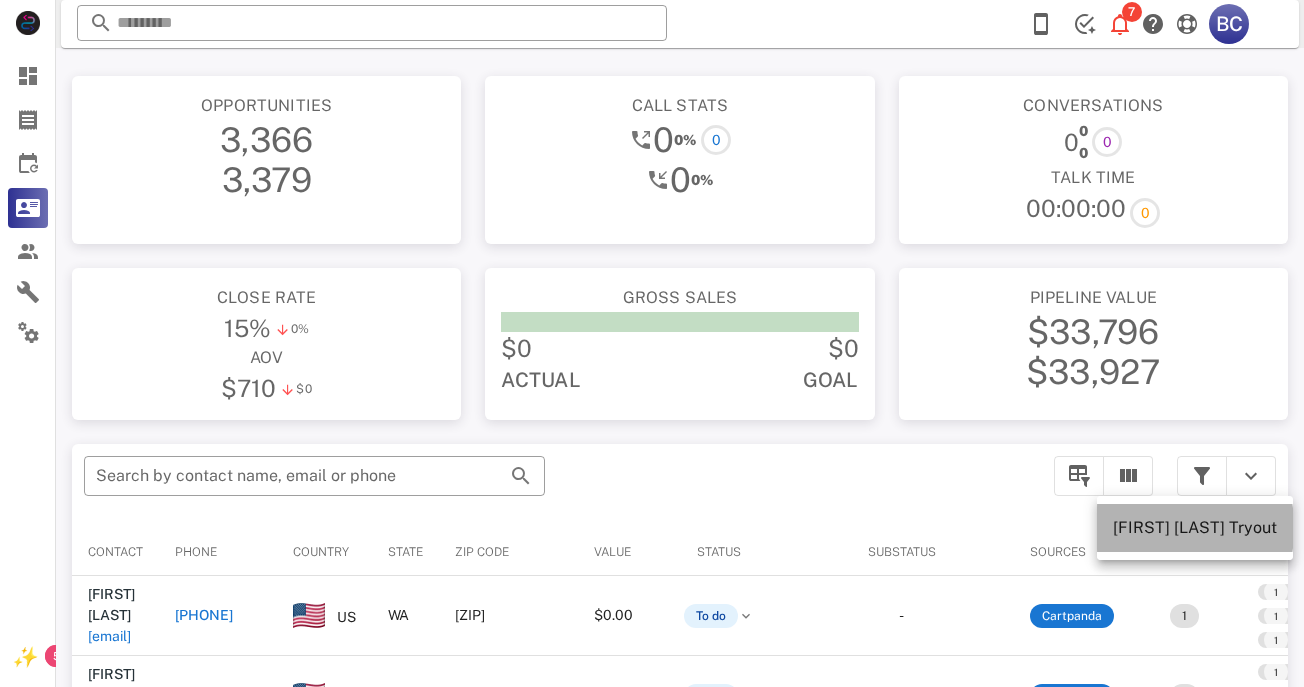 click on "[FIRST] [LAST] Tryout" at bounding box center (1195, 527) 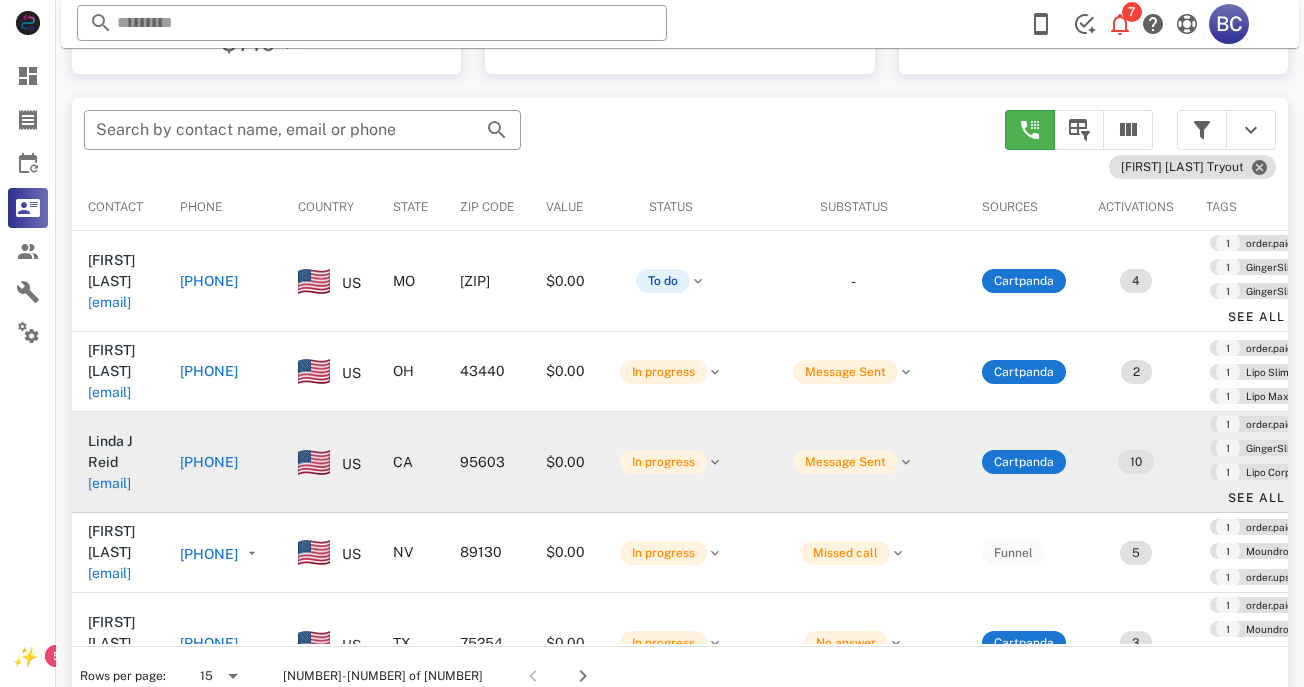 scroll, scrollTop: 348, scrollLeft: 0, axis: vertical 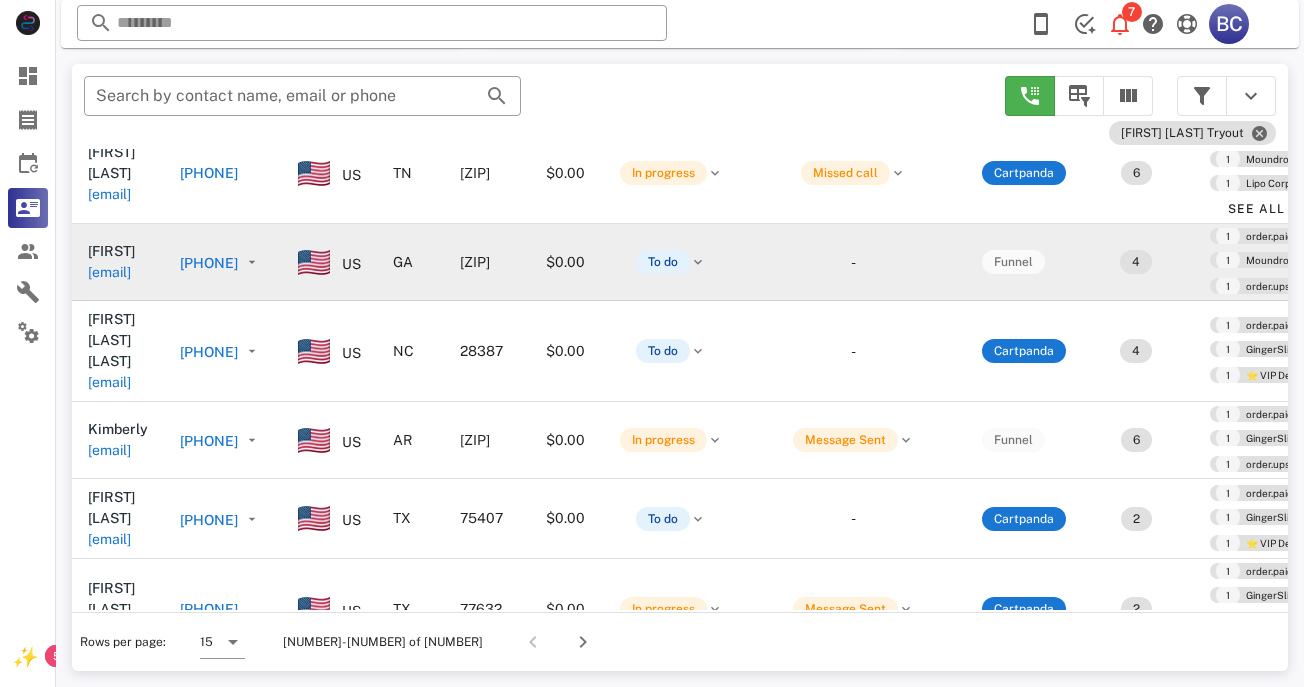 click on "[FIRST]" at bounding box center (111, 251) 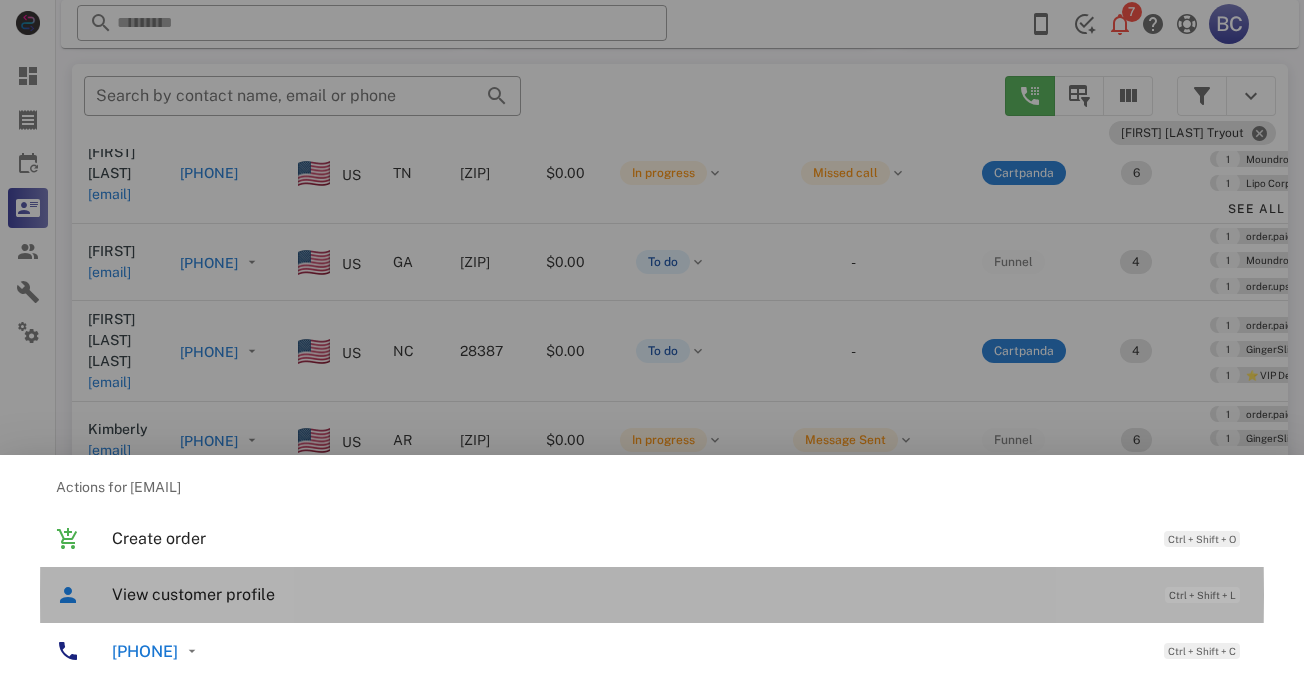 click on "View customer profile Ctrl + Shift + L" at bounding box center (680, 594) 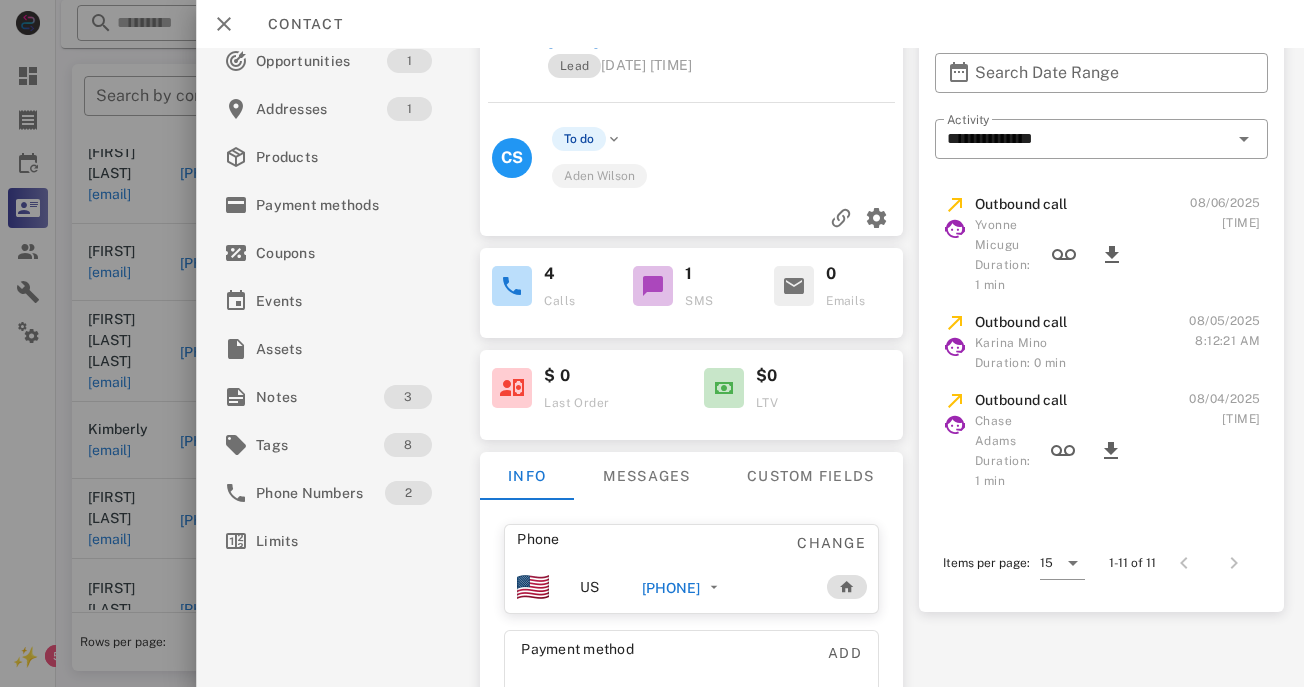 scroll, scrollTop: 64, scrollLeft: 0, axis: vertical 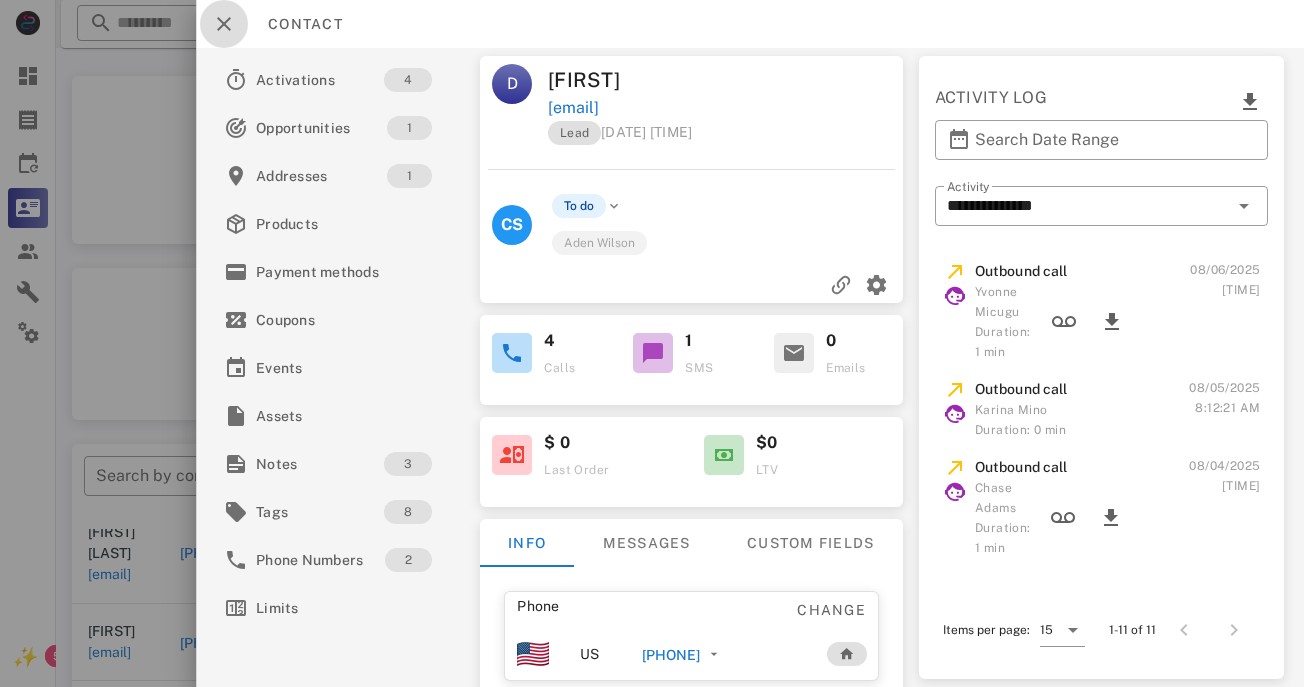 click at bounding box center [224, 24] 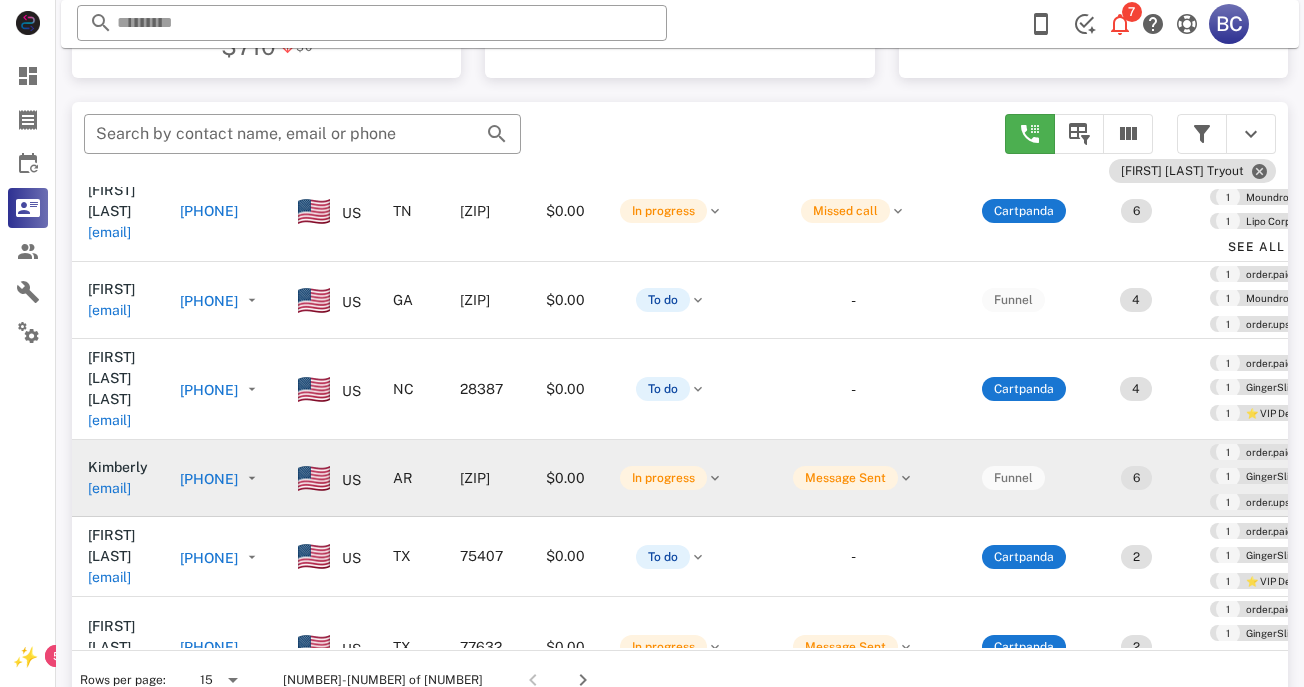 scroll, scrollTop: 380, scrollLeft: 0, axis: vertical 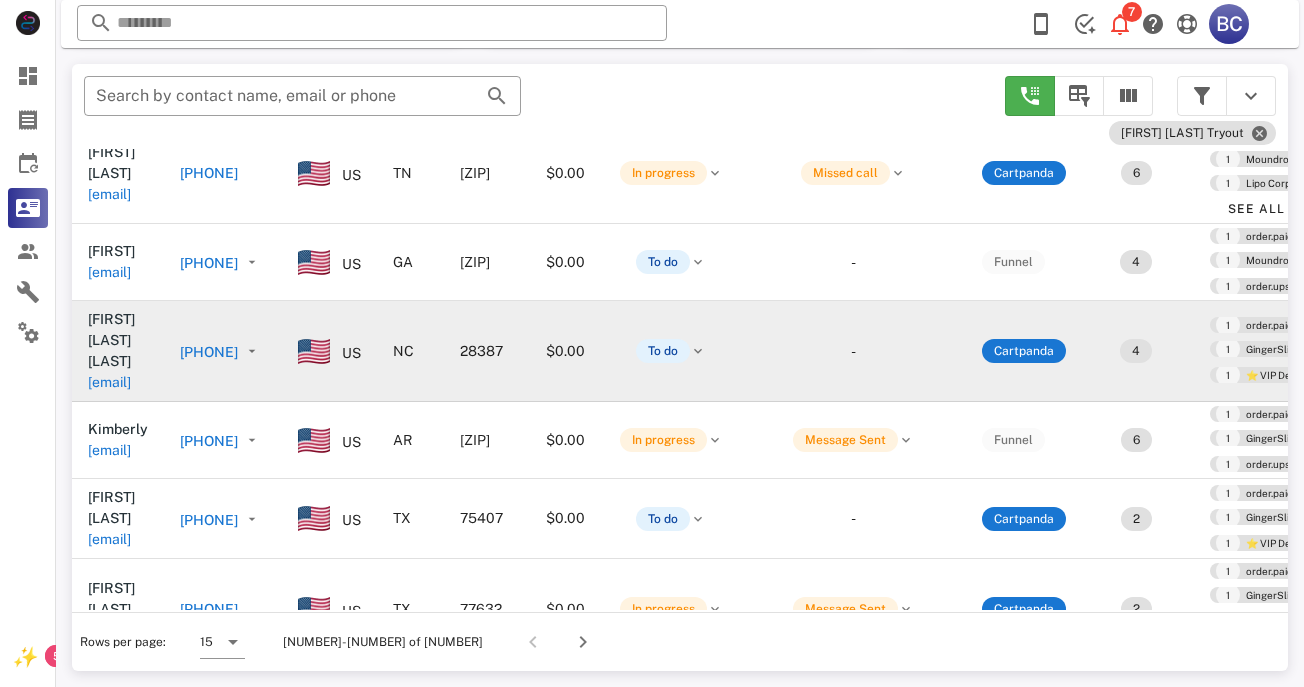 click on "[FIRST] [LAST] [LAST]" at bounding box center (111, 340) 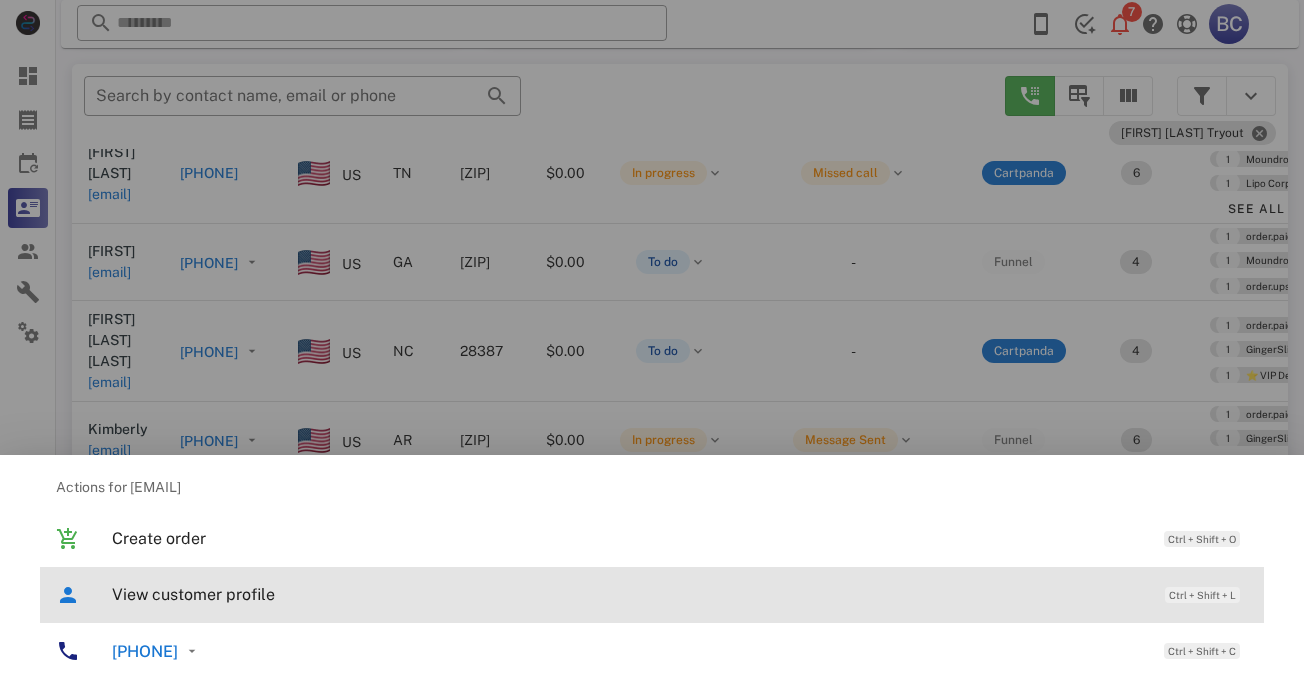 click on "View customer profile" at bounding box center [628, 594] 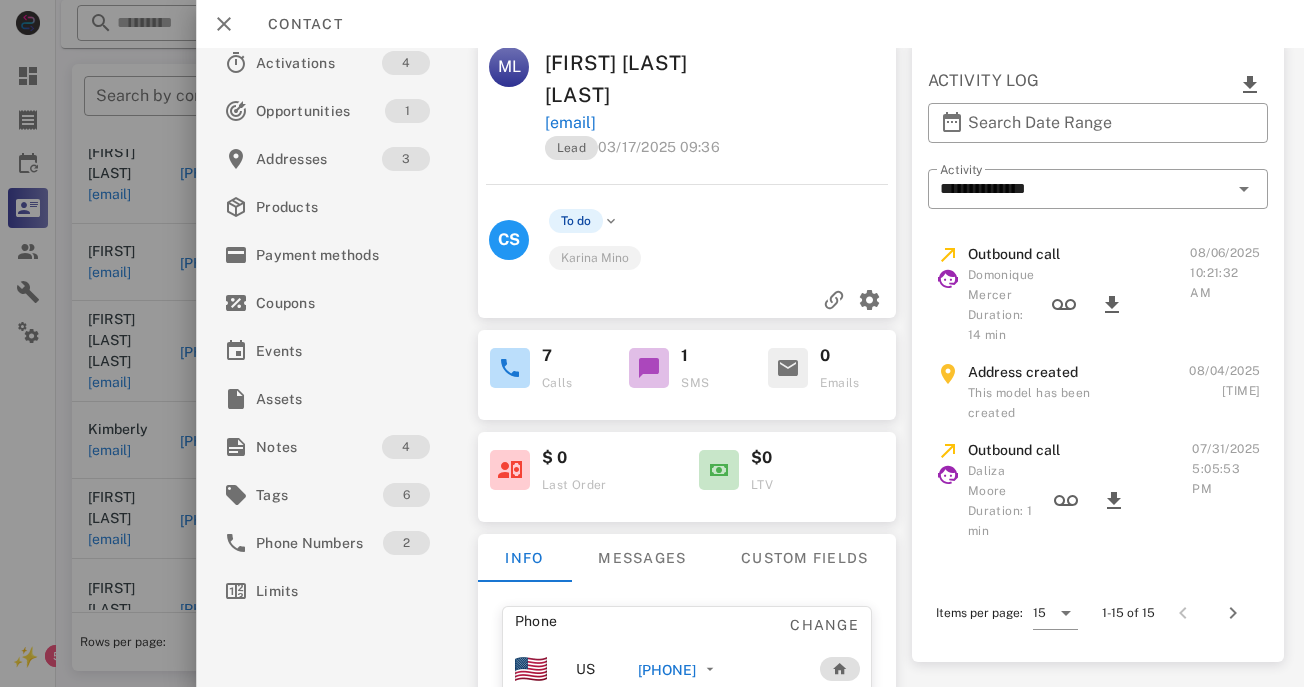 scroll, scrollTop: 0, scrollLeft: 0, axis: both 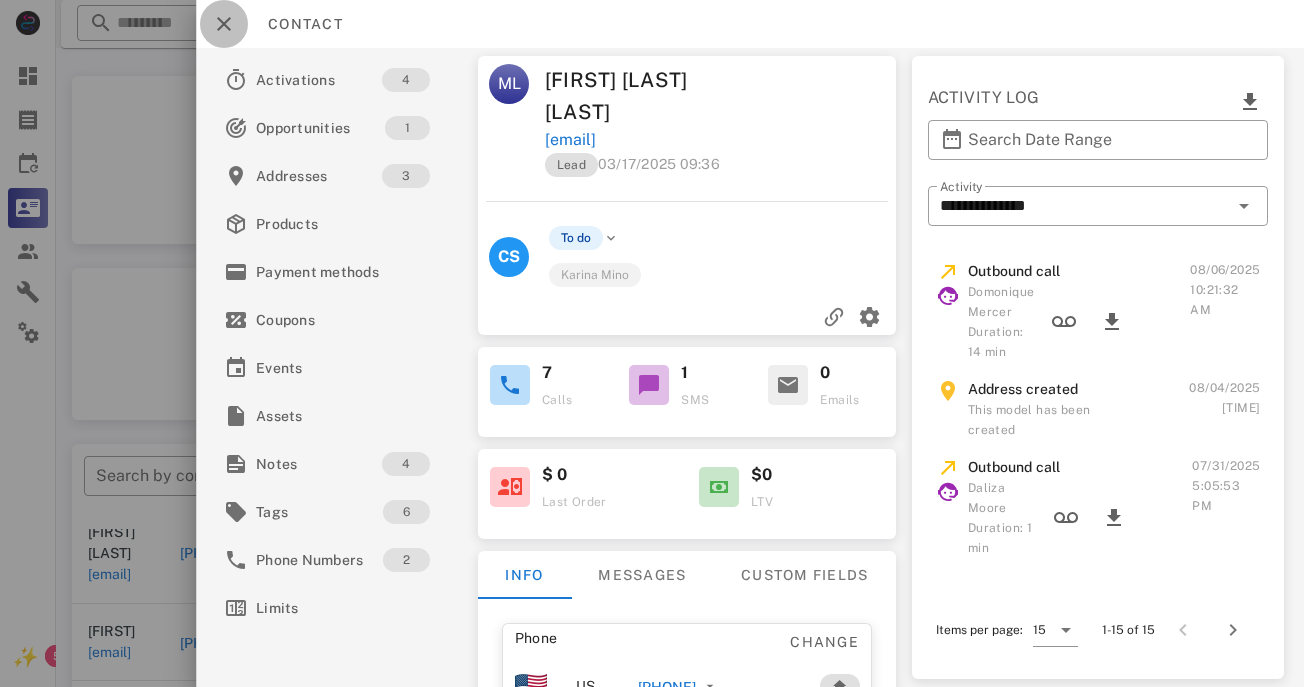 click at bounding box center [224, 24] 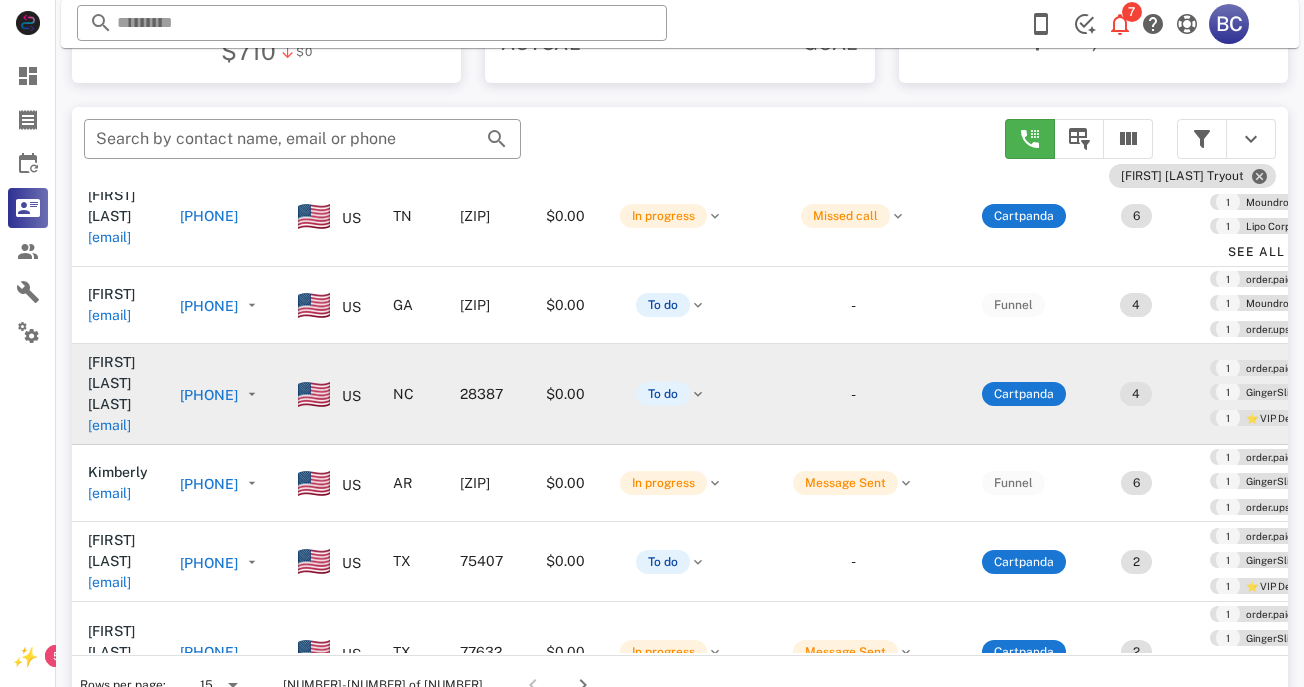 scroll, scrollTop: 380, scrollLeft: 0, axis: vertical 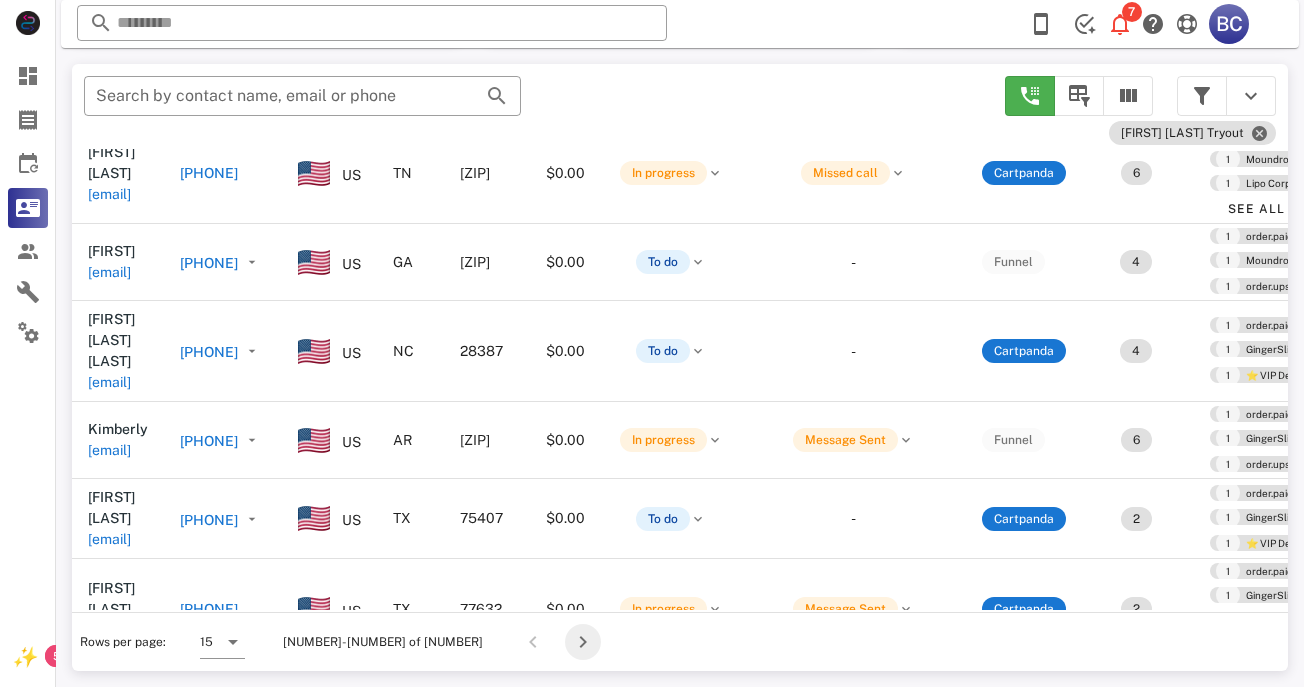 click at bounding box center (583, 642) 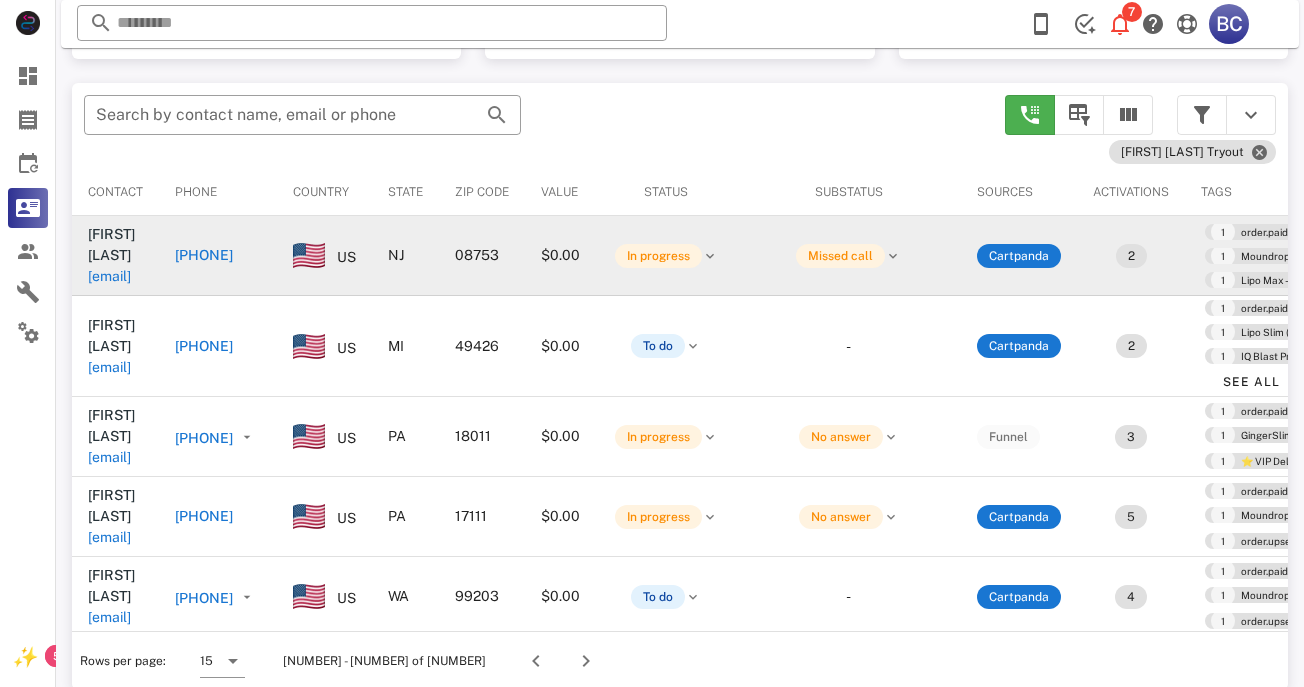 scroll, scrollTop: 362, scrollLeft: 0, axis: vertical 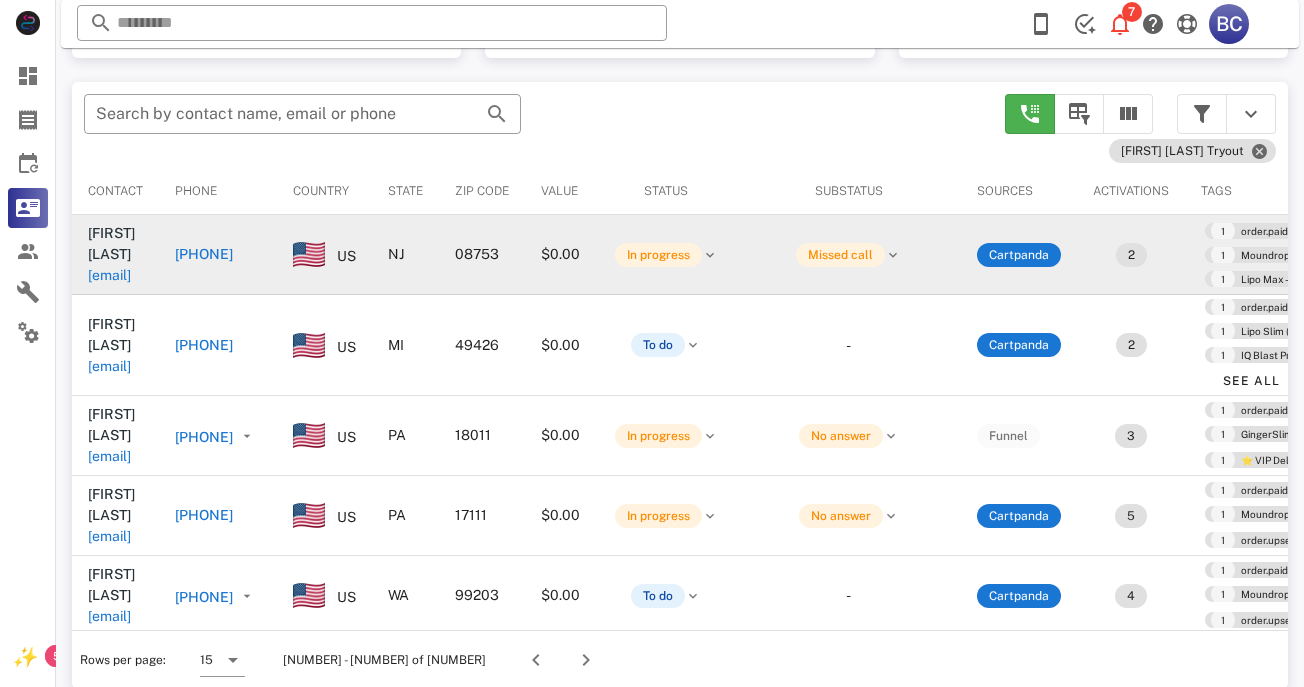 drag, startPoint x: 142, startPoint y: 245, endPoint x: 134, endPoint y: 258, distance: 15.264338 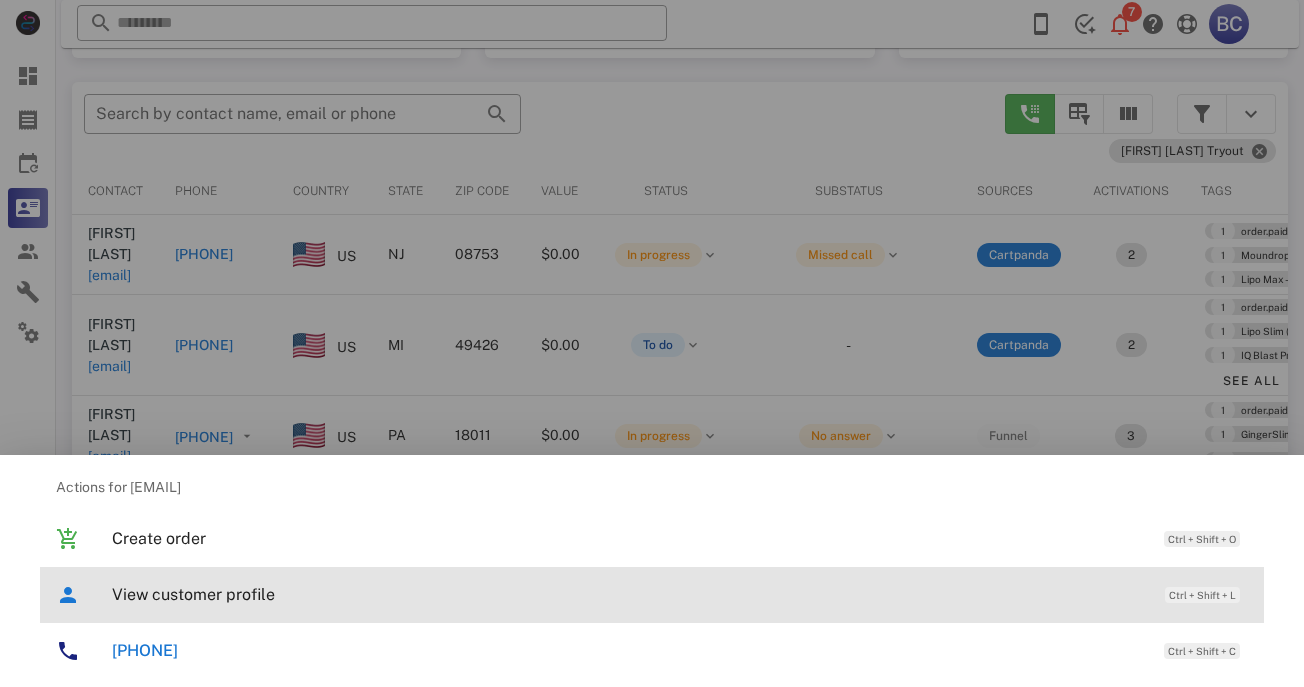 drag, startPoint x: 193, startPoint y: 590, endPoint x: 190, endPoint y: 578, distance: 12.369317 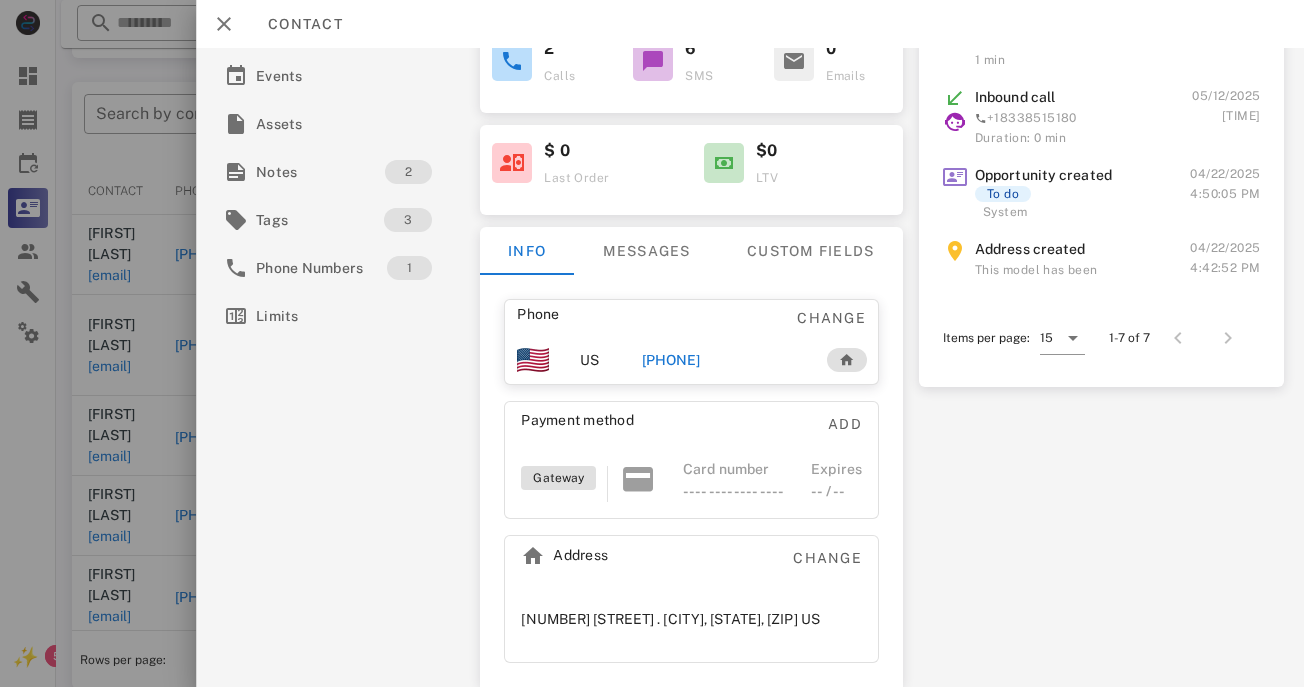 scroll, scrollTop: 293, scrollLeft: 0, axis: vertical 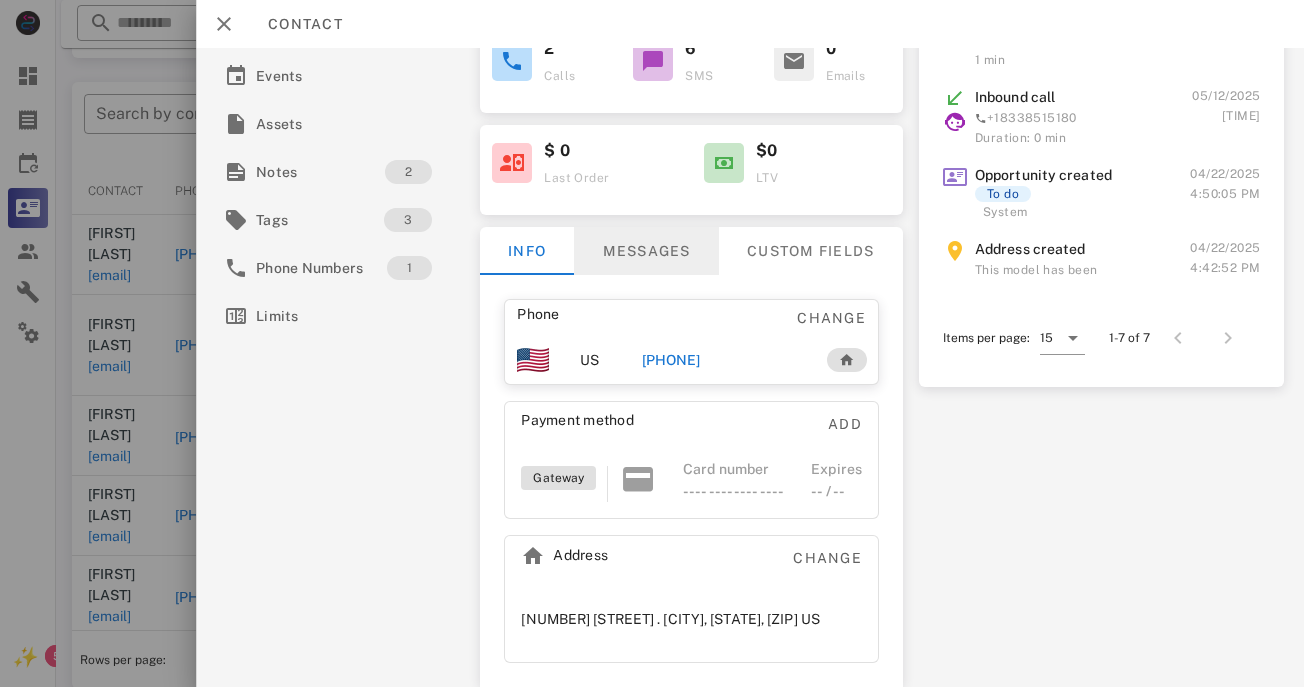 click on "Messages" at bounding box center (647, 251) 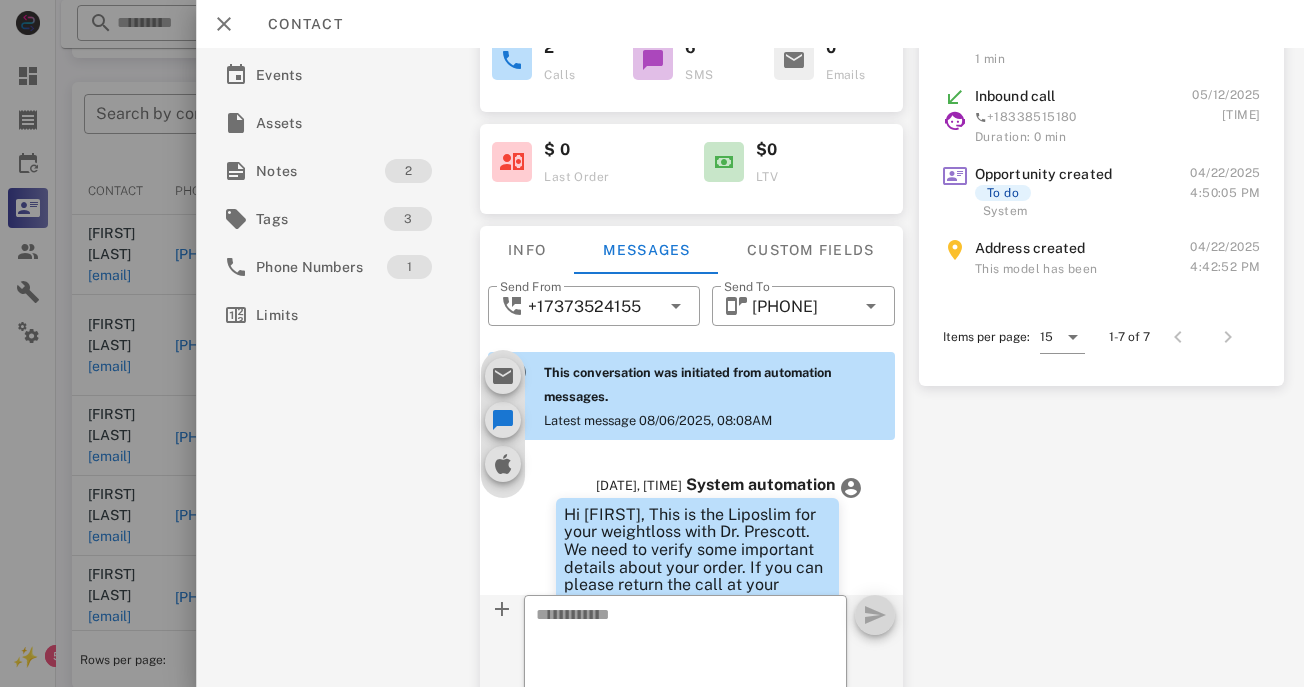 scroll, scrollTop: 865, scrollLeft: 0, axis: vertical 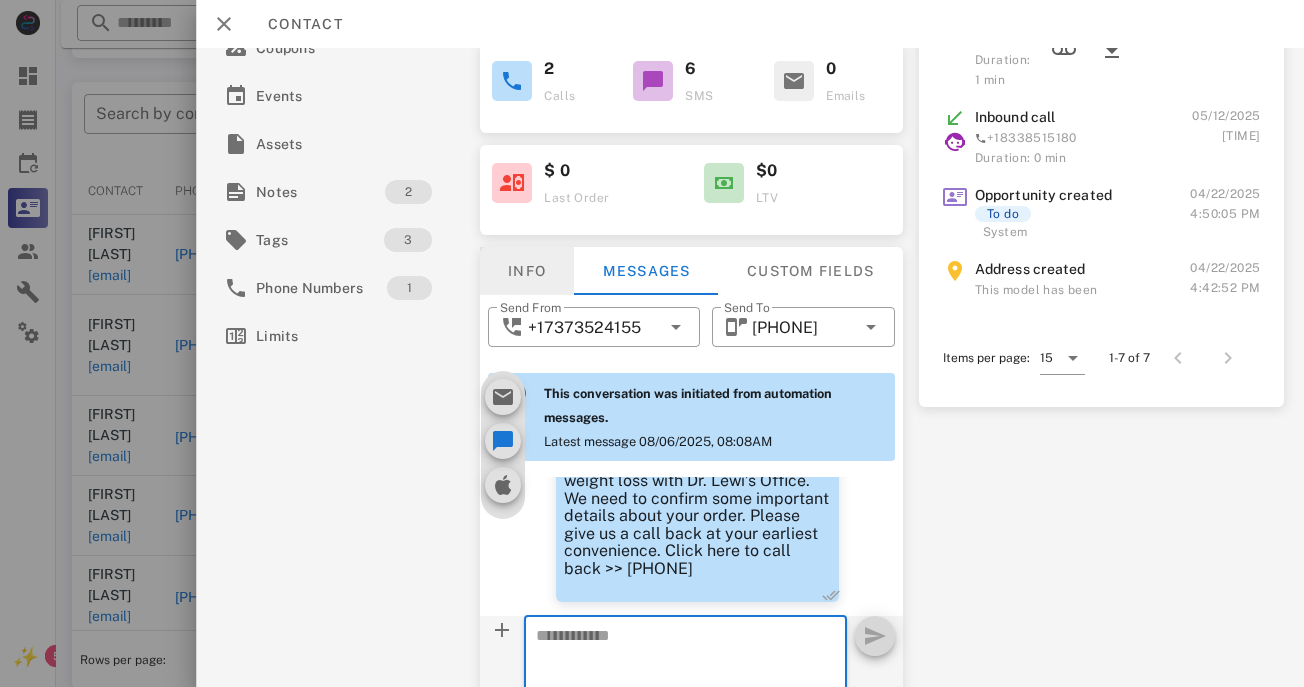click on "Info" at bounding box center (527, 271) 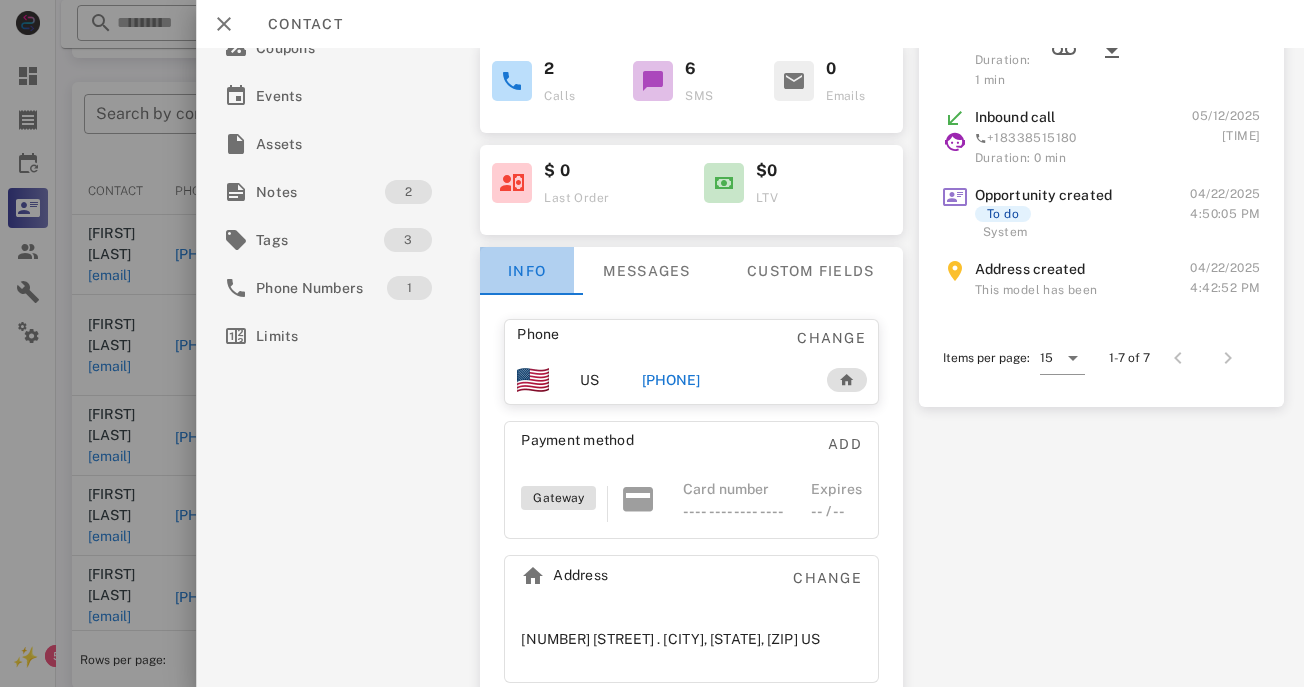 scroll, scrollTop: 883, scrollLeft: 0, axis: vertical 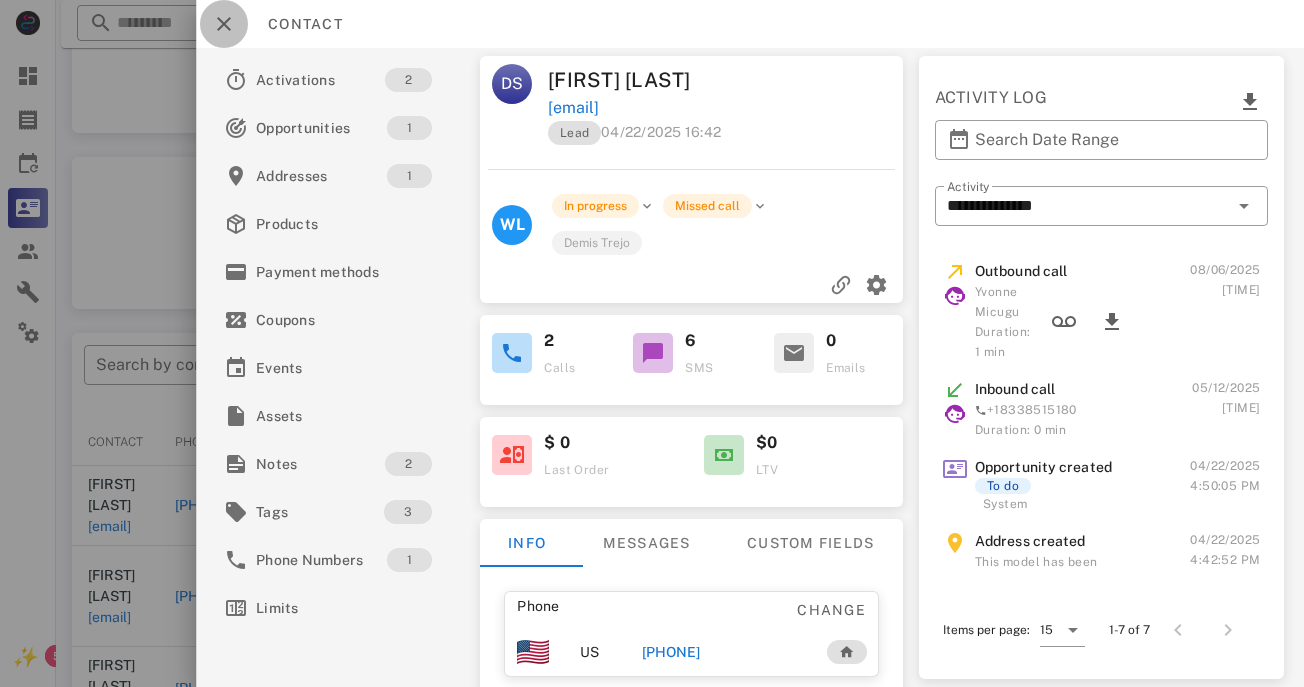 click at bounding box center [224, 24] 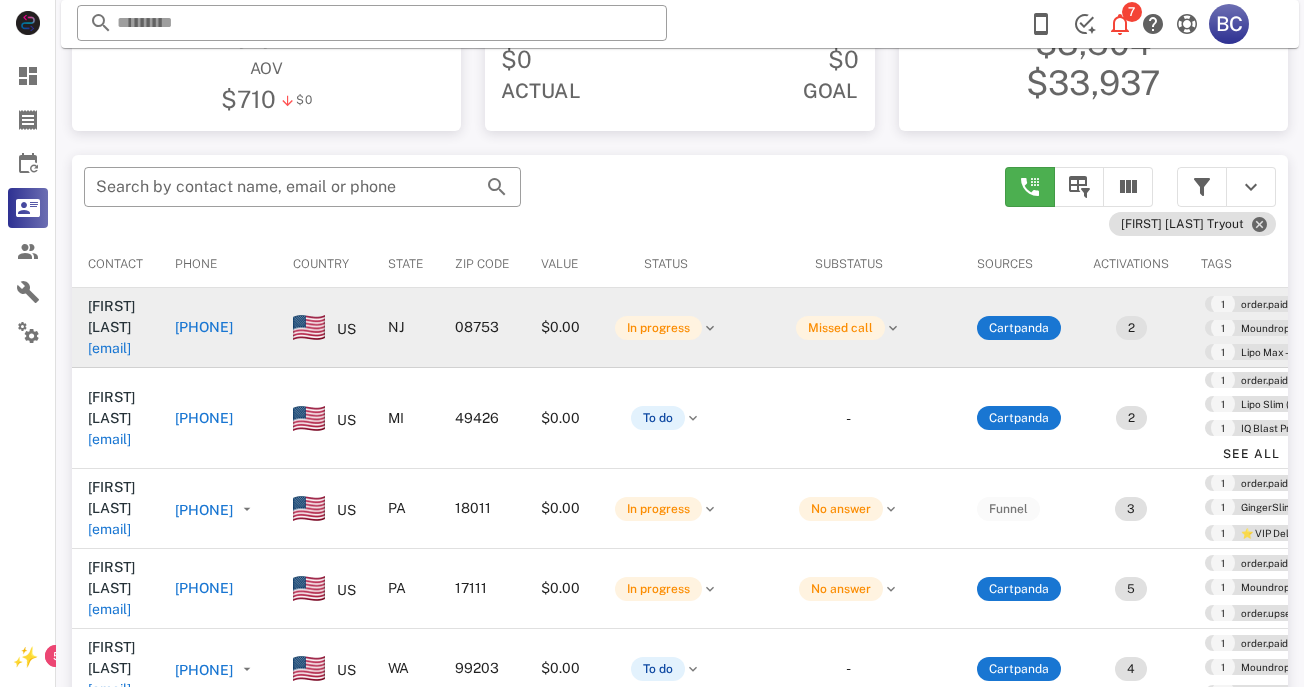 scroll, scrollTop: 300, scrollLeft: 0, axis: vertical 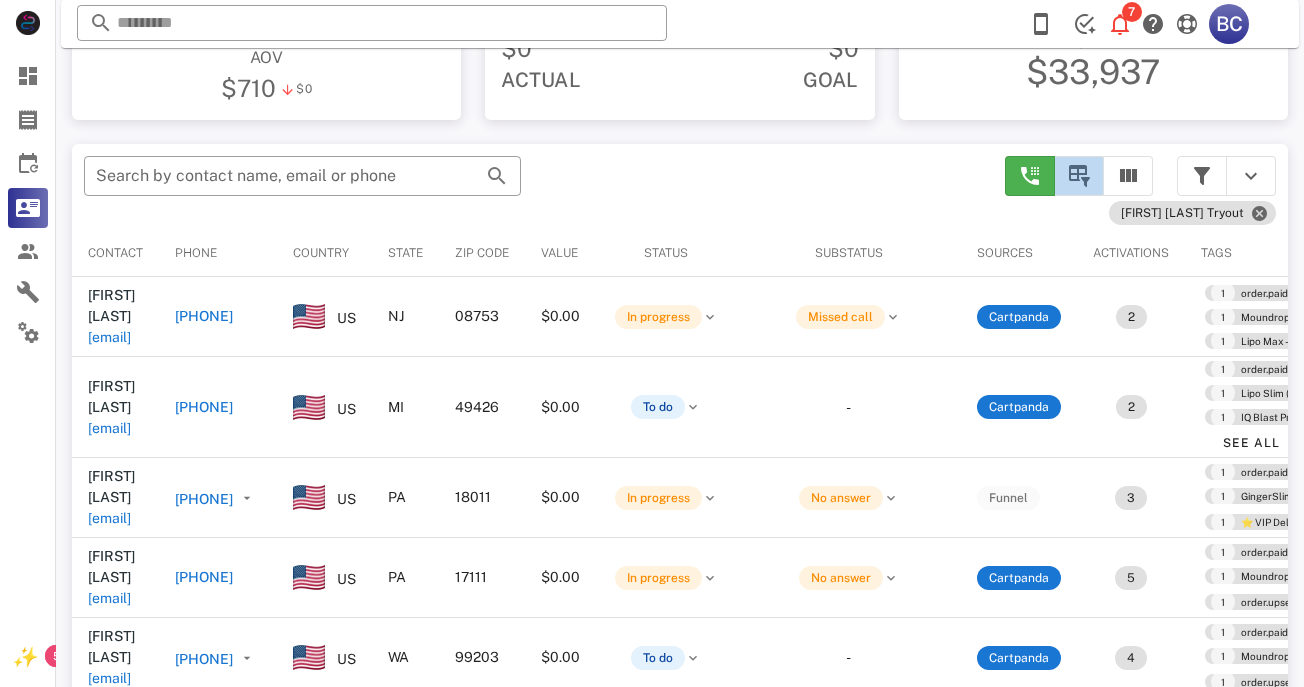 click at bounding box center [1079, 176] 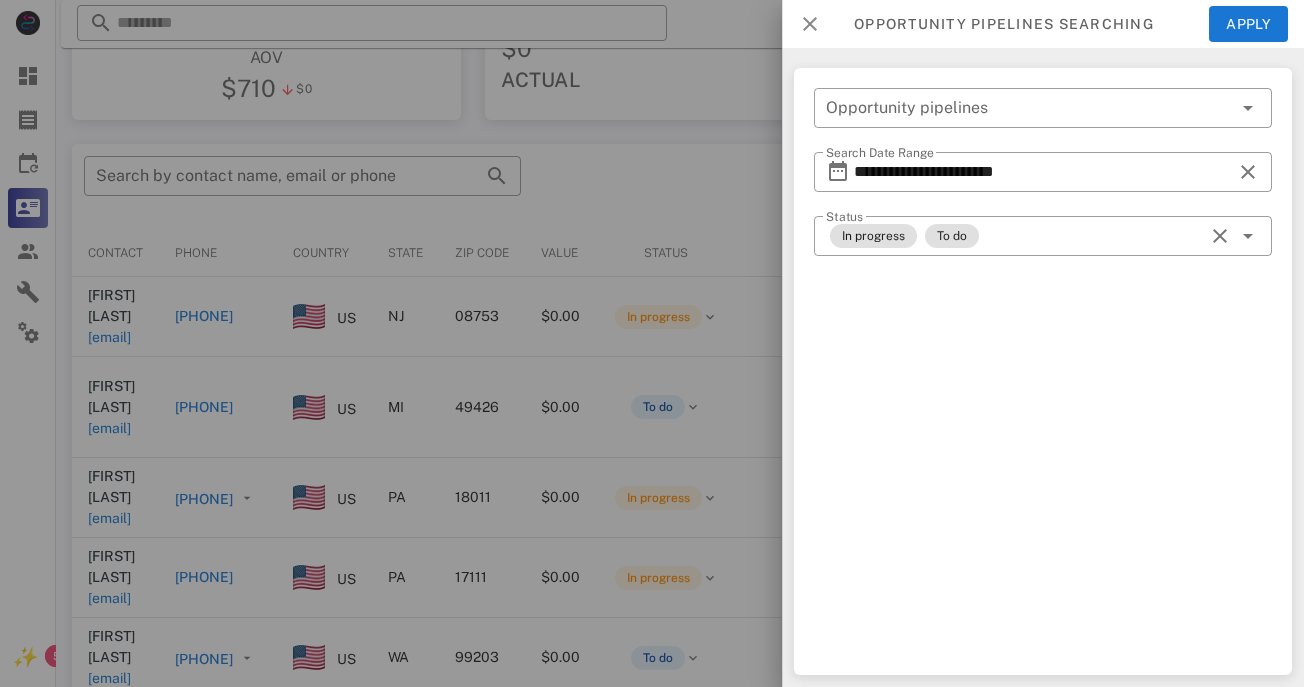 click at bounding box center [810, 24] 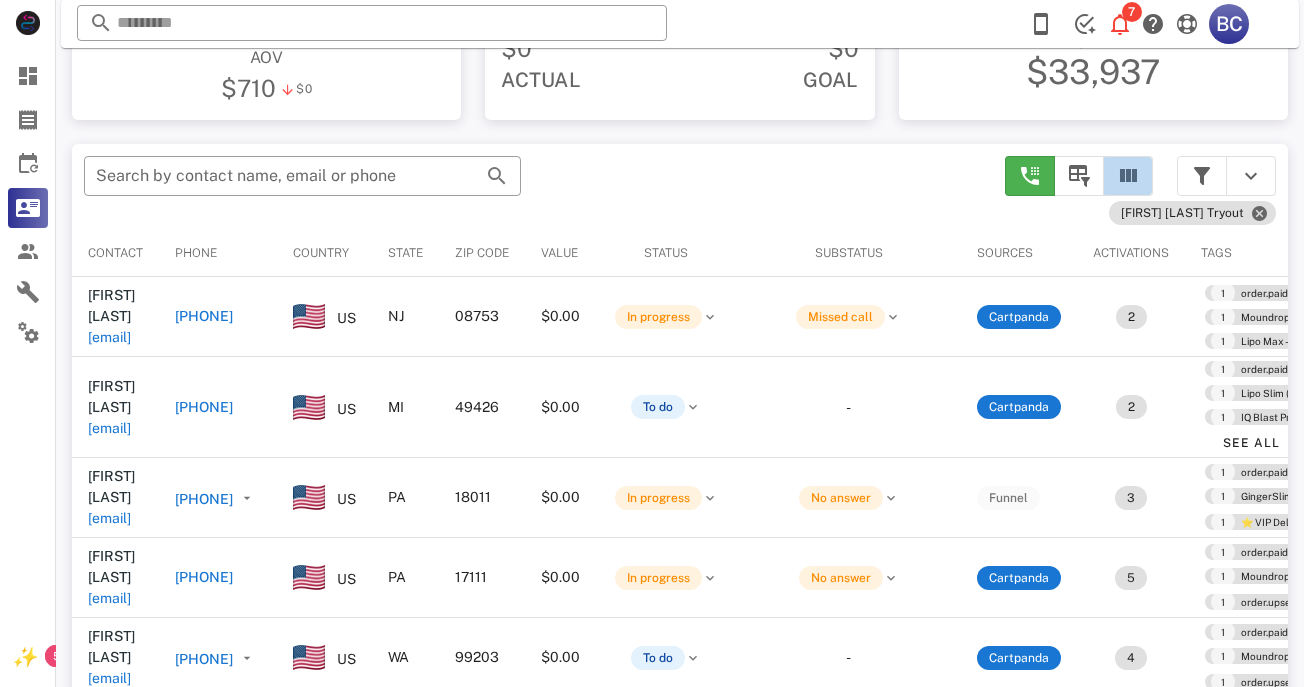 click at bounding box center (1128, 176) 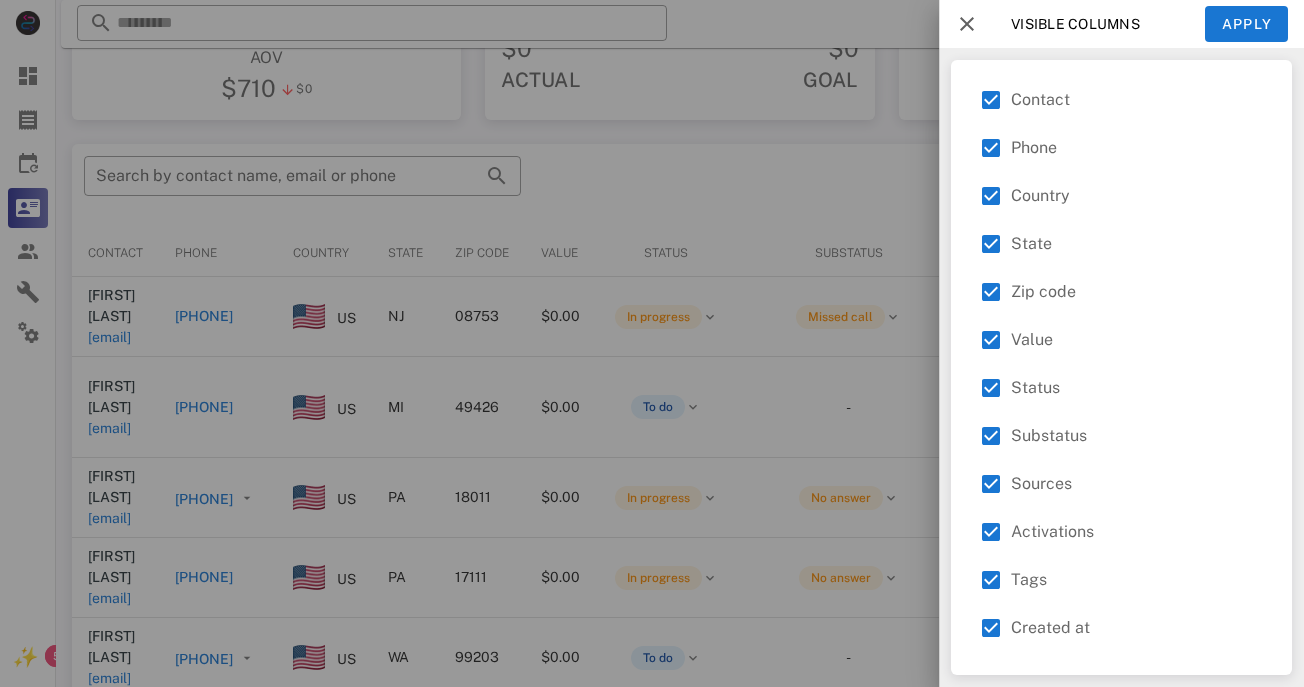 click at bounding box center (967, 24) 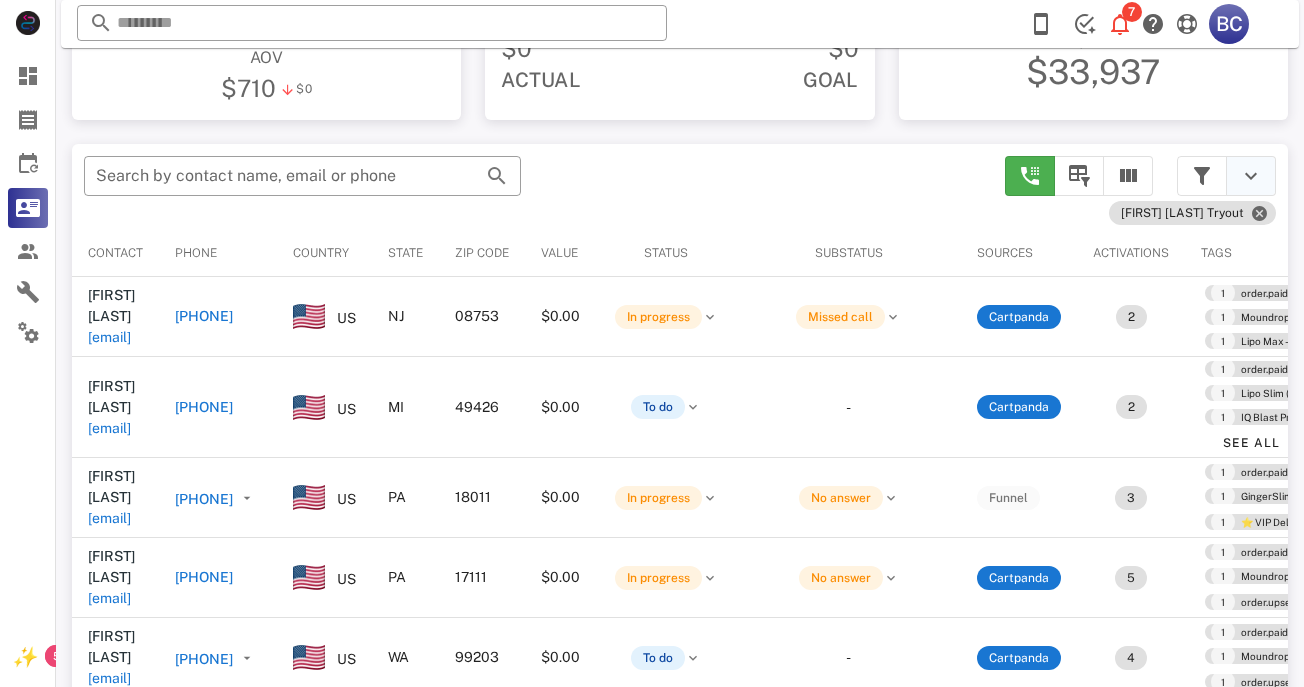 click at bounding box center [1251, 176] 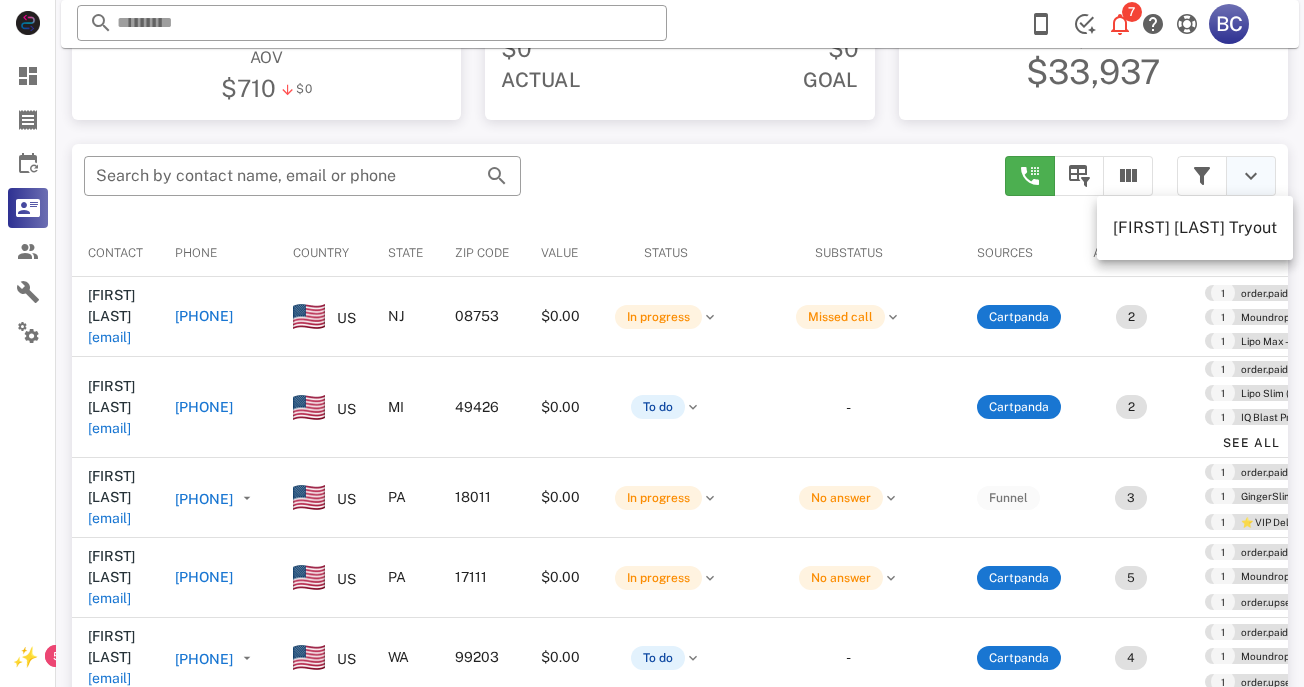 click at bounding box center [1251, 176] 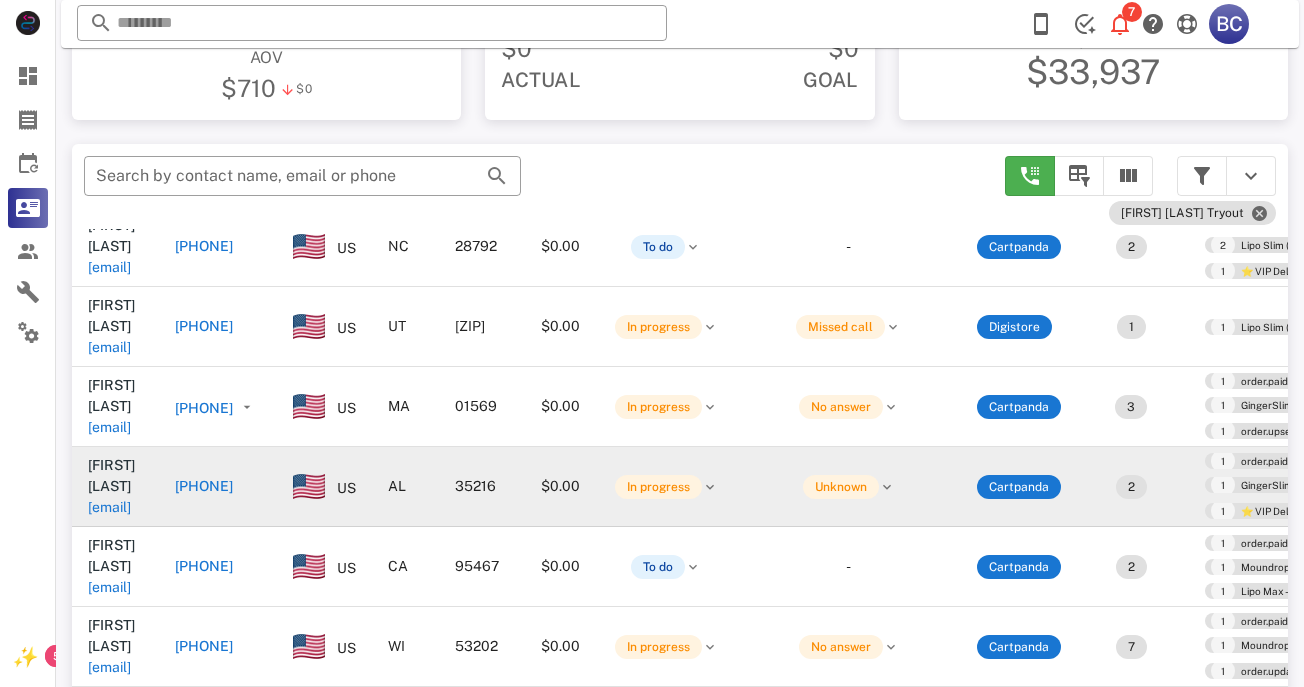 scroll, scrollTop: 739, scrollLeft: 0, axis: vertical 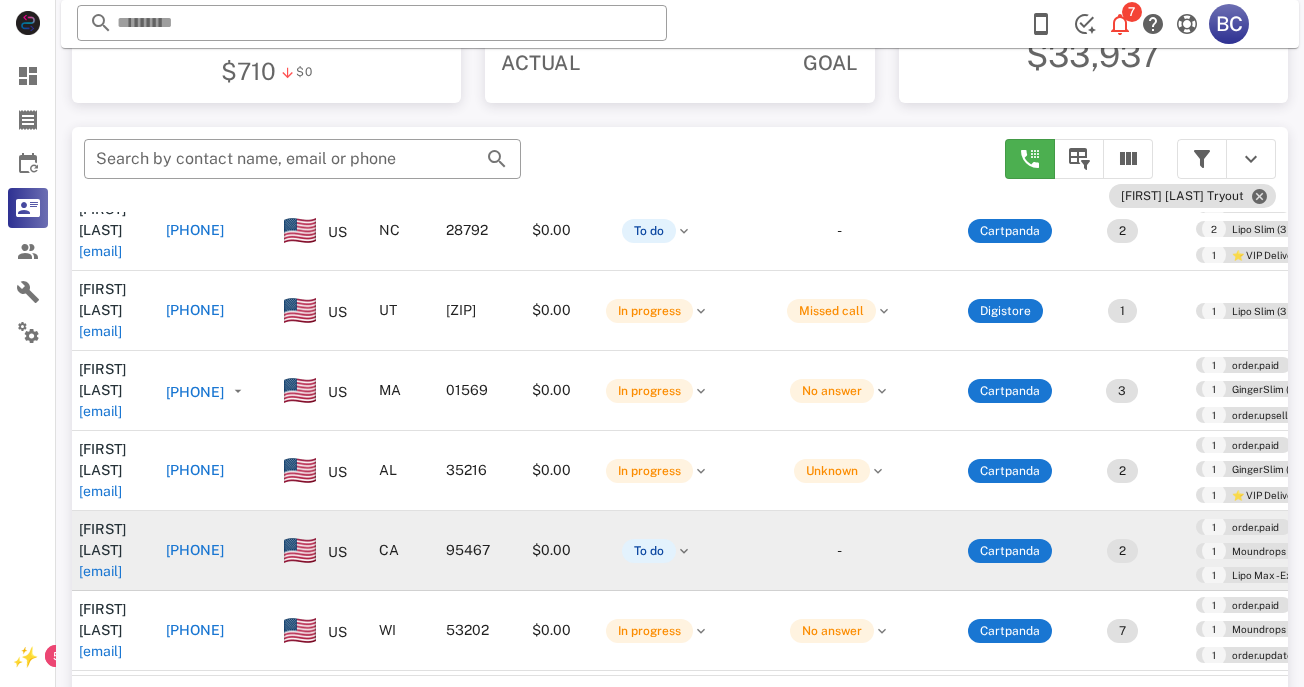 click on "[EMAIL]" at bounding box center (100, 571) 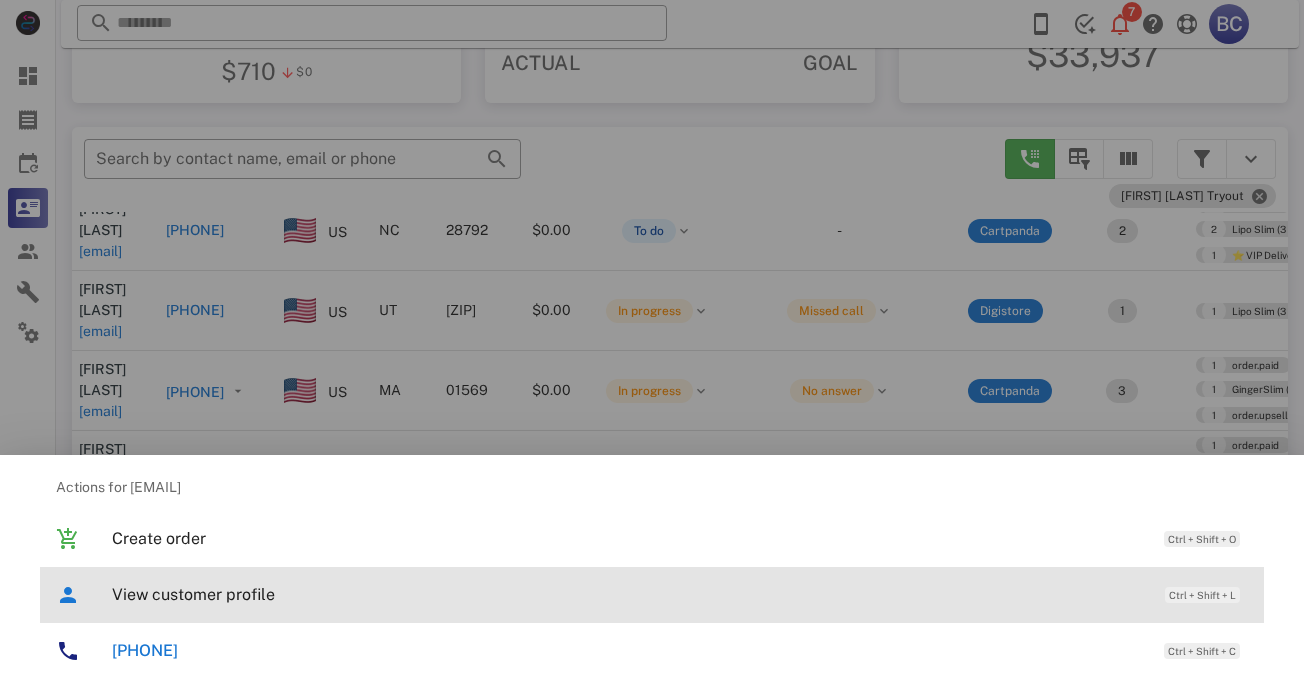 drag, startPoint x: 201, startPoint y: 598, endPoint x: 194, endPoint y: 587, distance: 13.038404 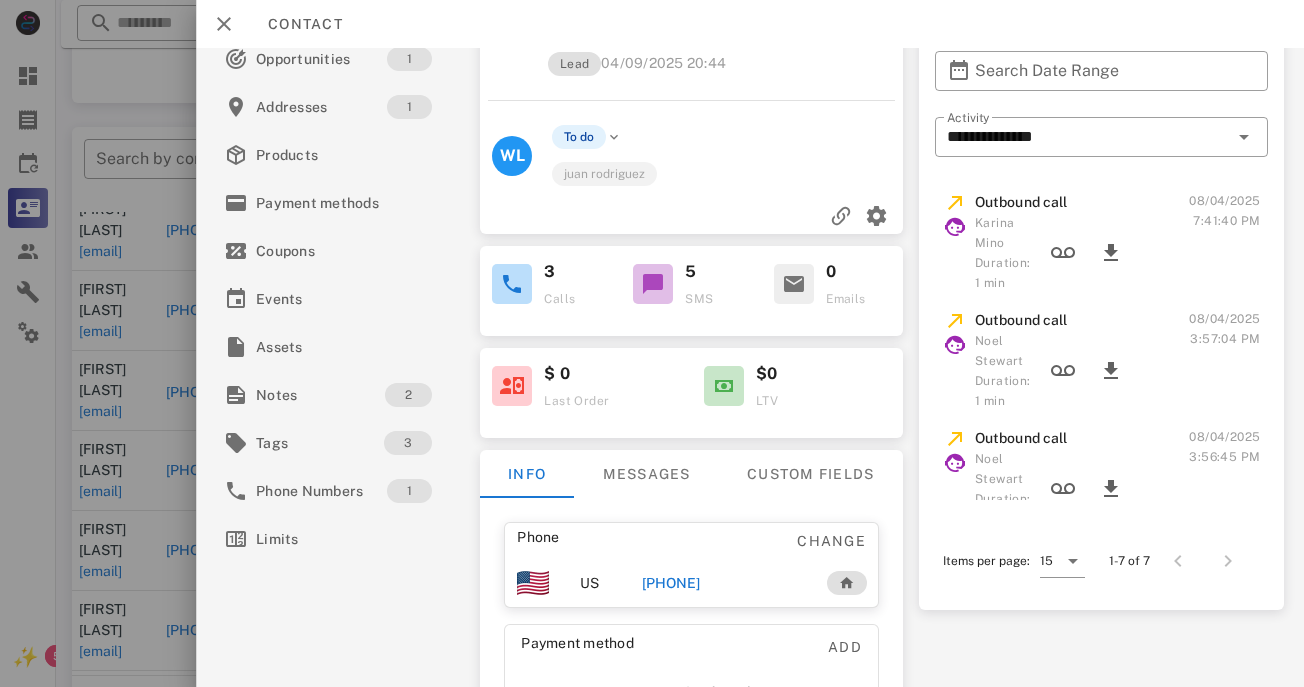 scroll, scrollTop: 70, scrollLeft: 0, axis: vertical 